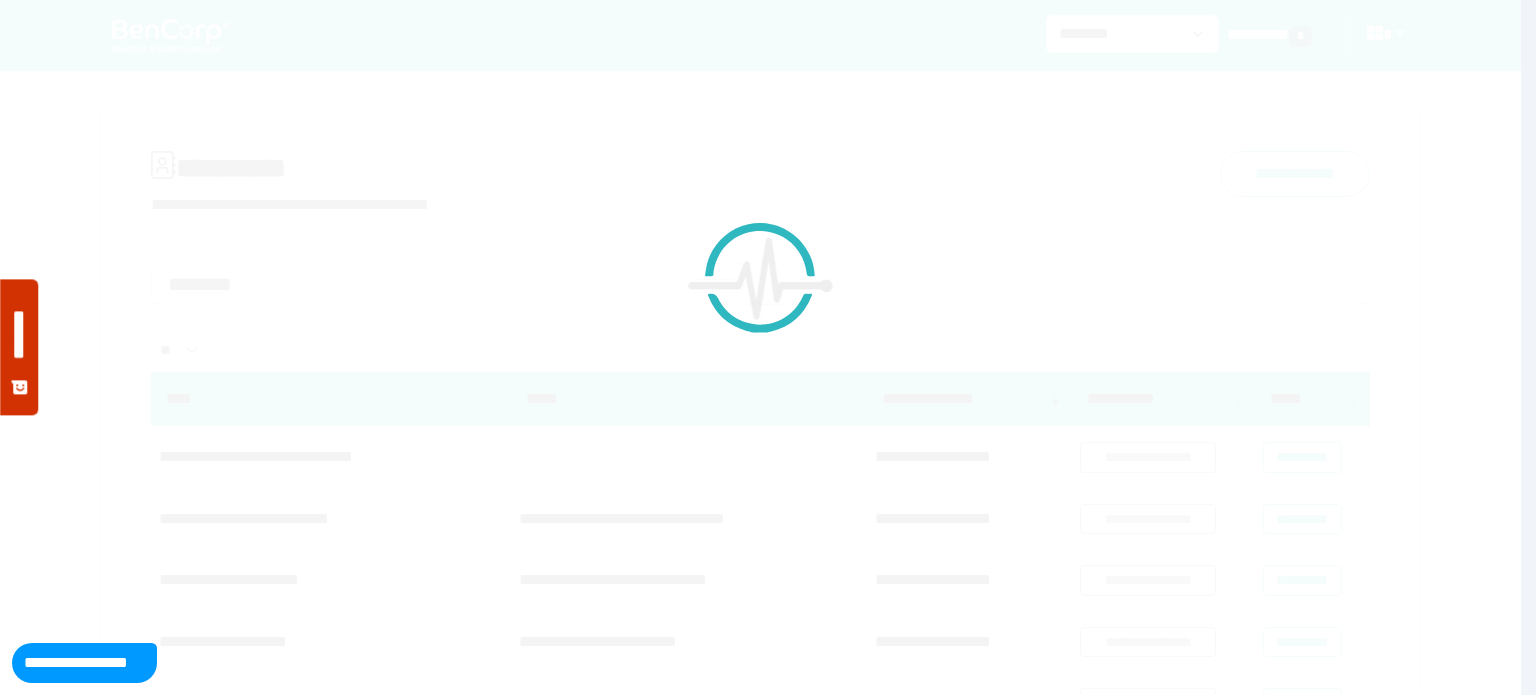 scroll, scrollTop: 0, scrollLeft: 0, axis: both 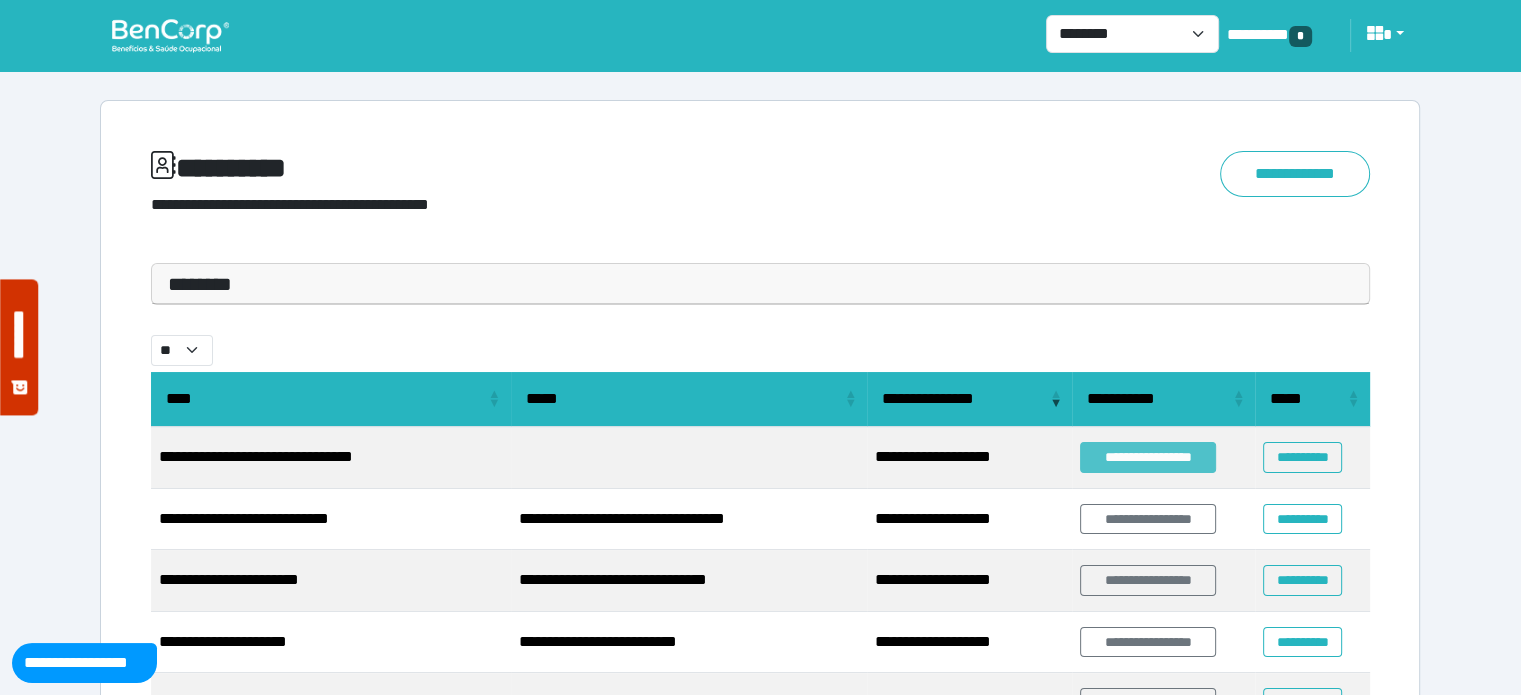 click on "**********" at bounding box center (1148, 457) 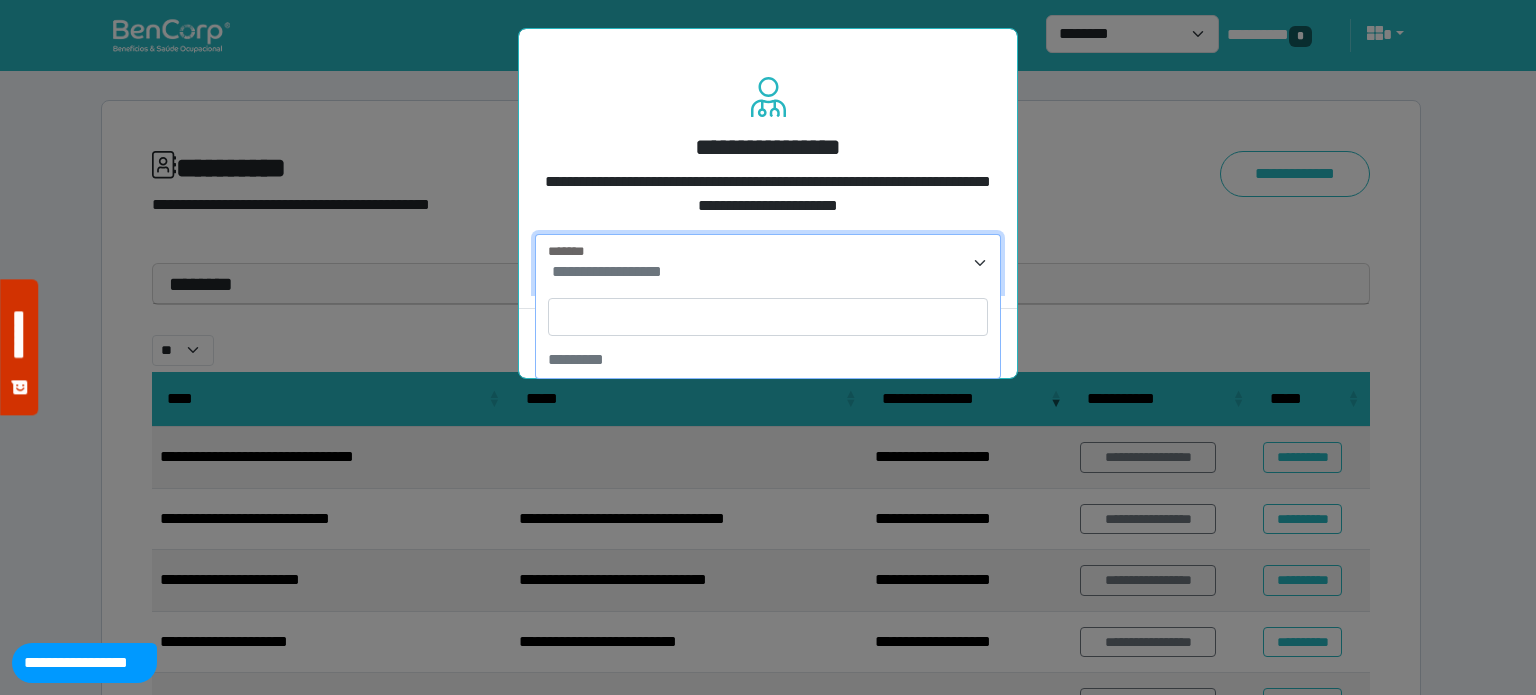 click on "**********" at bounding box center [768, 263] 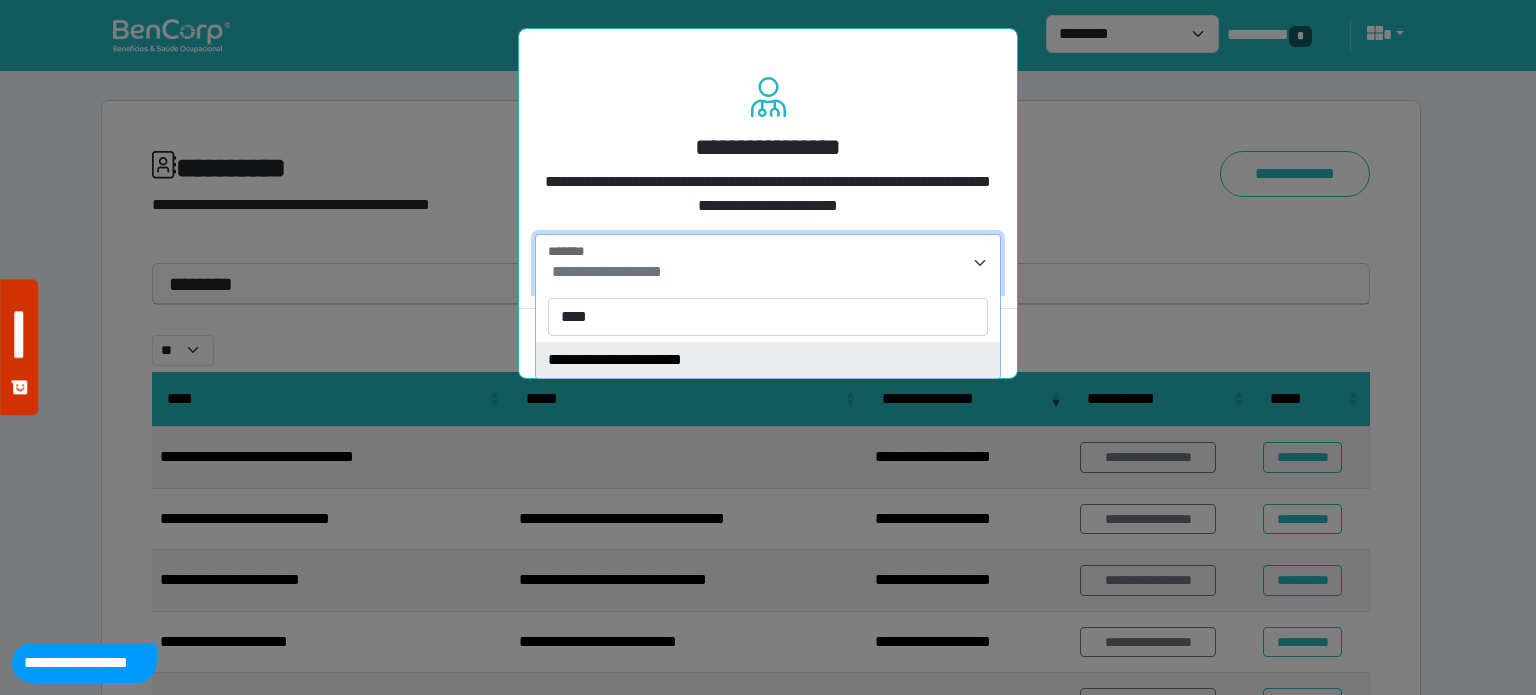 type on "****" 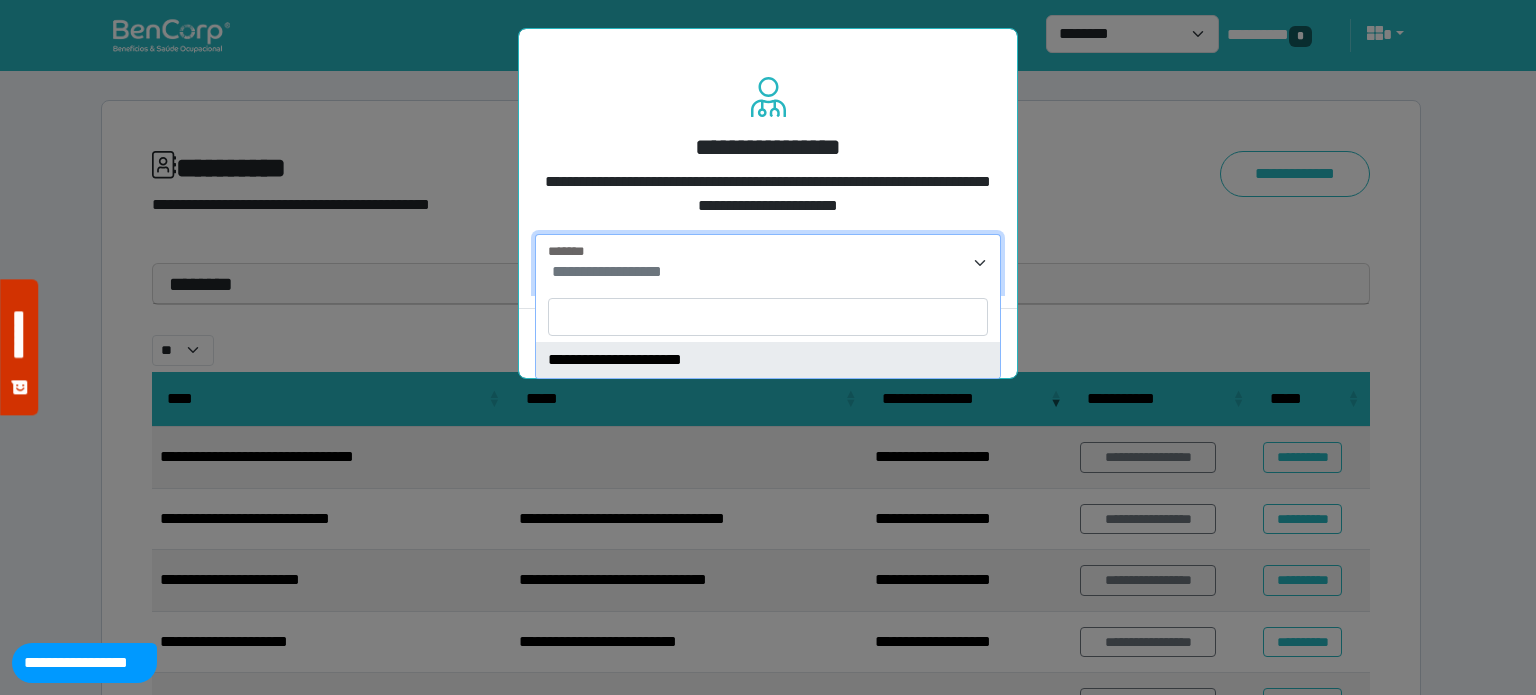 select on "****" 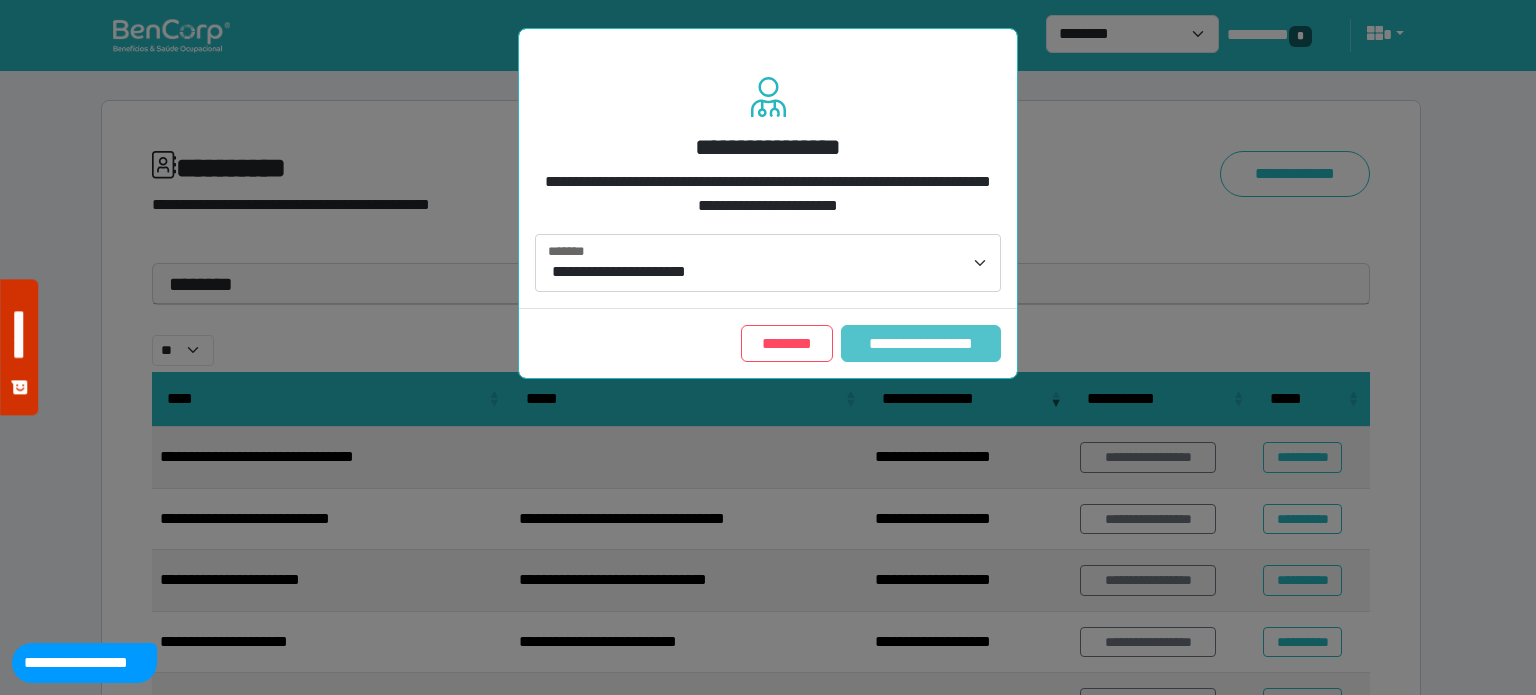 click on "**********" at bounding box center (921, 344) 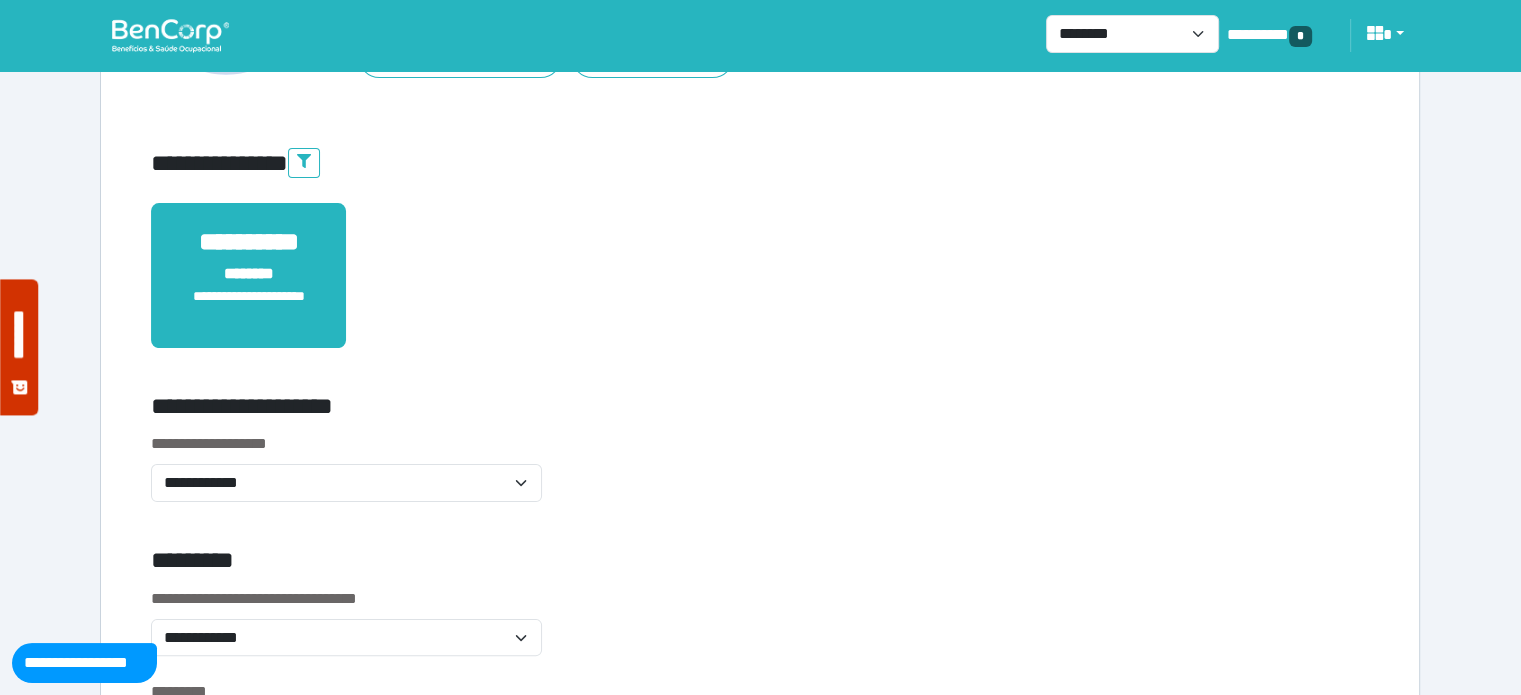 scroll, scrollTop: 400, scrollLeft: 0, axis: vertical 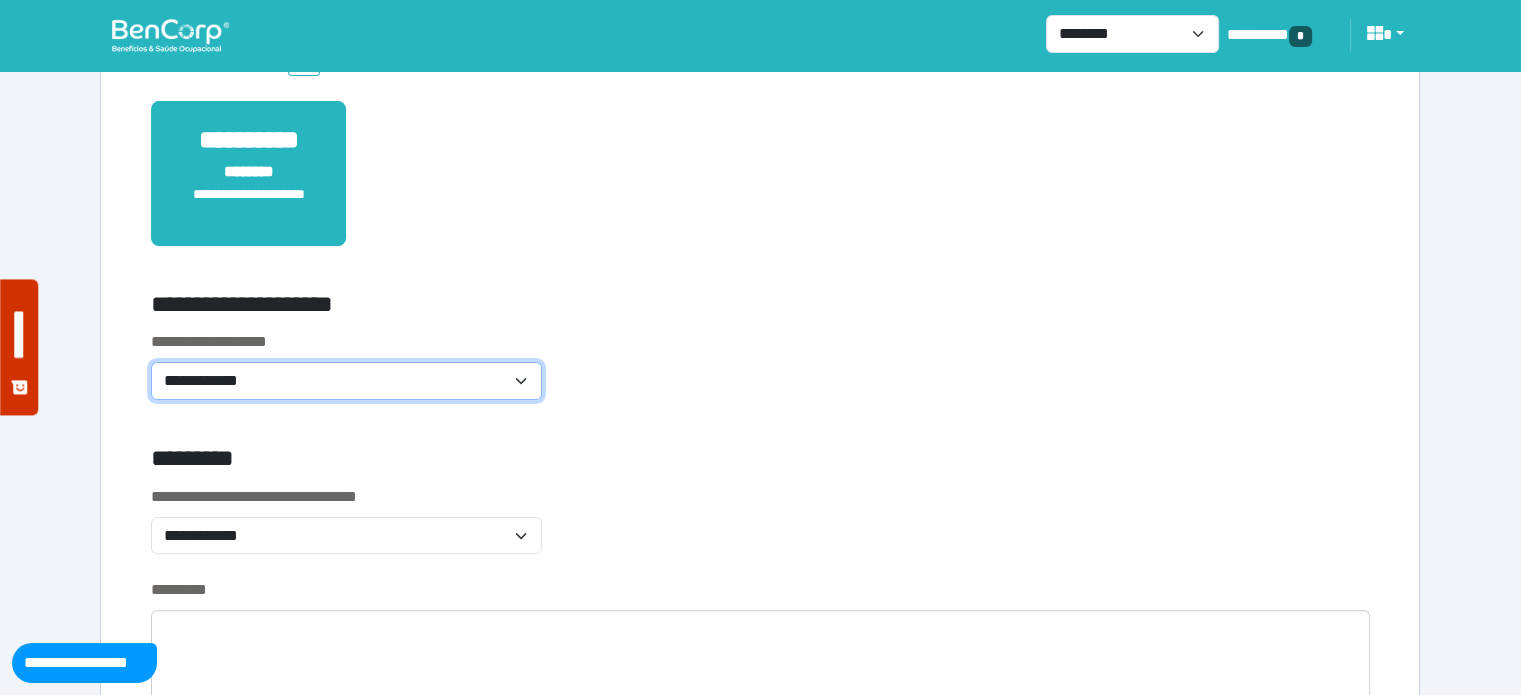 click on "**********" at bounding box center [346, 381] 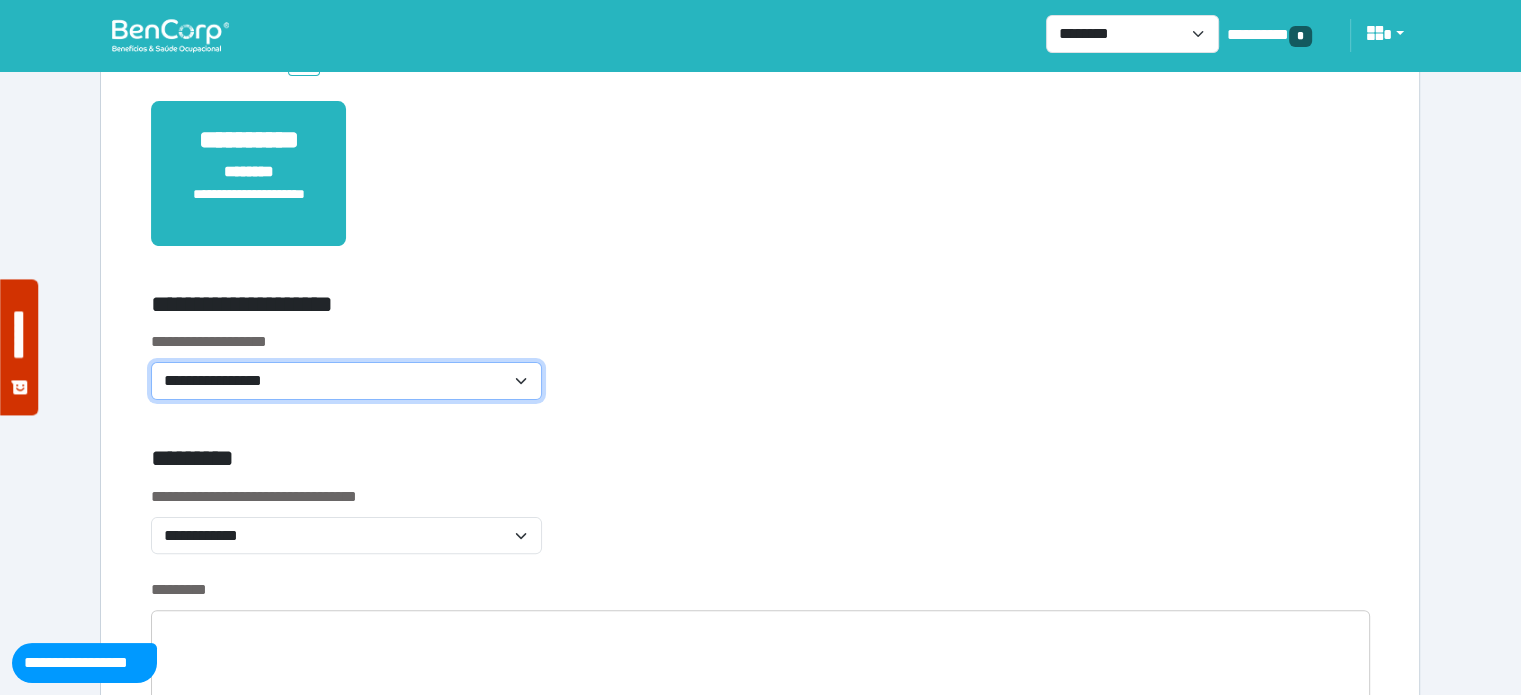 click on "**********" at bounding box center (346, 381) 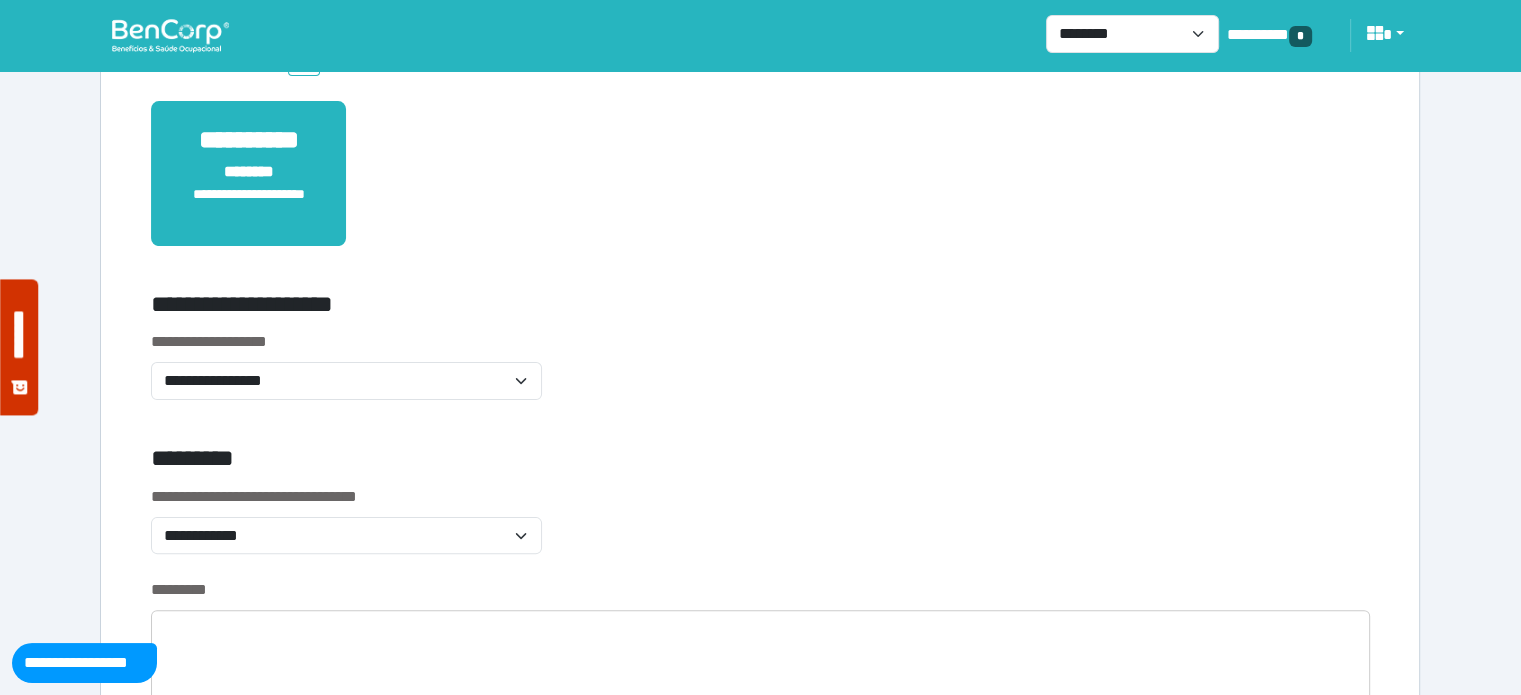 click at bounding box center [1175, 462] 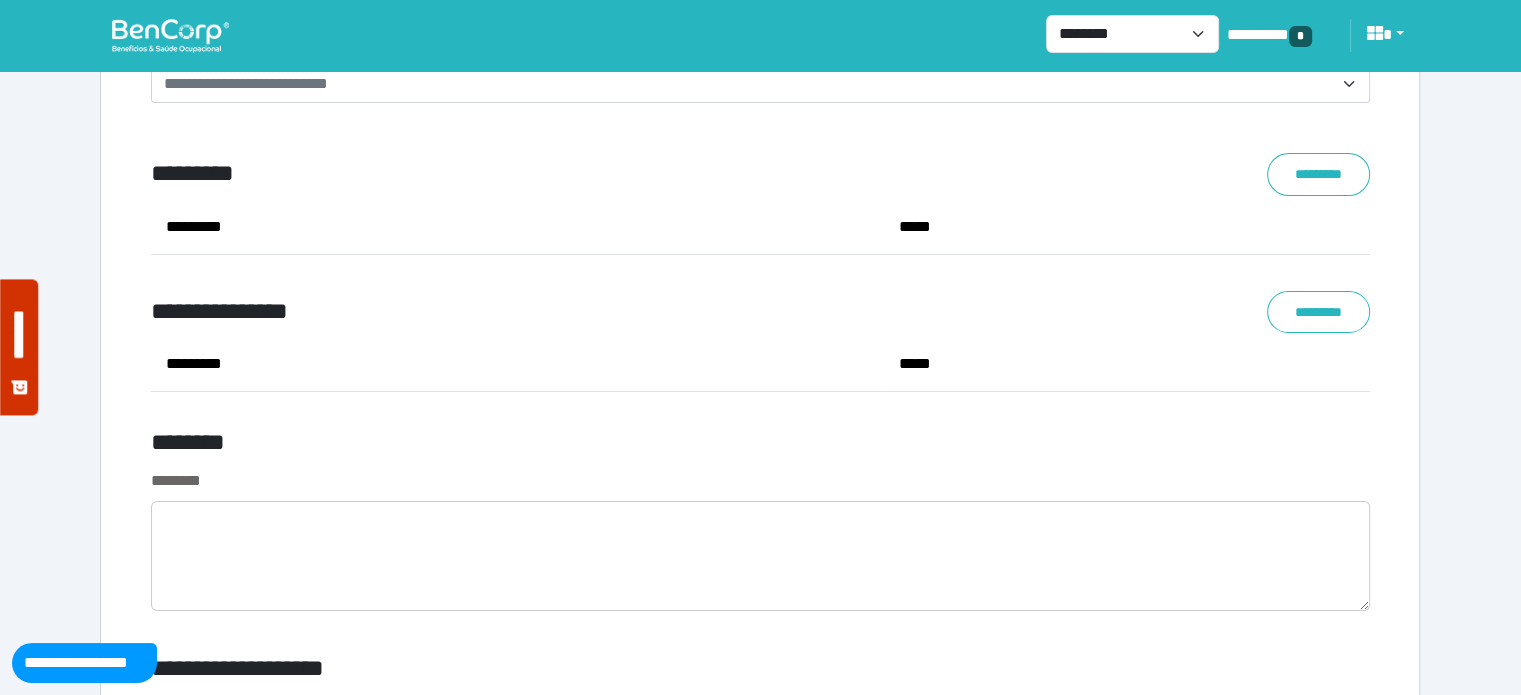 scroll, scrollTop: 7359, scrollLeft: 0, axis: vertical 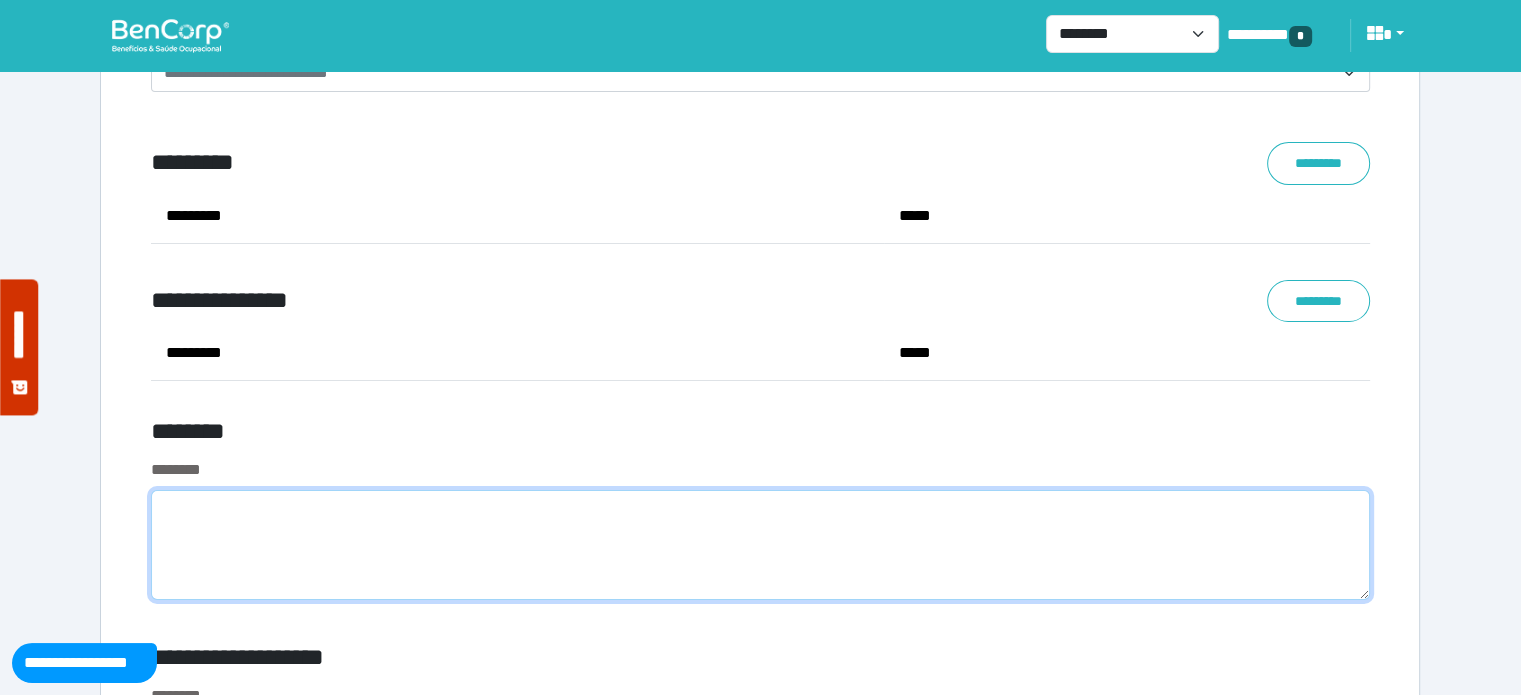 click at bounding box center (760, 545) 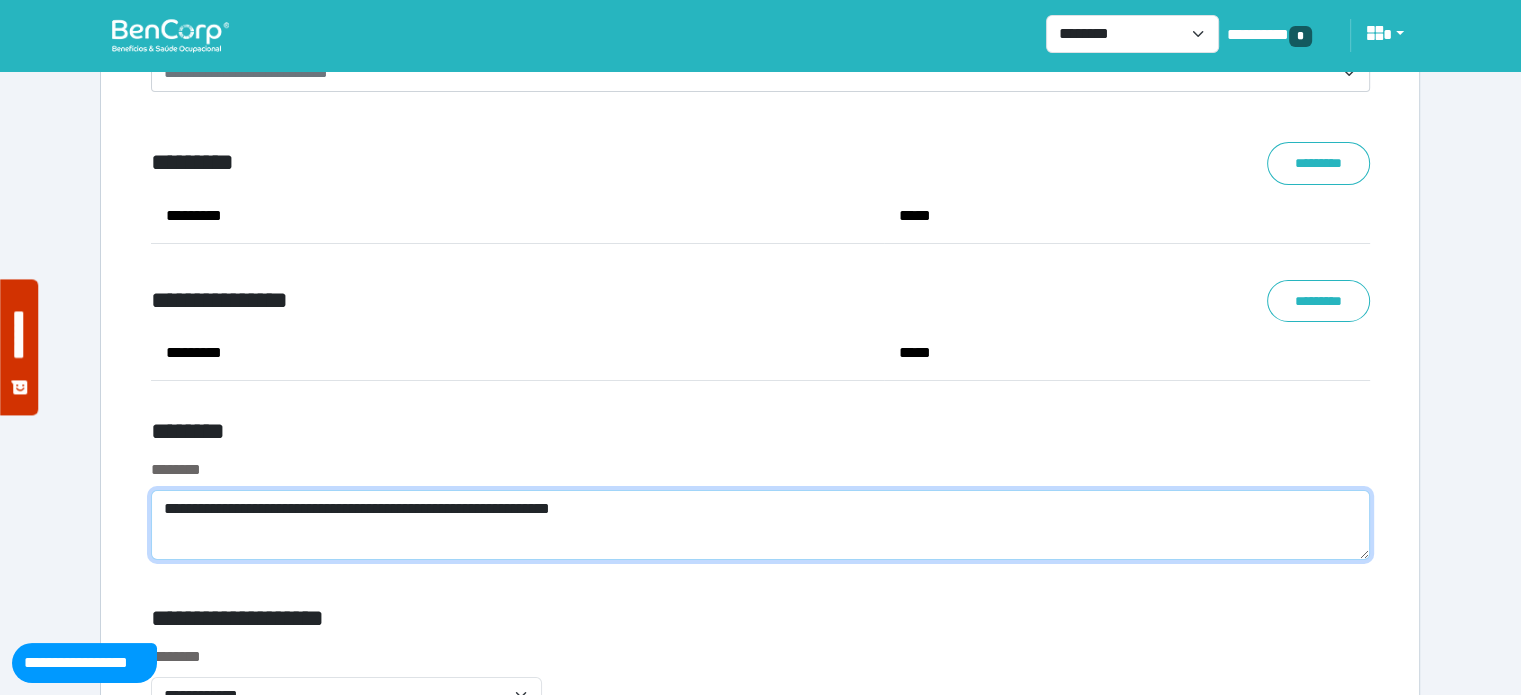 click on "**********" at bounding box center (760, 525) 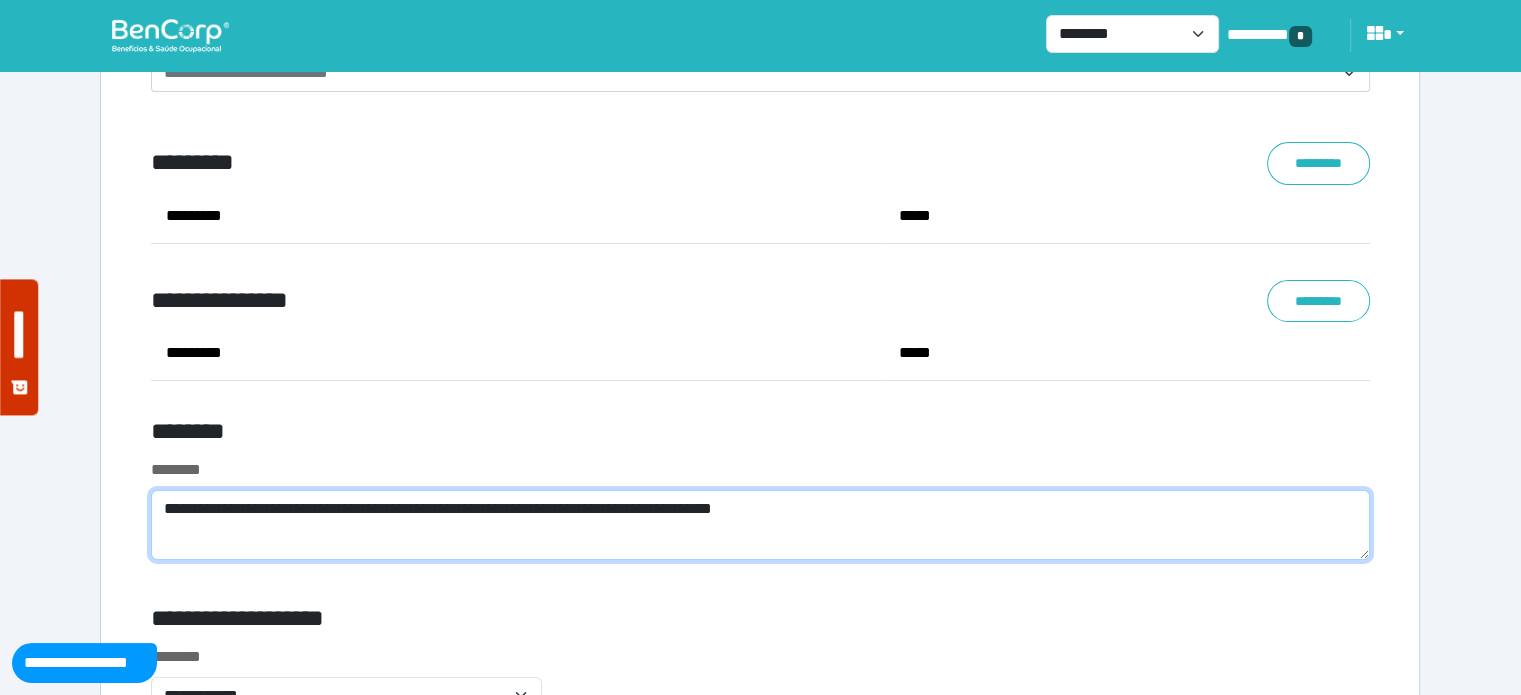 click on "**********" at bounding box center [760, 525] 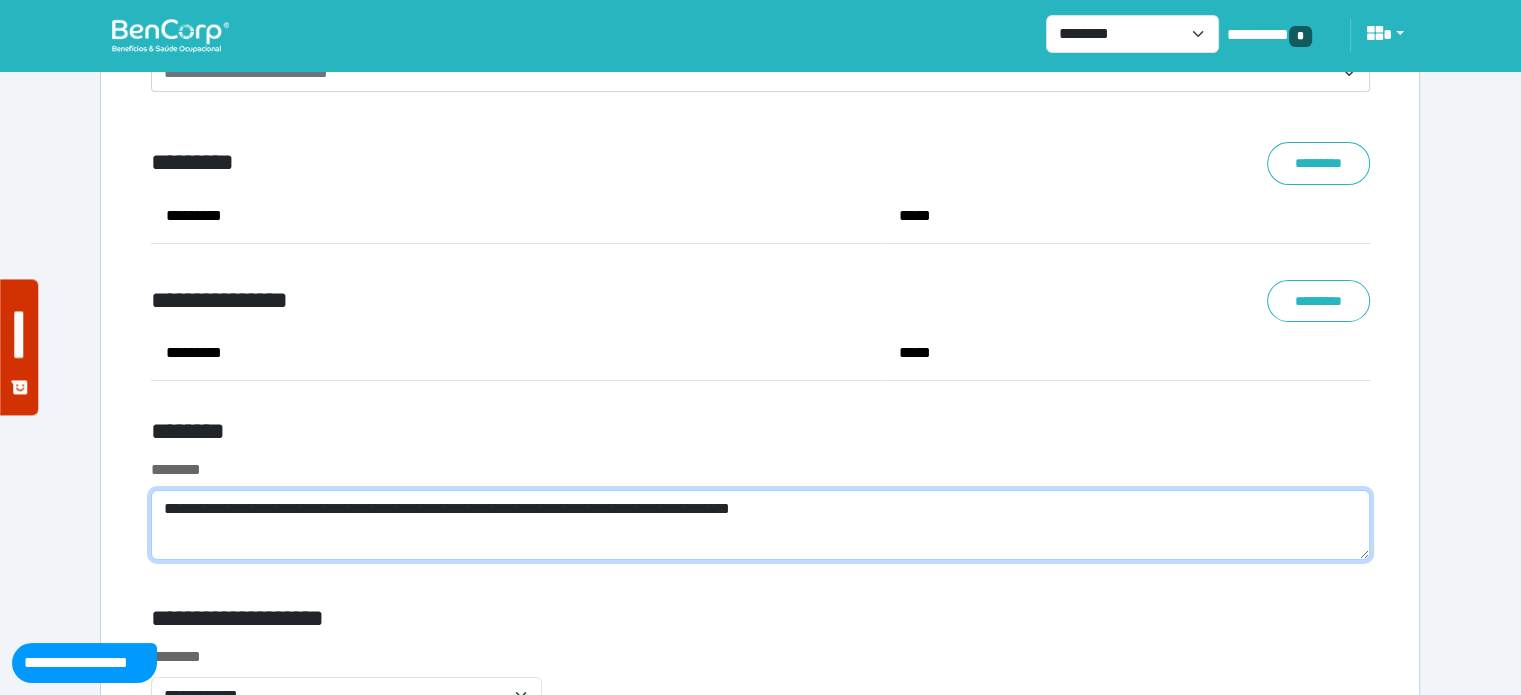 click on "**********" at bounding box center (760, 525) 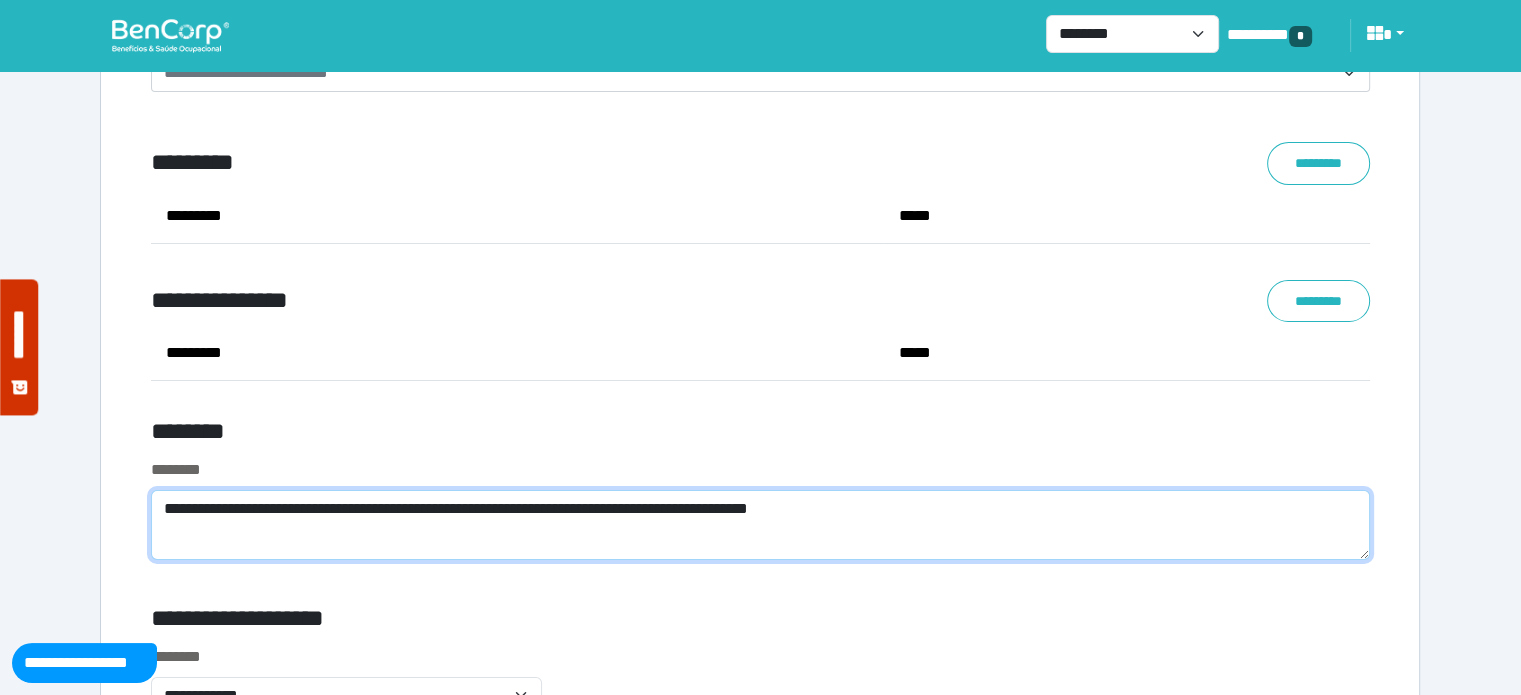 click on "**********" at bounding box center (760, 525) 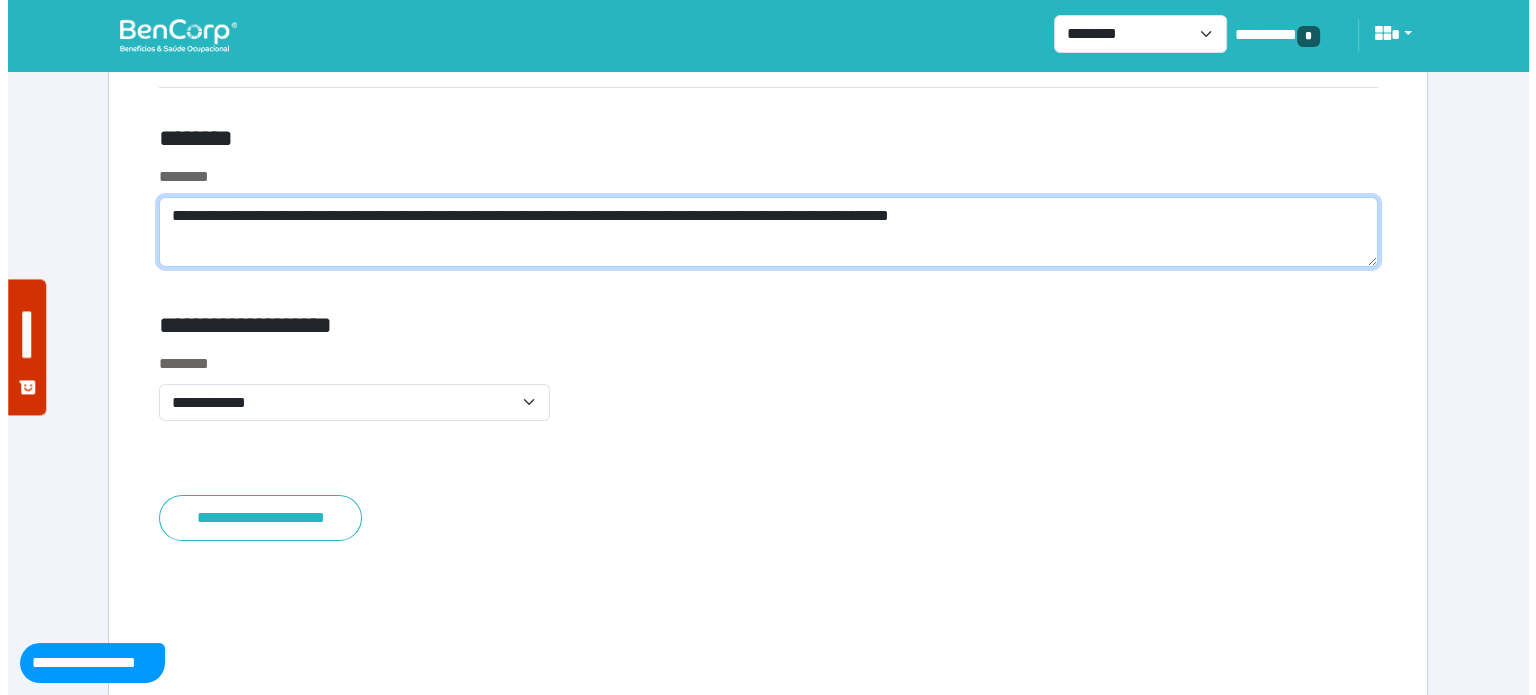 scroll, scrollTop: 7718, scrollLeft: 0, axis: vertical 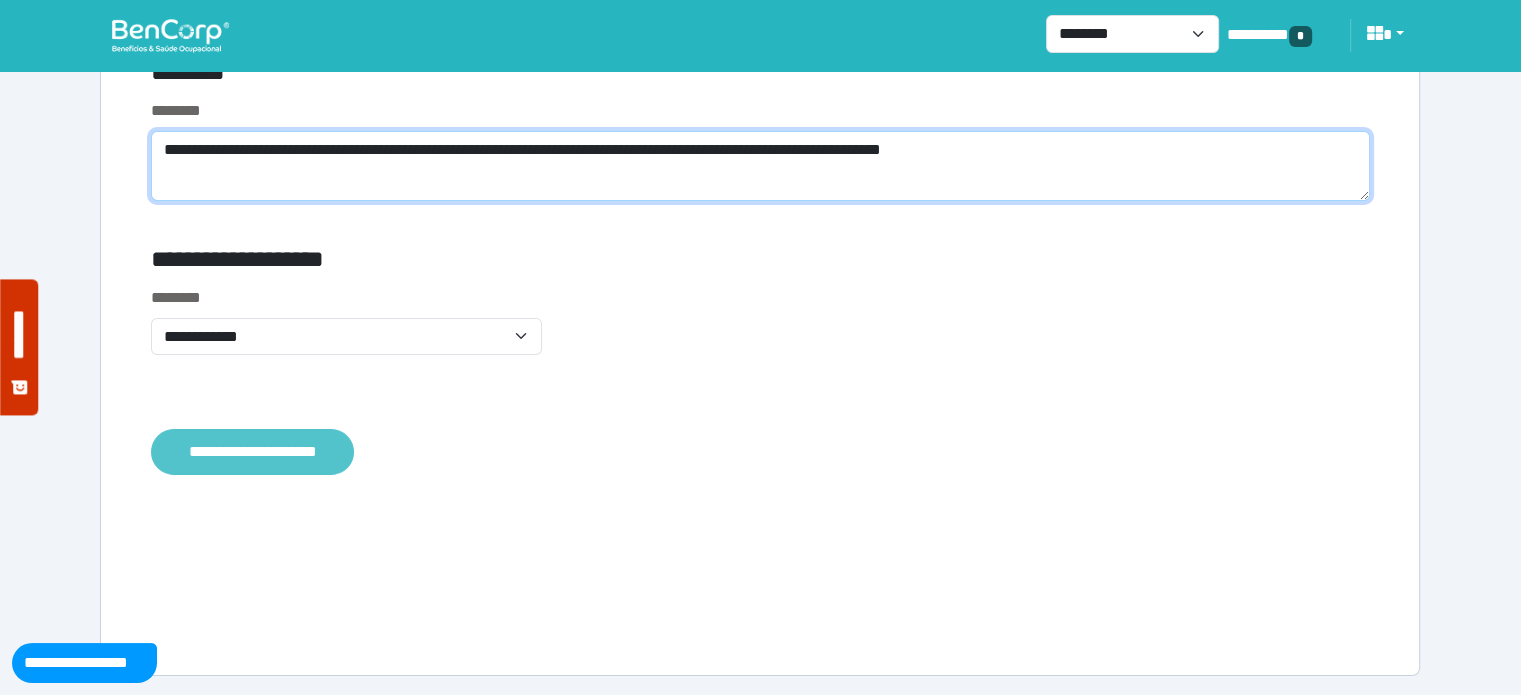 type on "**********" 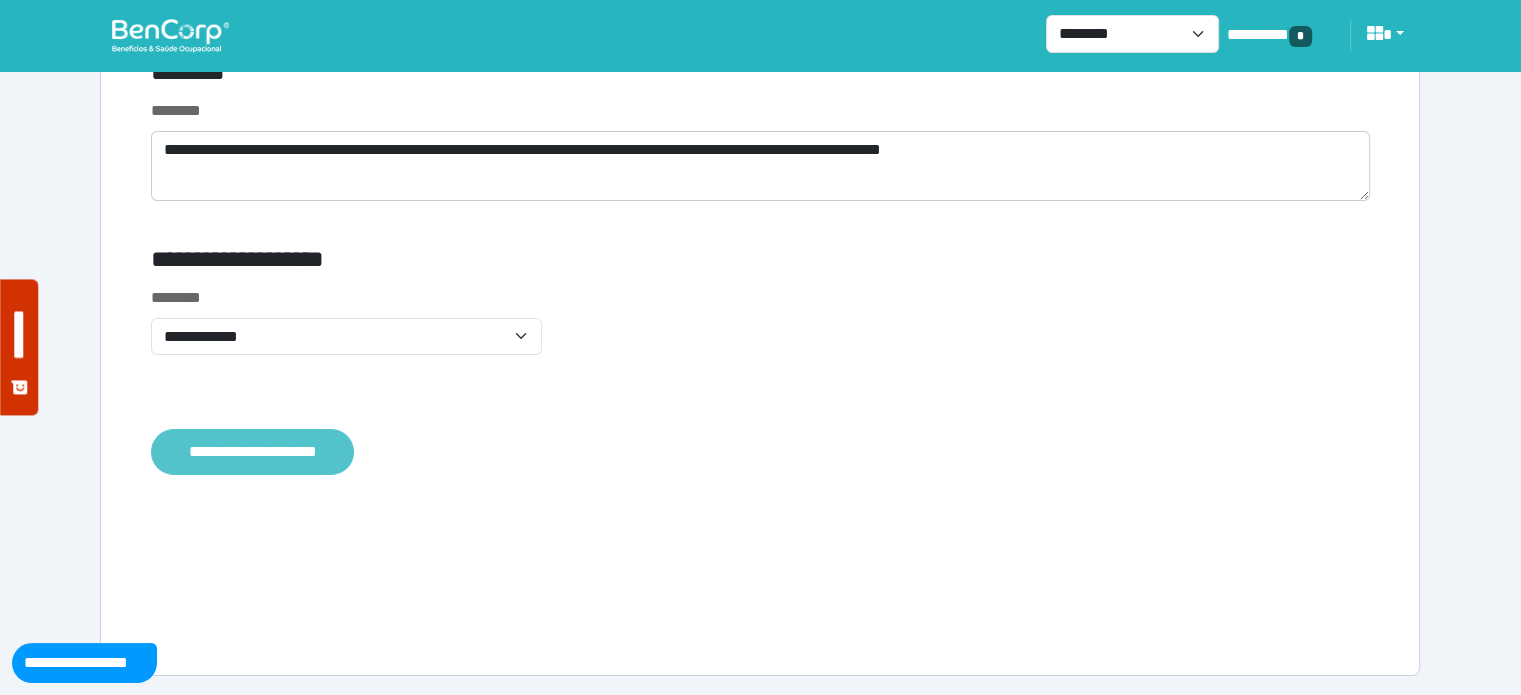 click on "**********" at bounding box center (252, 452) 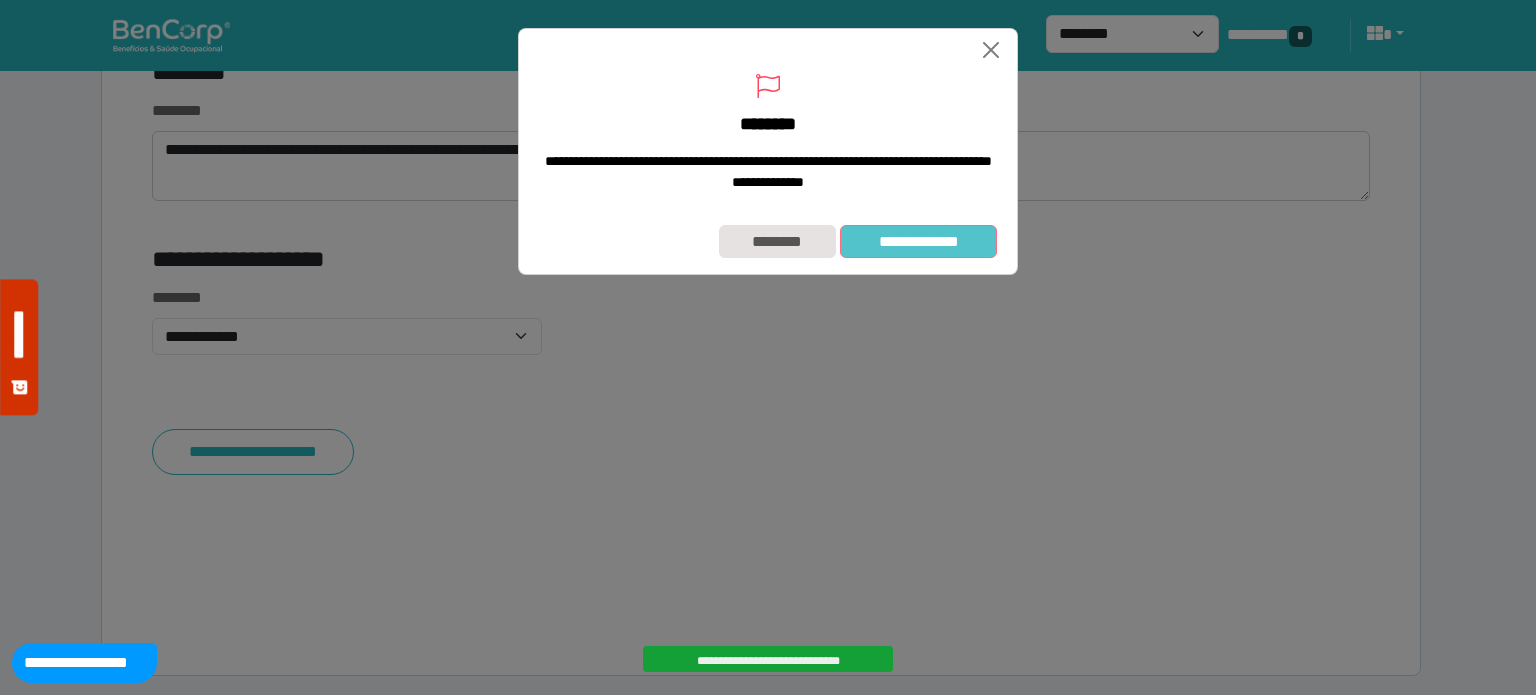 click on "**********" at bounding box center (918, 242) 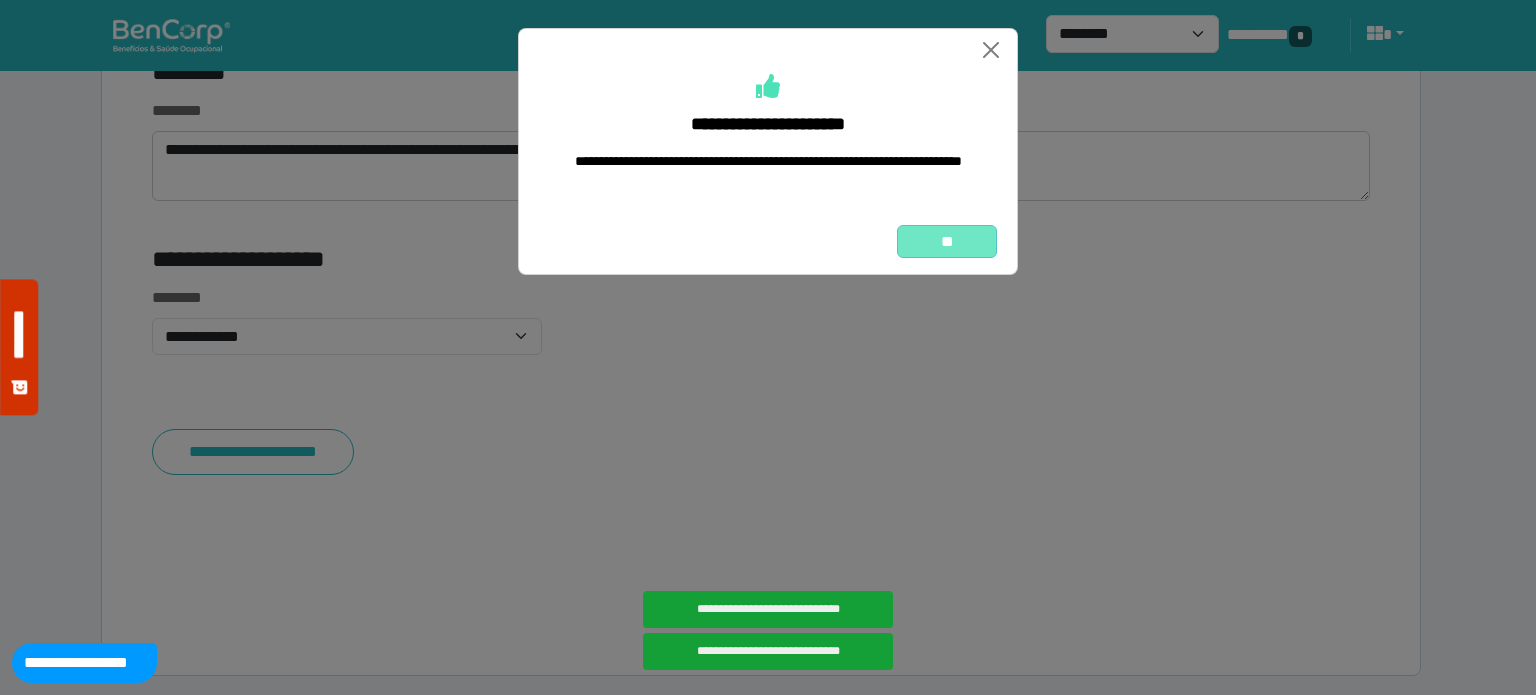 click on "**" at bounding box center [947, 242] 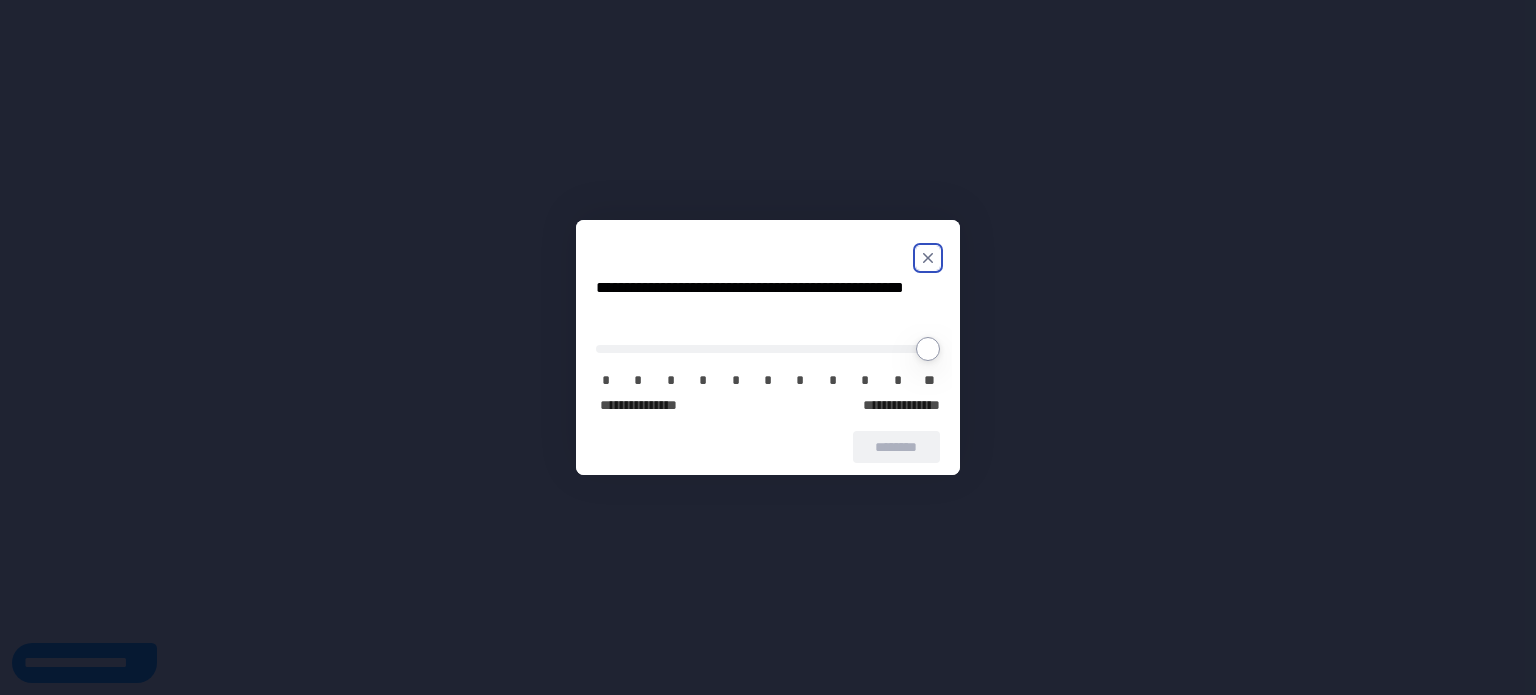 scroll, scrollTop: 0, scrollLeft: 0, axis: both 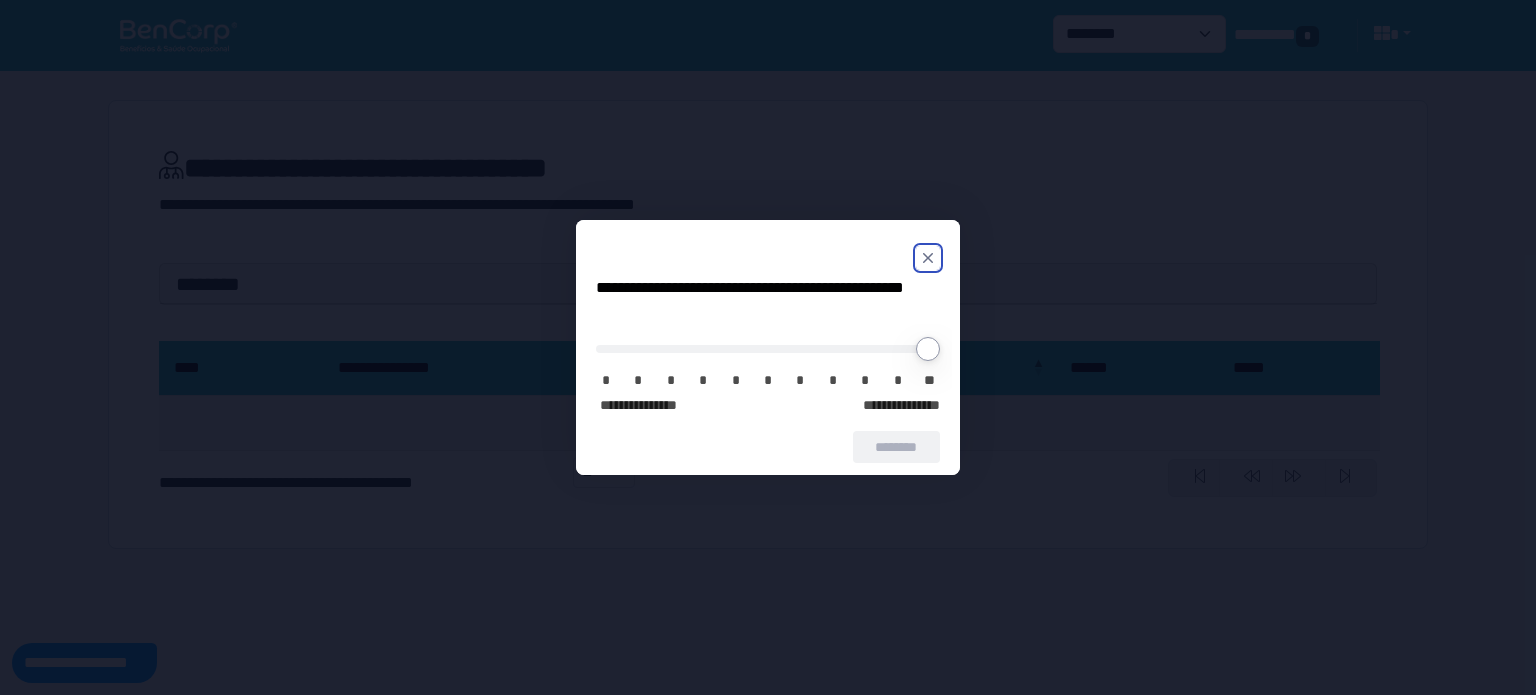 click at bounding box center [768, 258] 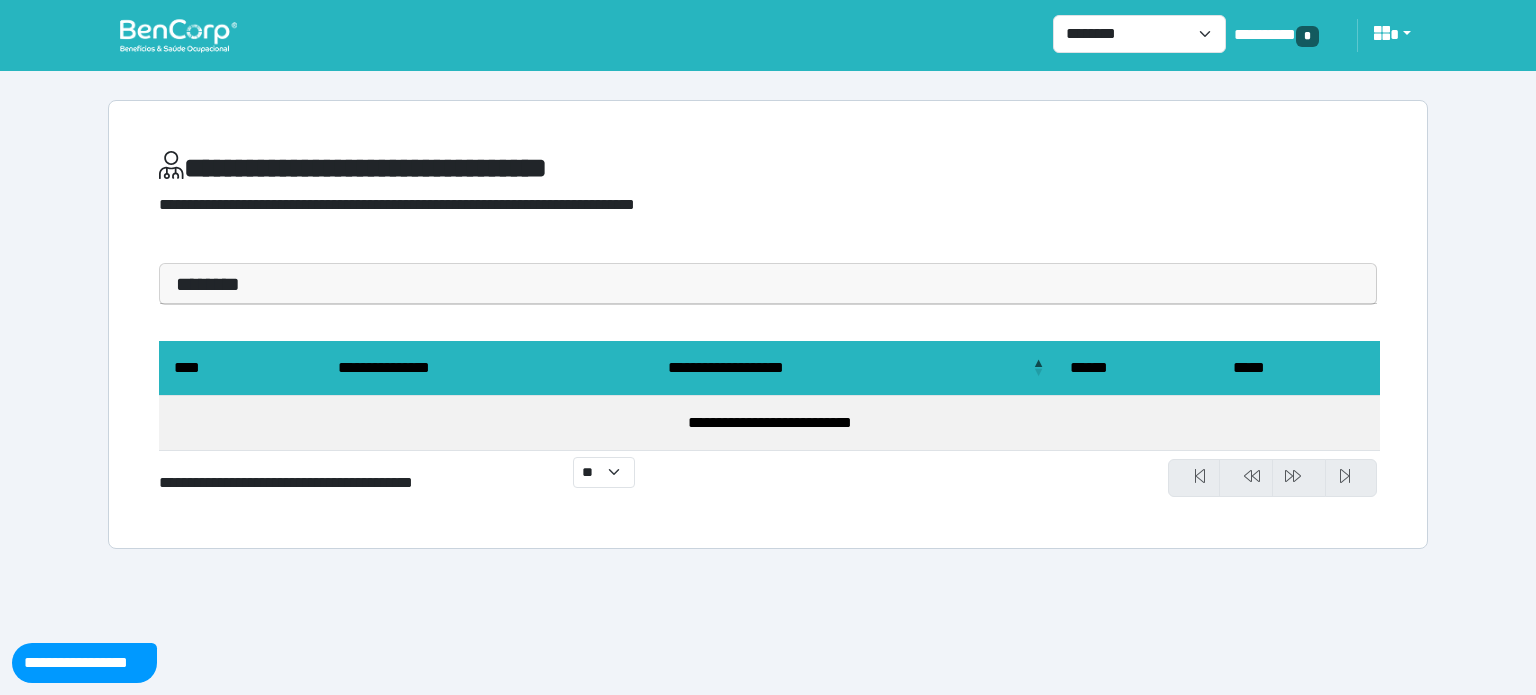 click at bounding box center [178, 35] 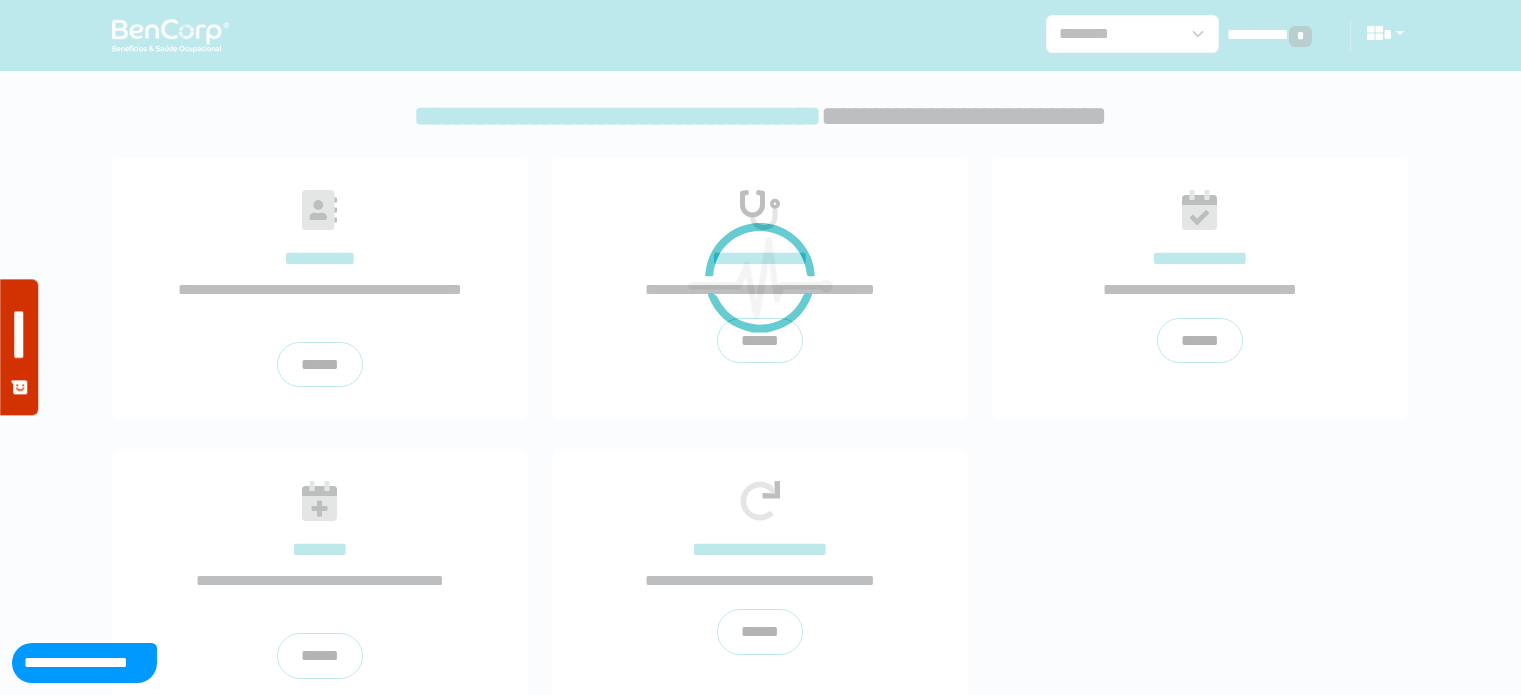 scroll, scrollTop: 0, scrollLeft: 0, axis: both 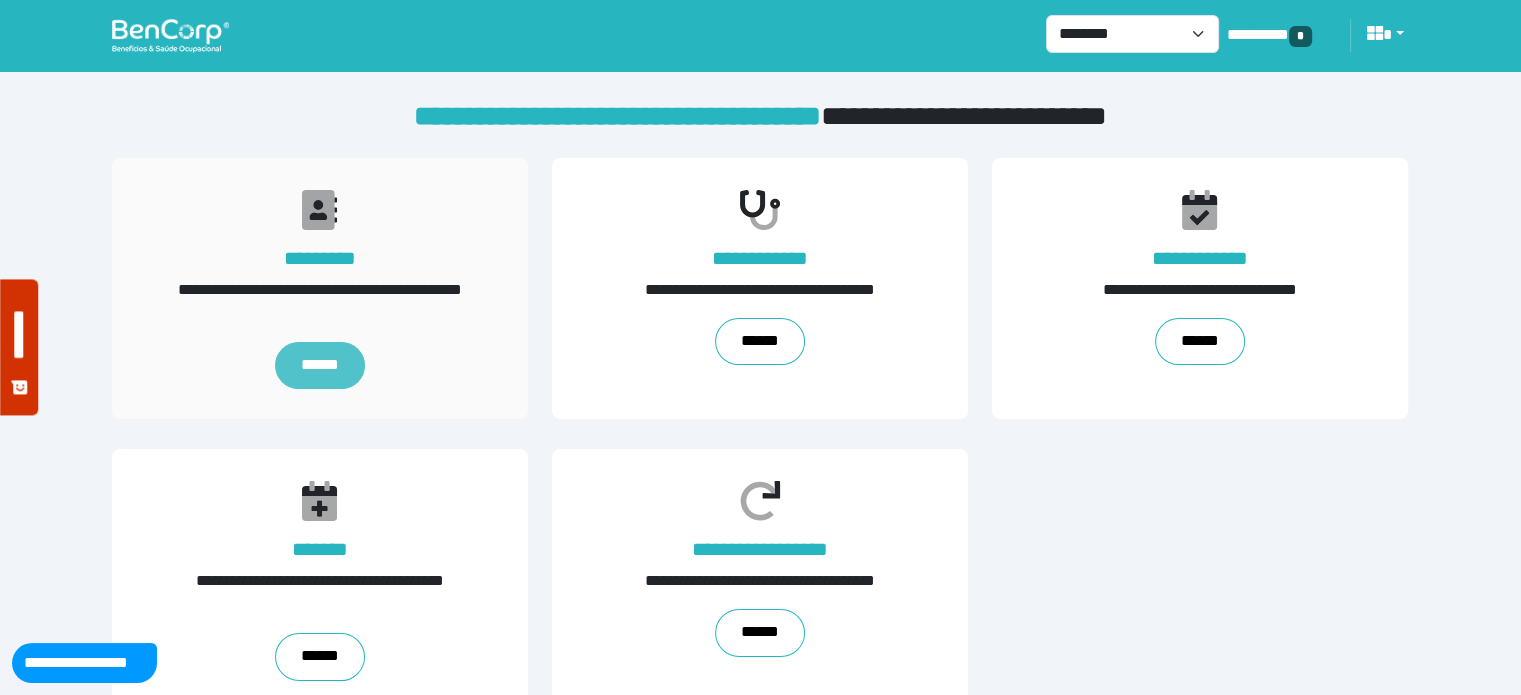 click on "******" at bounding box center [320, 366] 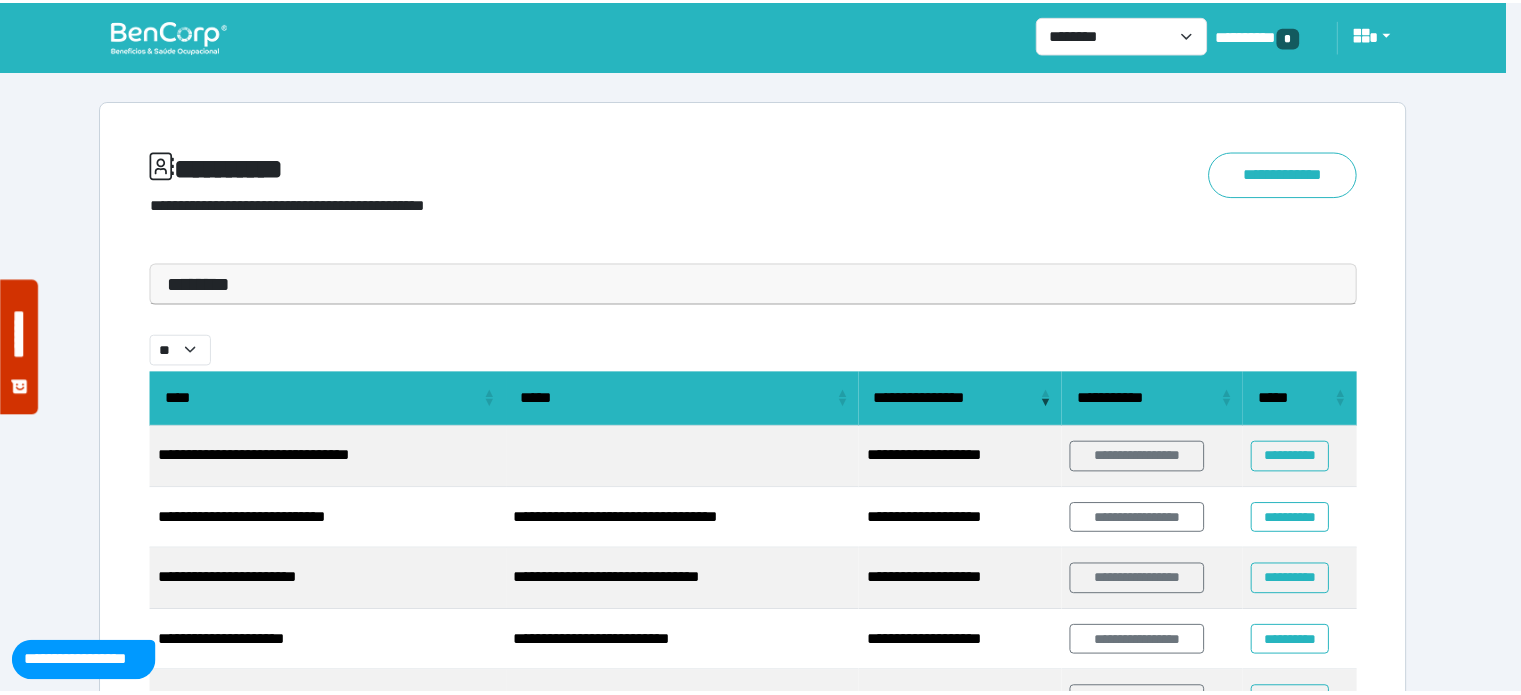 scroll, scrollTop: 0, scrollLeft: 0, axis: both 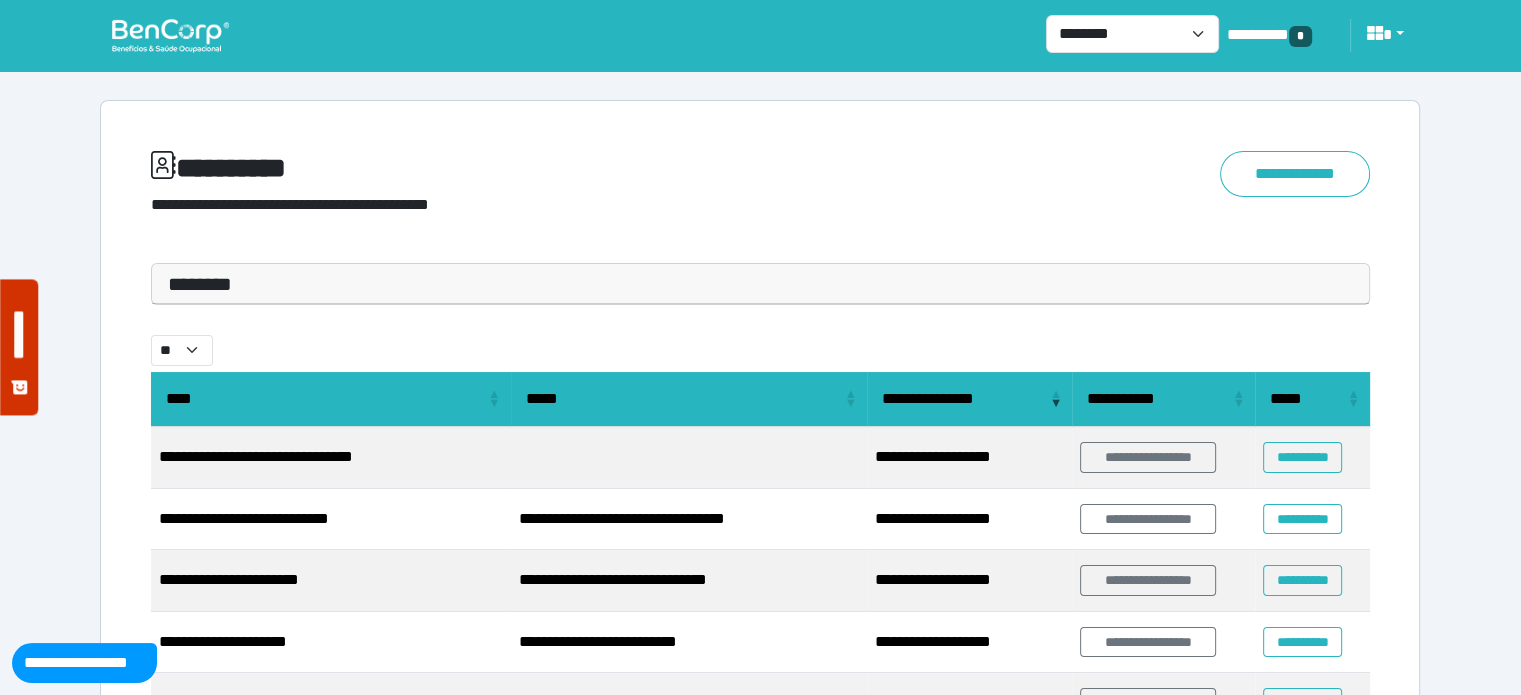 click at bounding box center (170, 35) 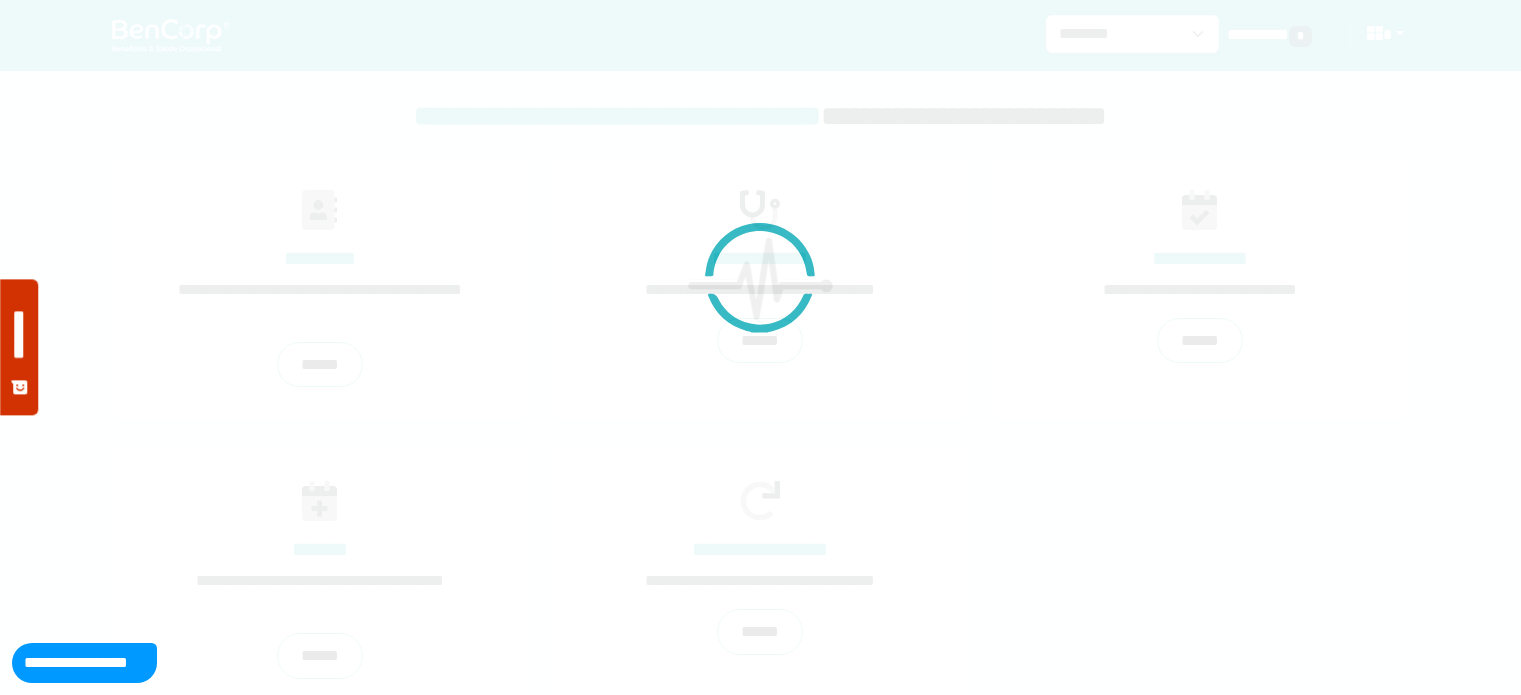 scroll, scrollTop: 0, scrollLeft: 0, axis: both 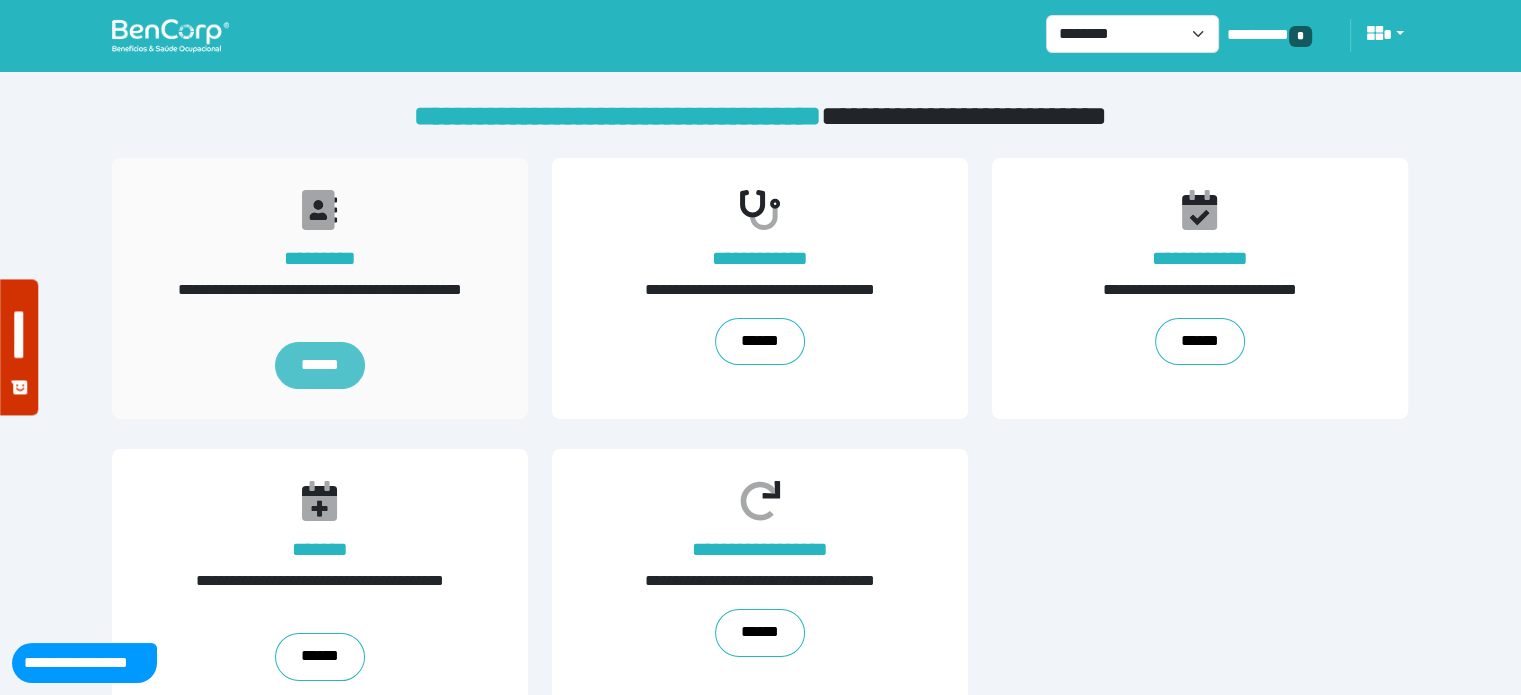 click on "******" at bounding box center (320, 366) 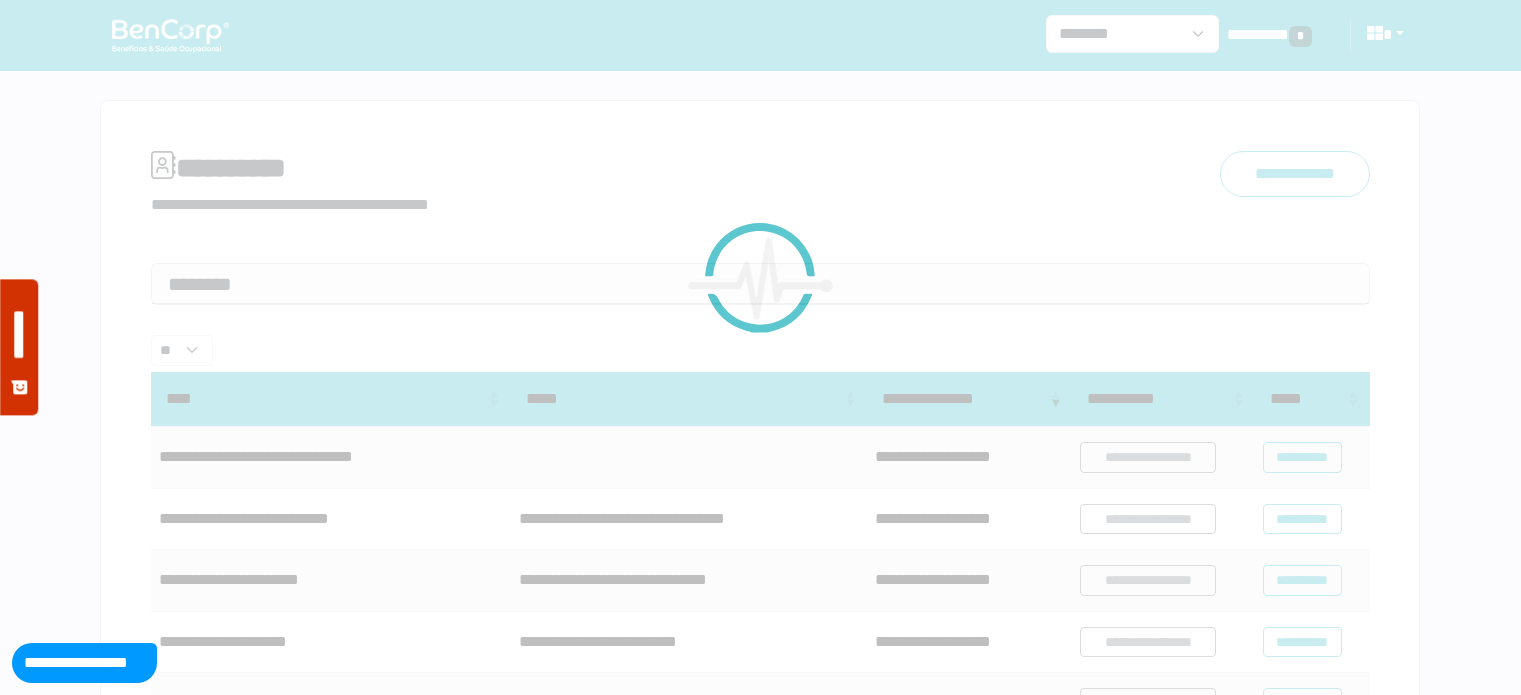 scroll, scrollTop: 0, scrollLeft: 0, axis: both 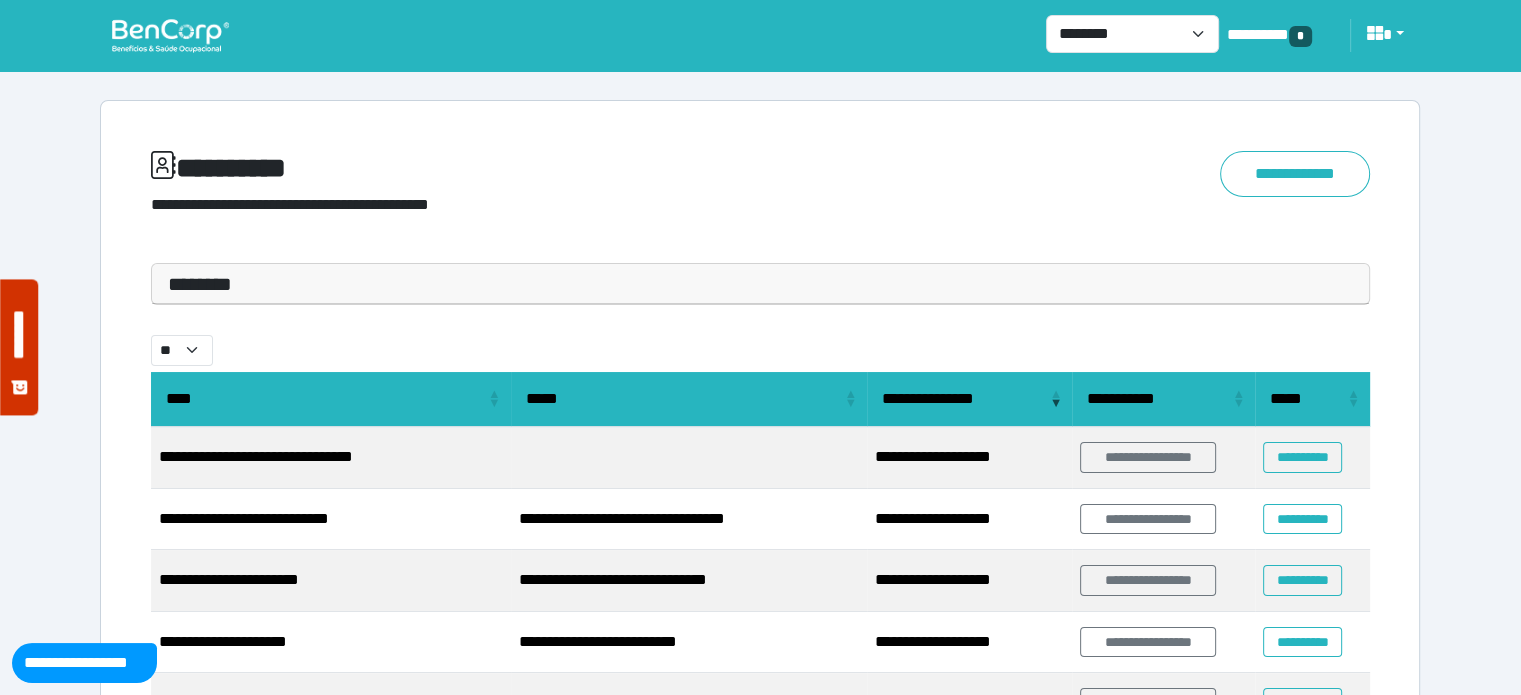 click on "********" at bounding box center (760, 284) 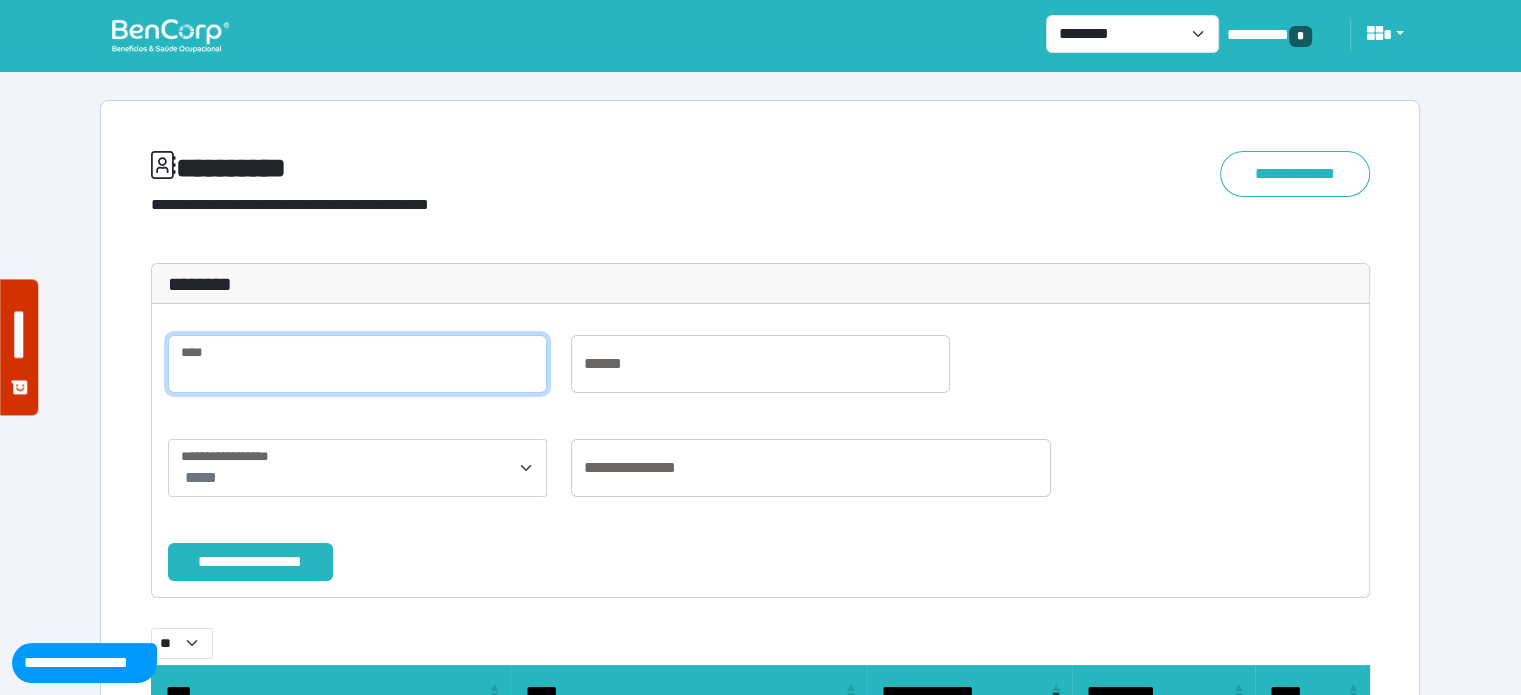 click at bounding box center [357, 364] 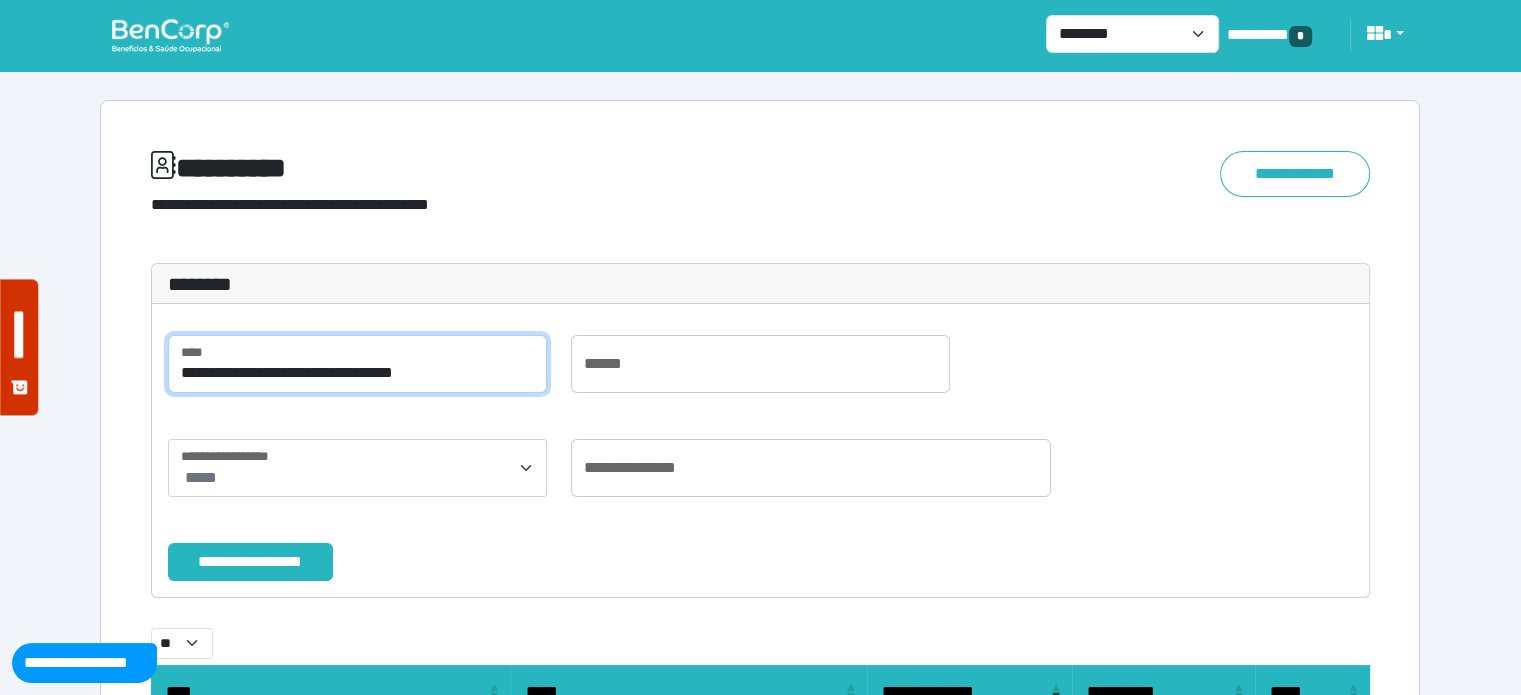 type on "**********" 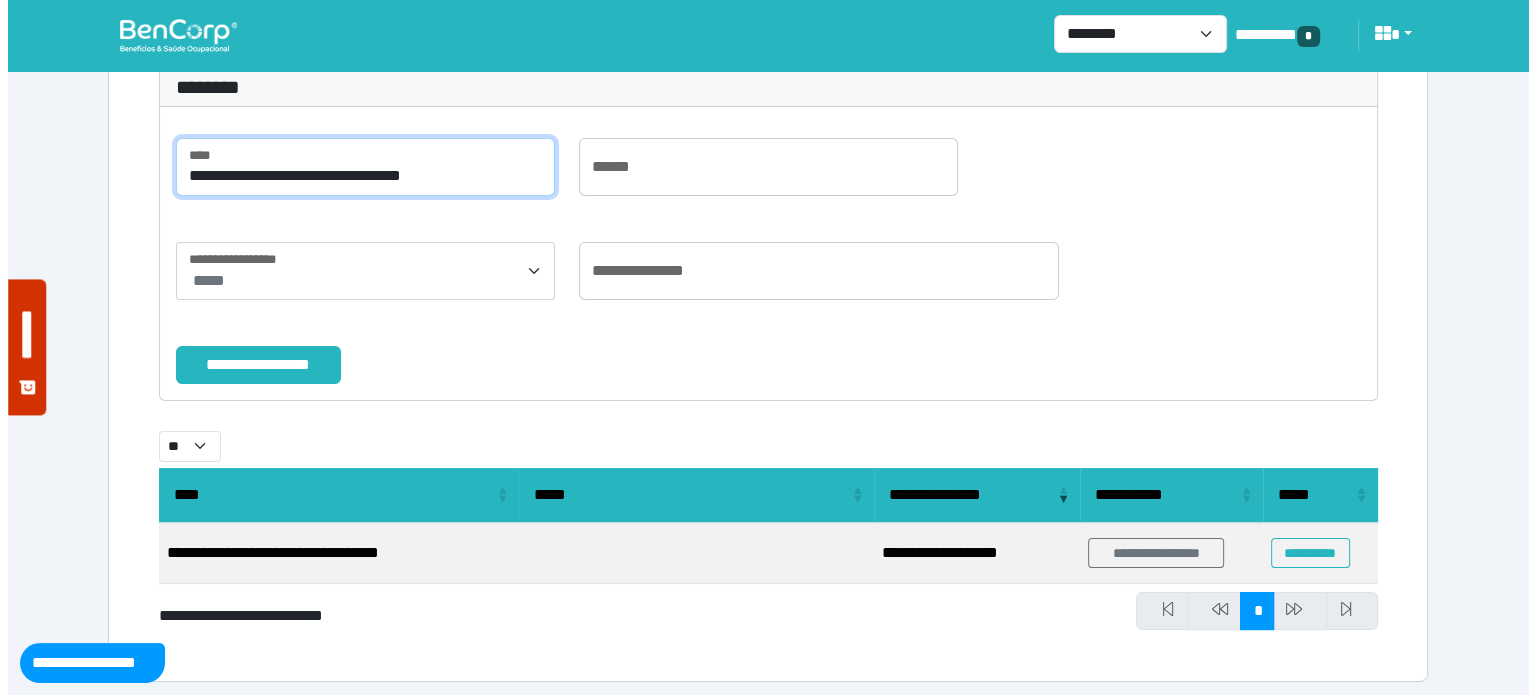 scroll, scrollTop: 203, scrollLeft: 0, axis: vertical 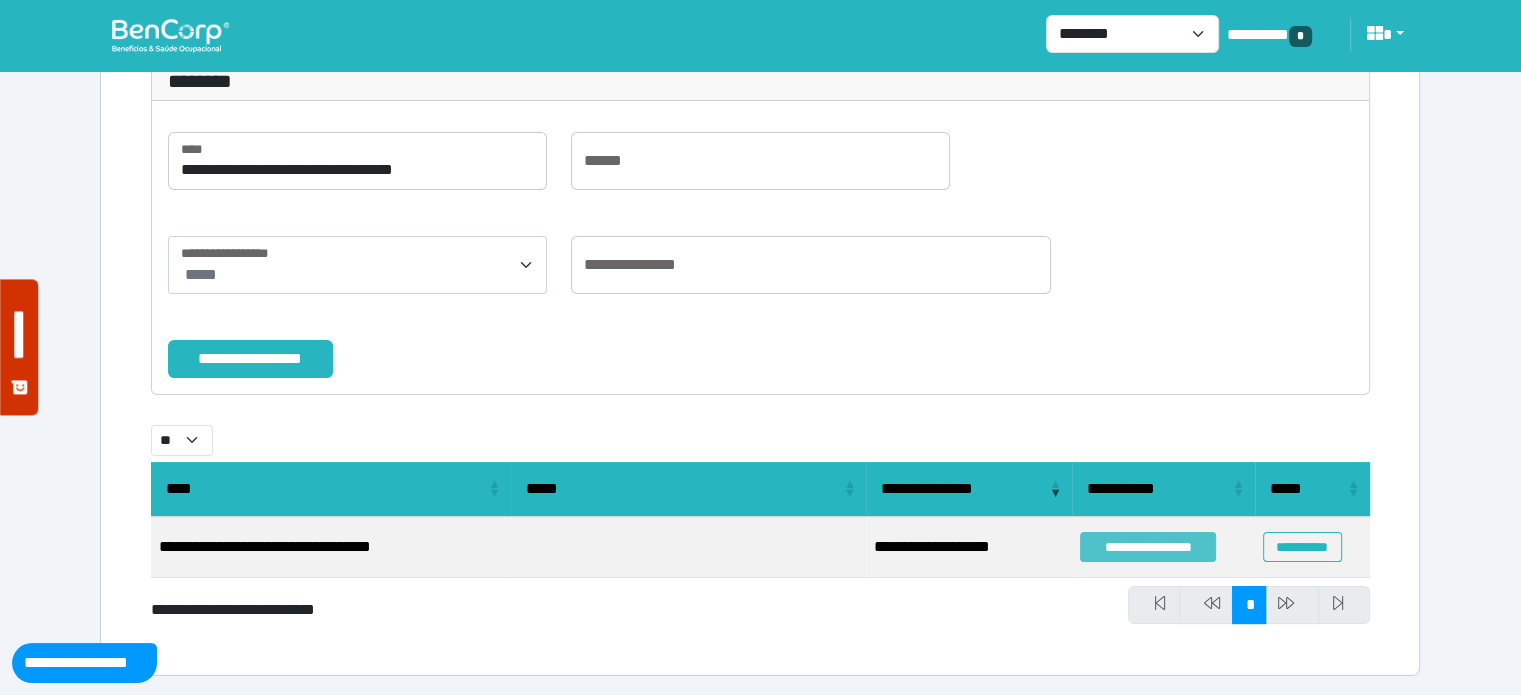 click on "**********" at bounding box center (1148, 547) 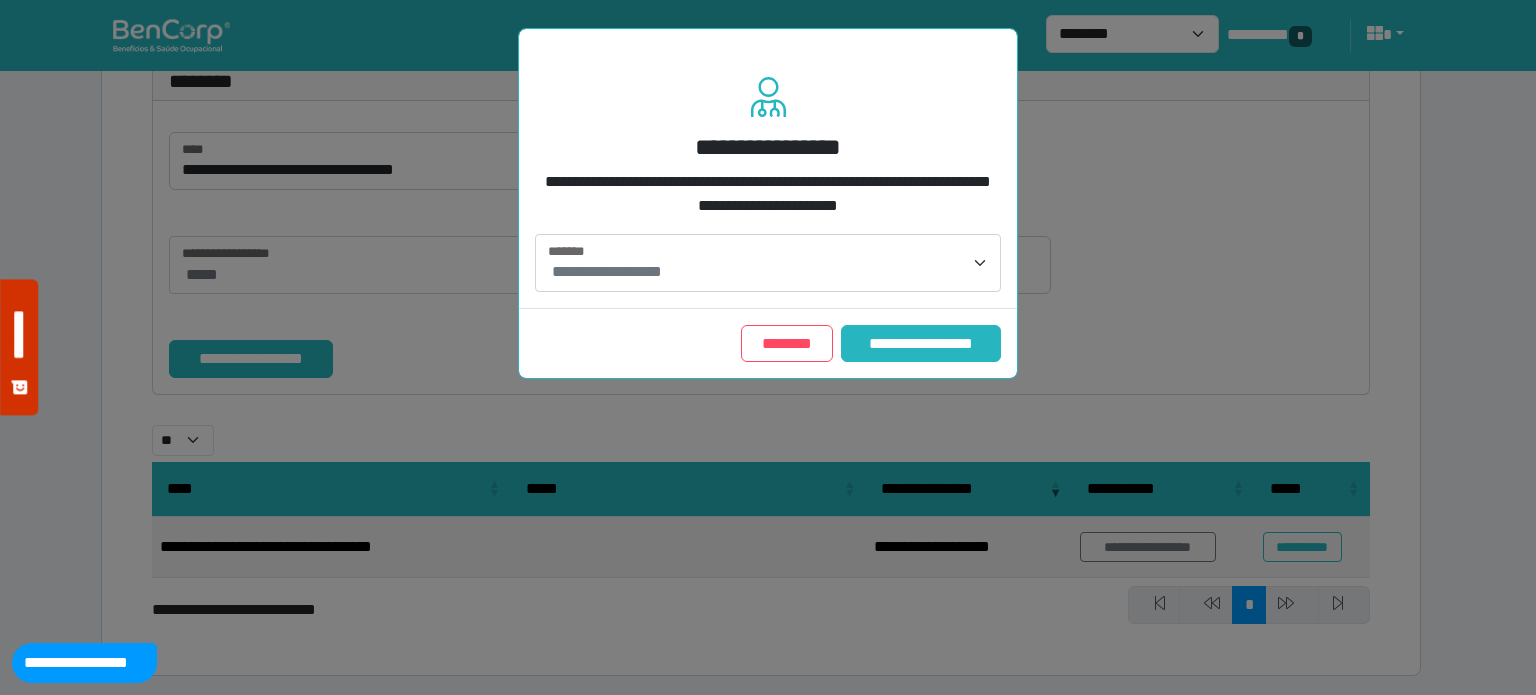 click on "**********" at bounding box center (770, 272) 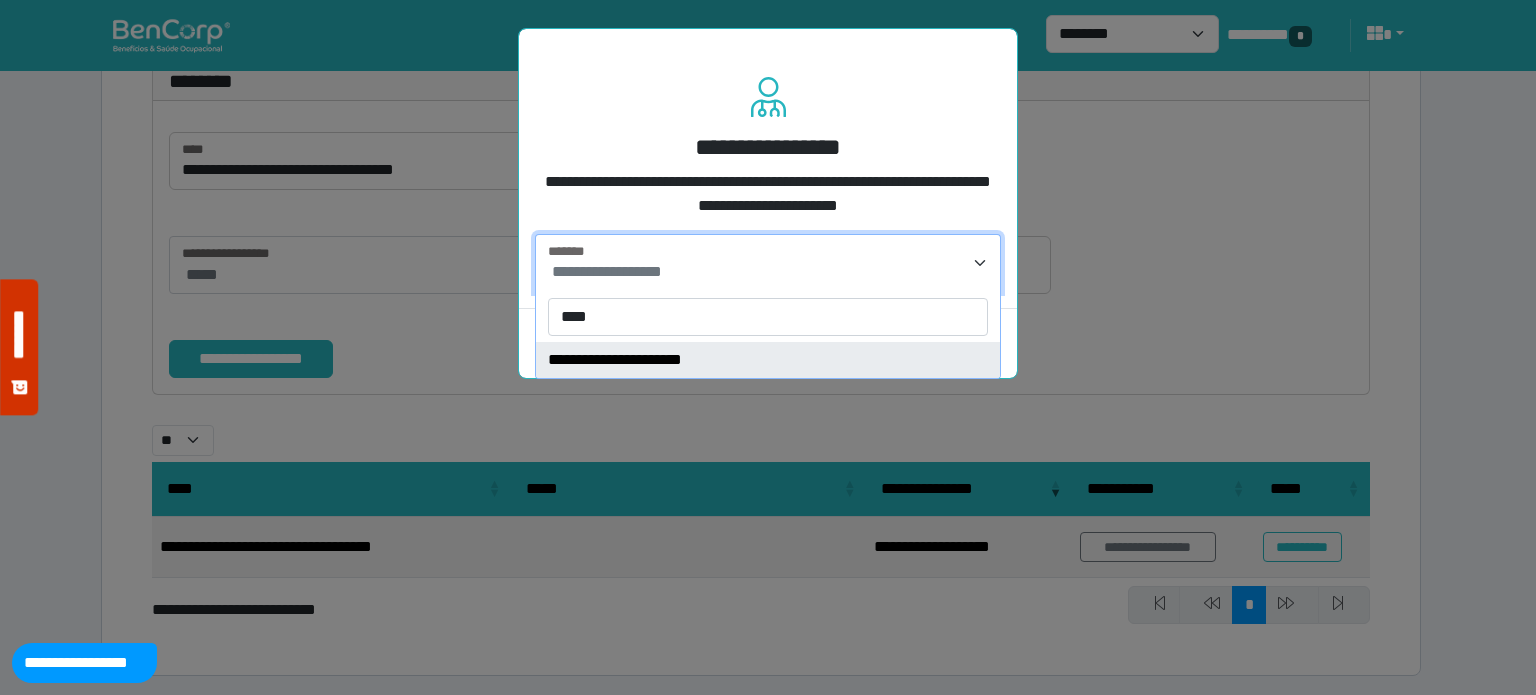 type on "****" 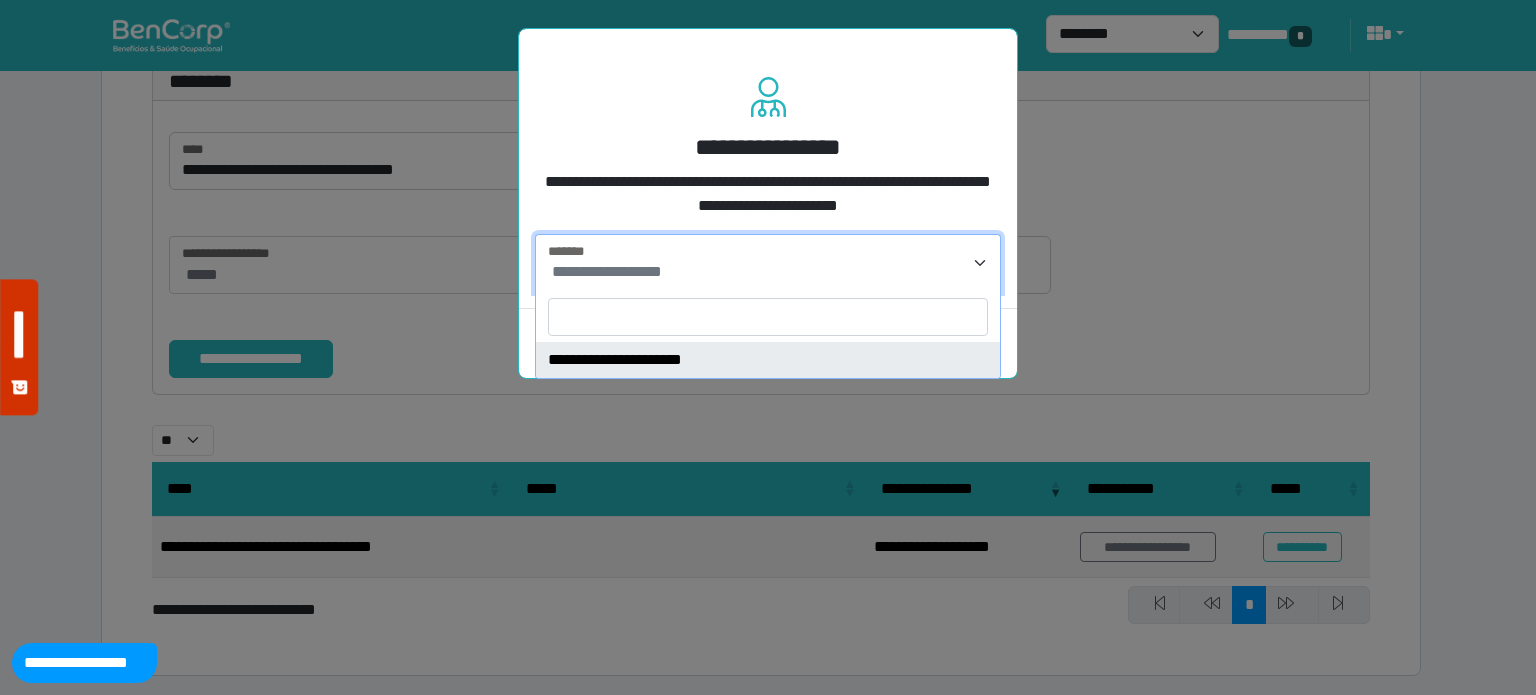 select on "****" 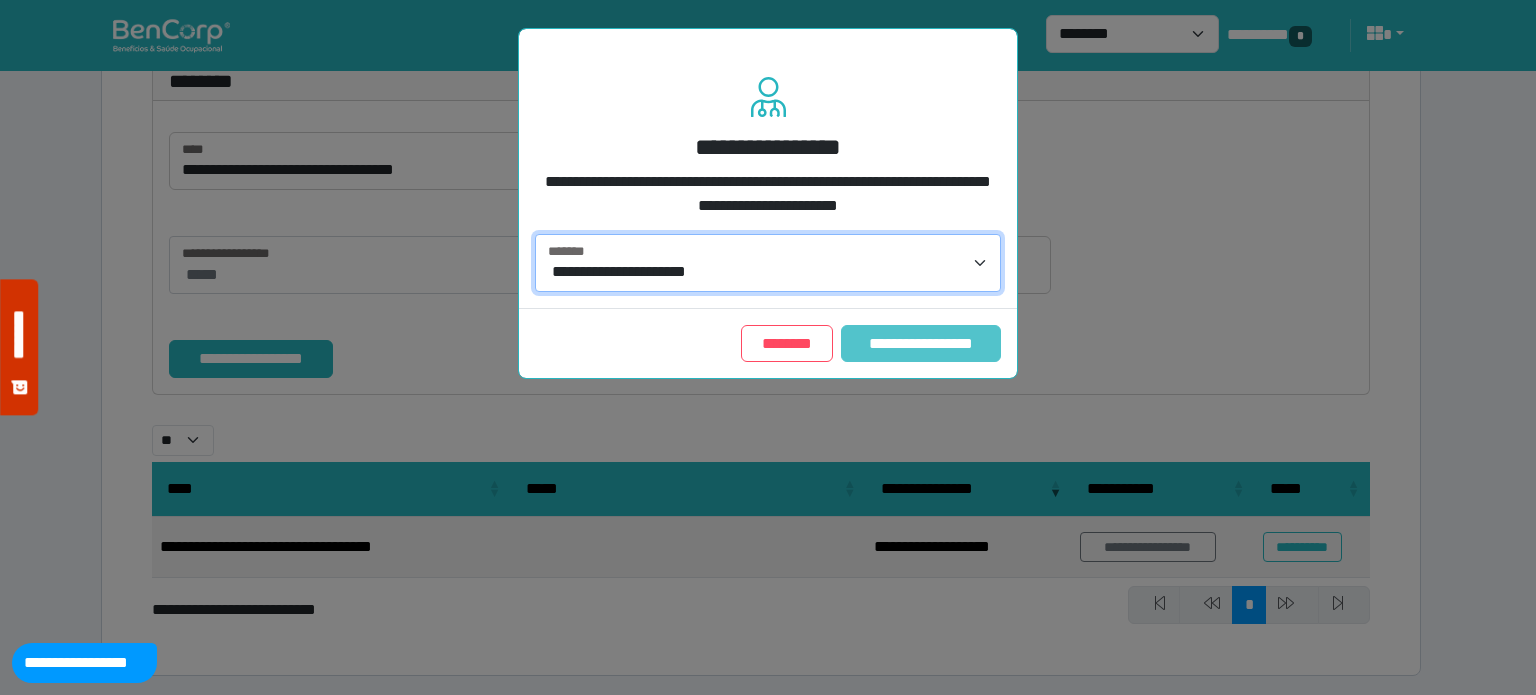 click on "**********" at bounding box center (921, 344) 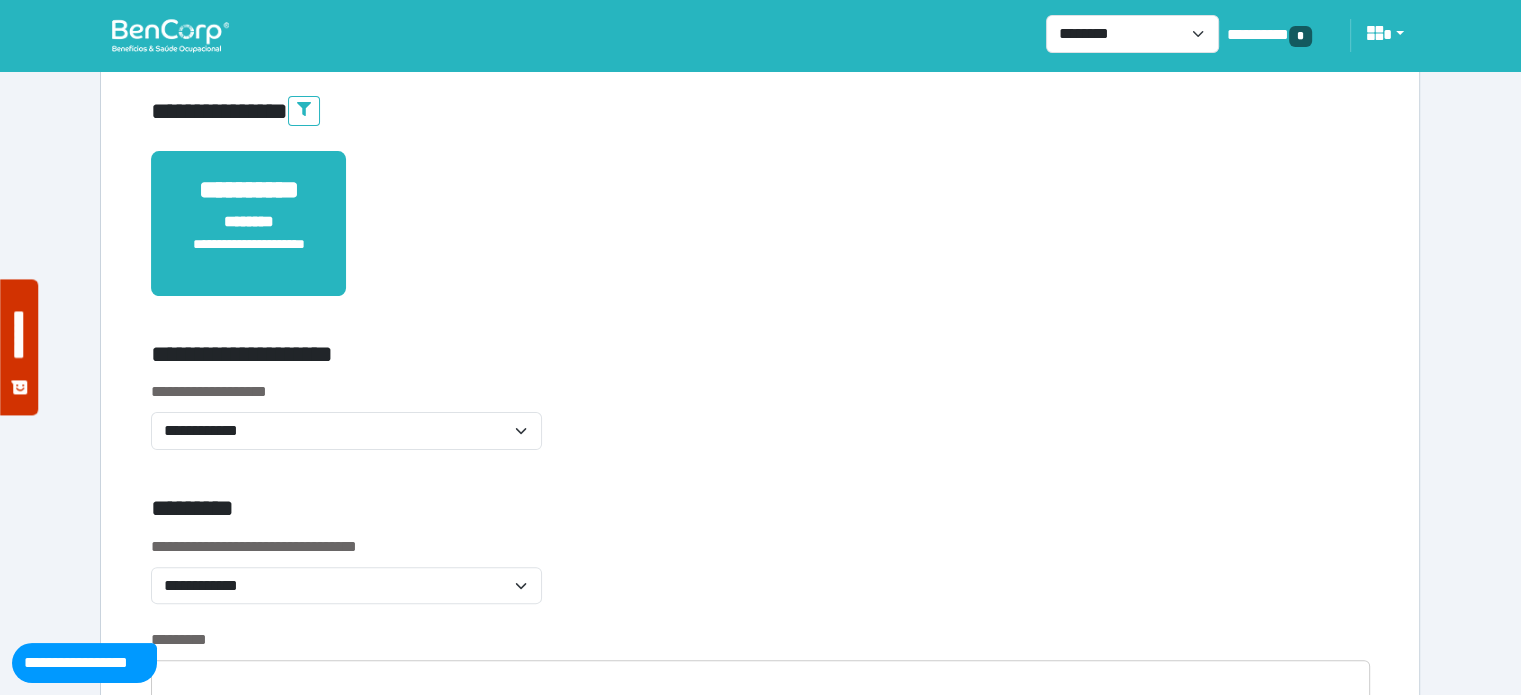 scroll, scrollTop: 400, scrollLeft: 0, axis: vertical 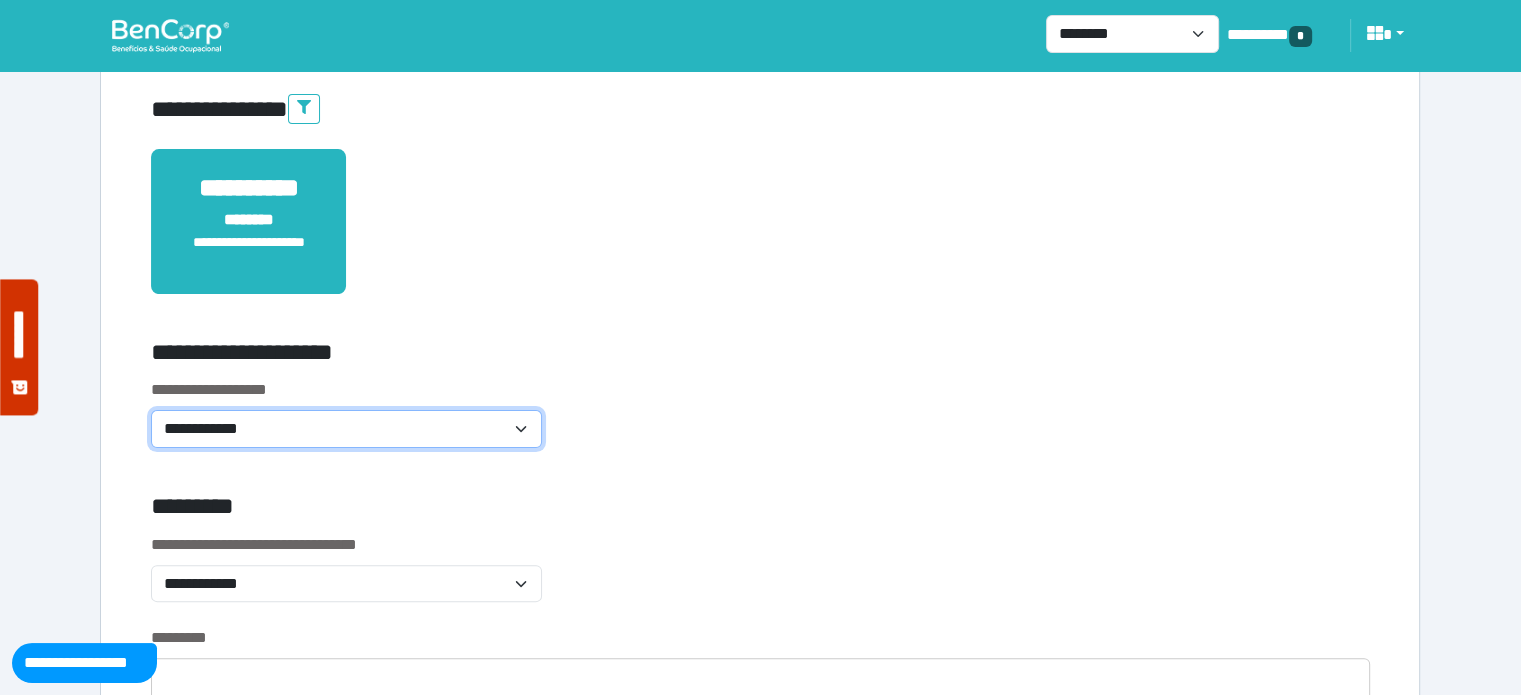 click on "**********" at bounding box center (346, 429) 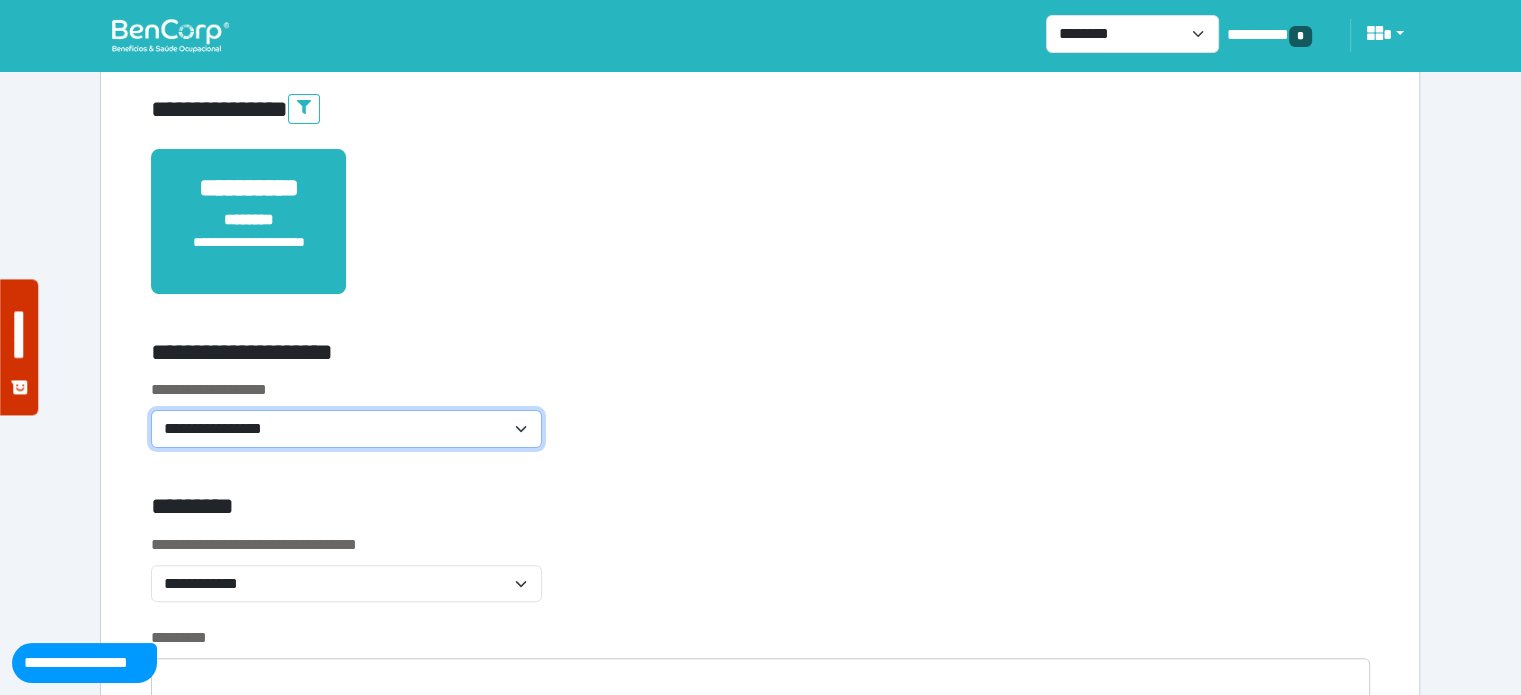 click on "**********" at bounding box center (346, 429) 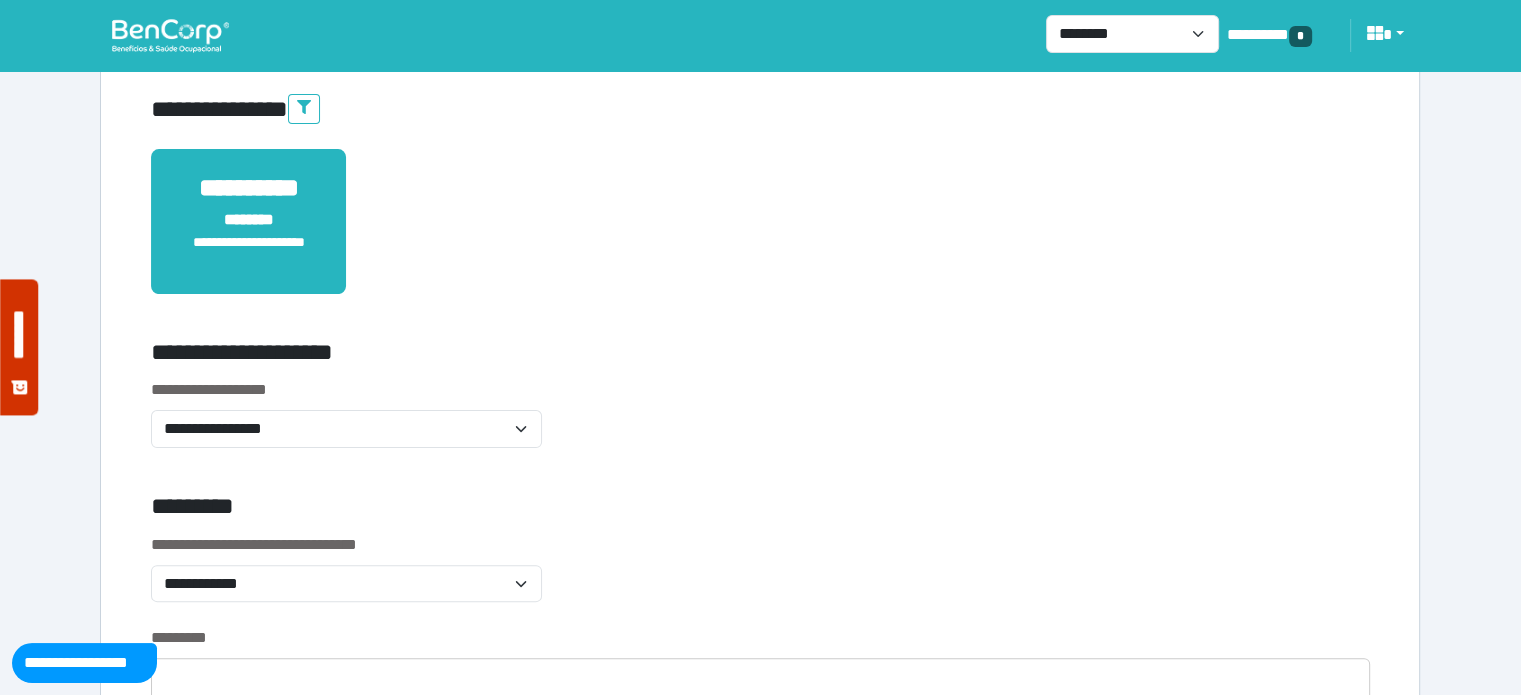 click on "**********" at bounding box center (760, 425) 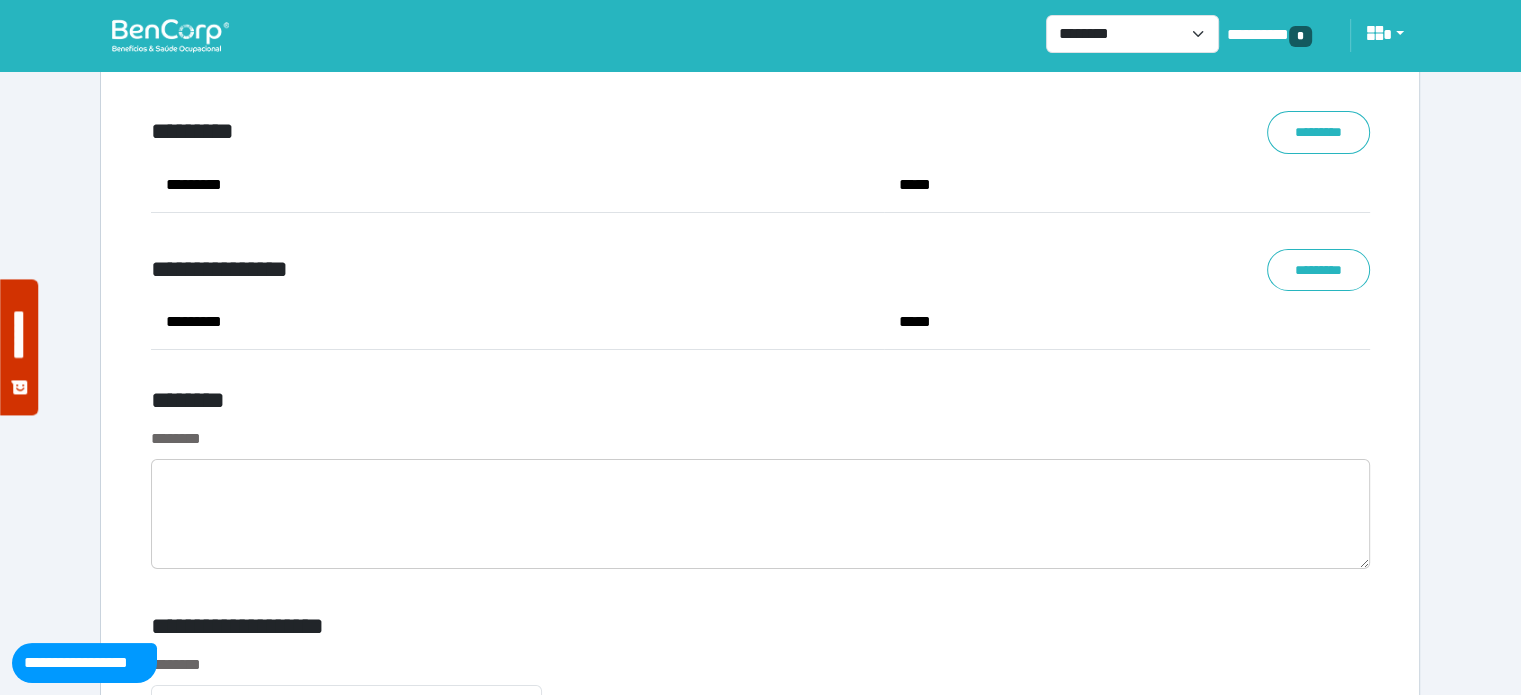 scroll, scrollTop: 7406, scrollLeft: 0, axis: vertical 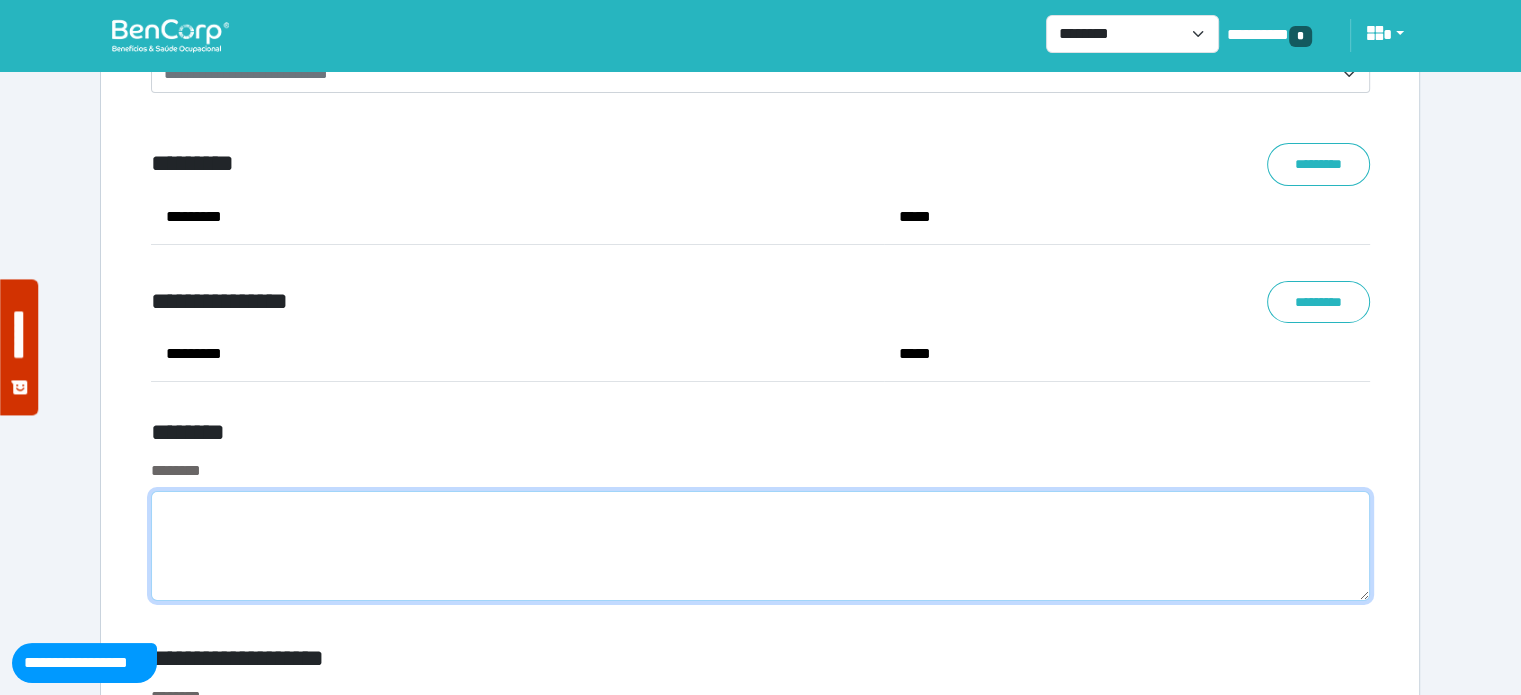 click at bounding box center (760, 546) 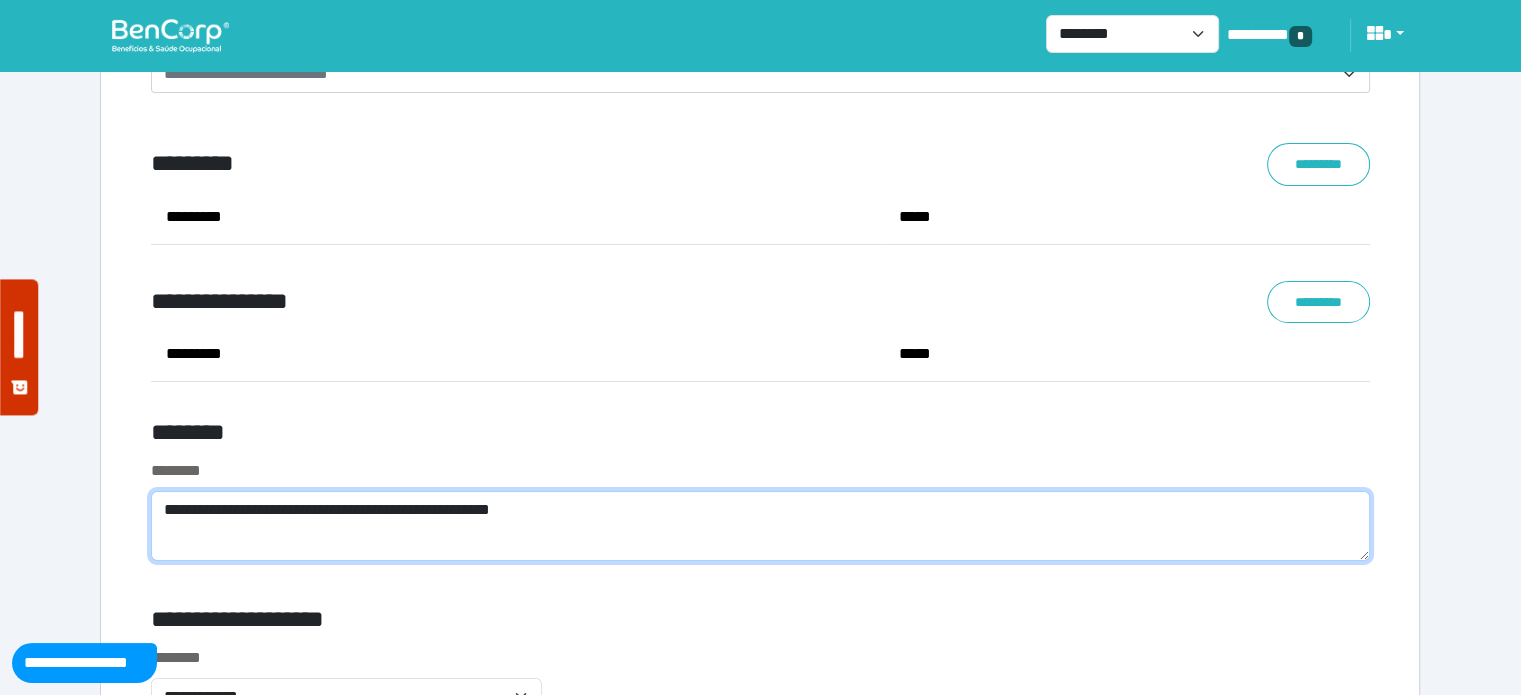 drag, startPoint x: 212, startPoint y: 509, endPoint x: 86, endPoint y: 507, distance: 126.01587 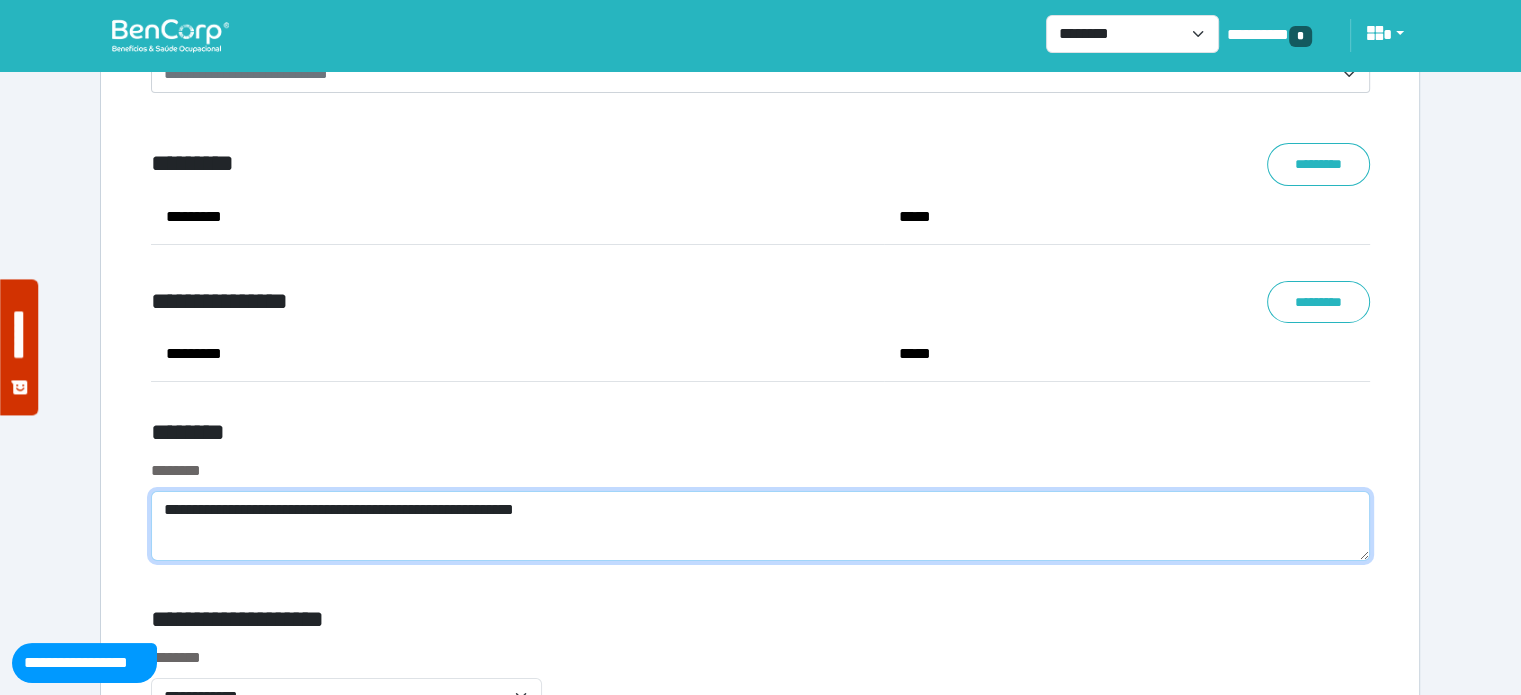 click on "**********" at bounding box center [760, 526] 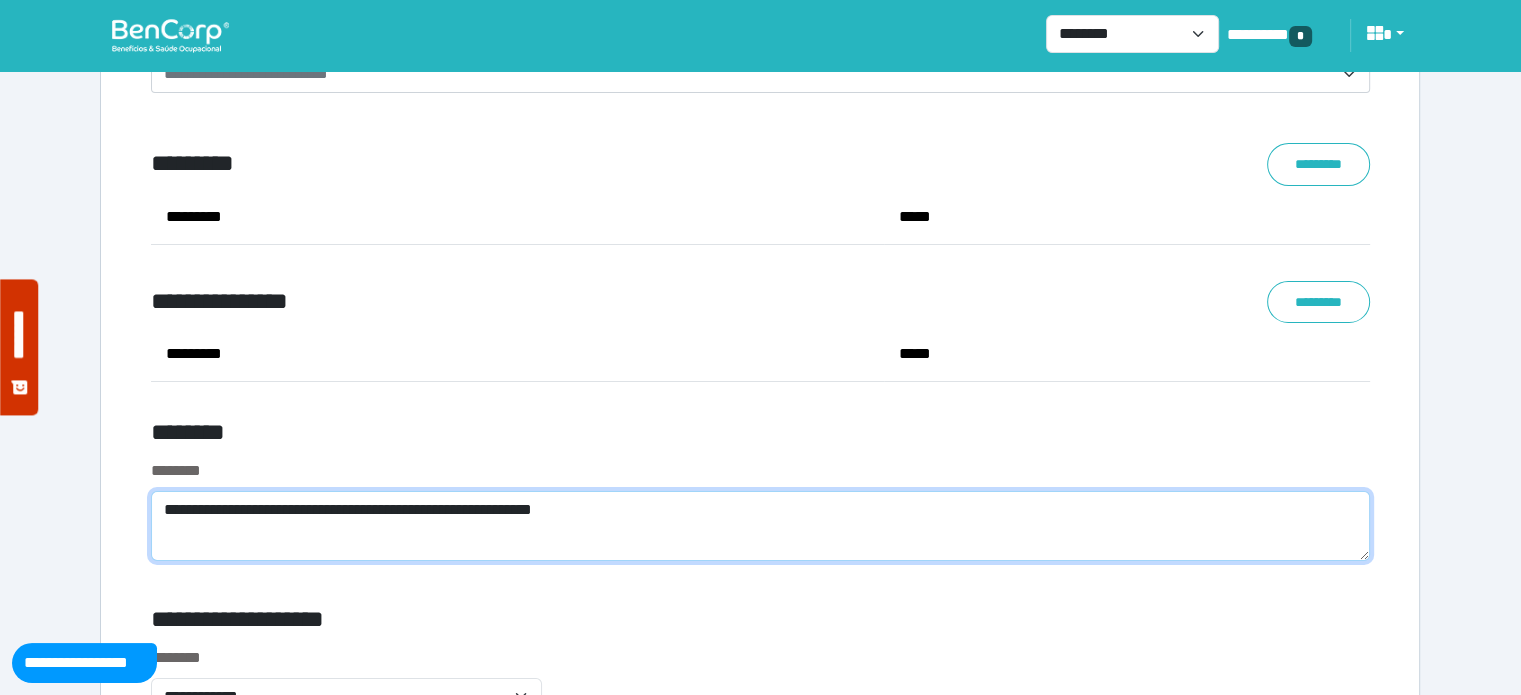 click on "**********" at bounding box center (760, 526) 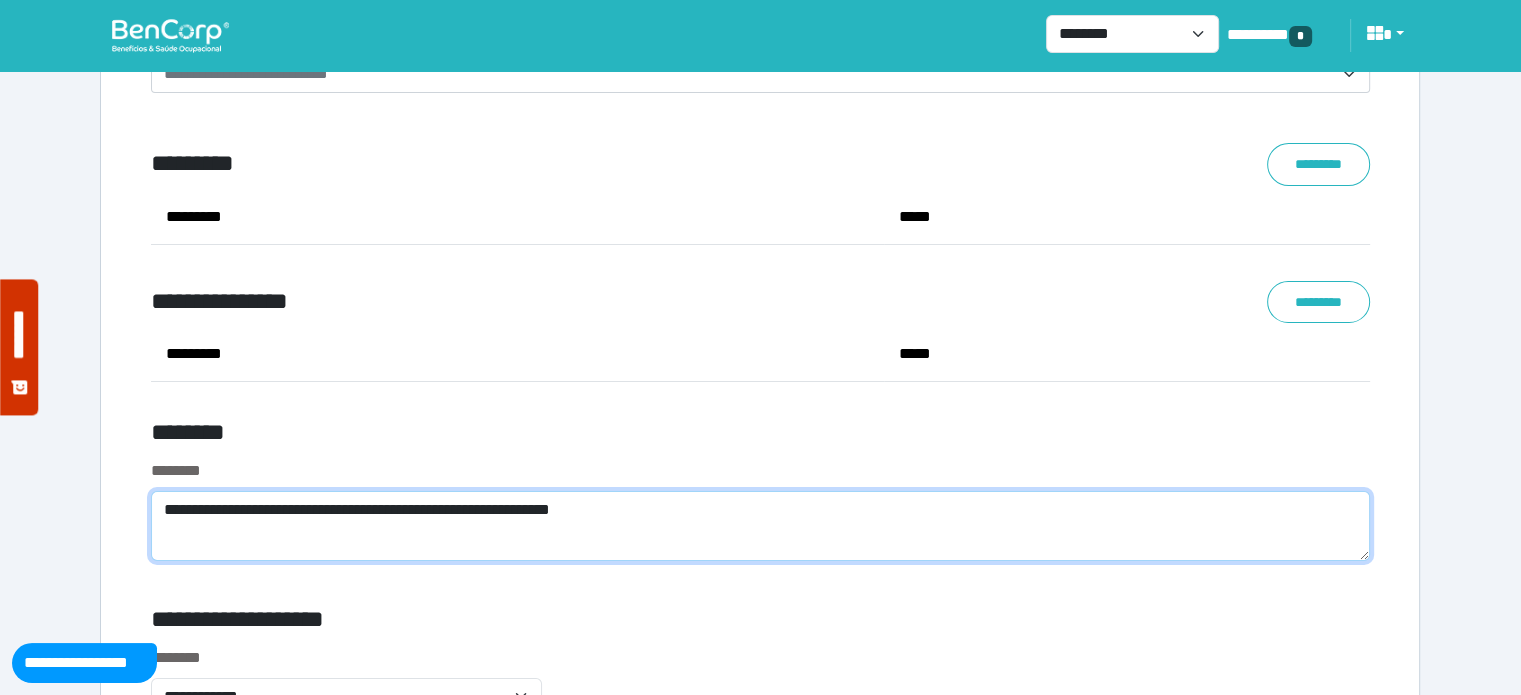 click on "**********" at bounding box center [760, 526] 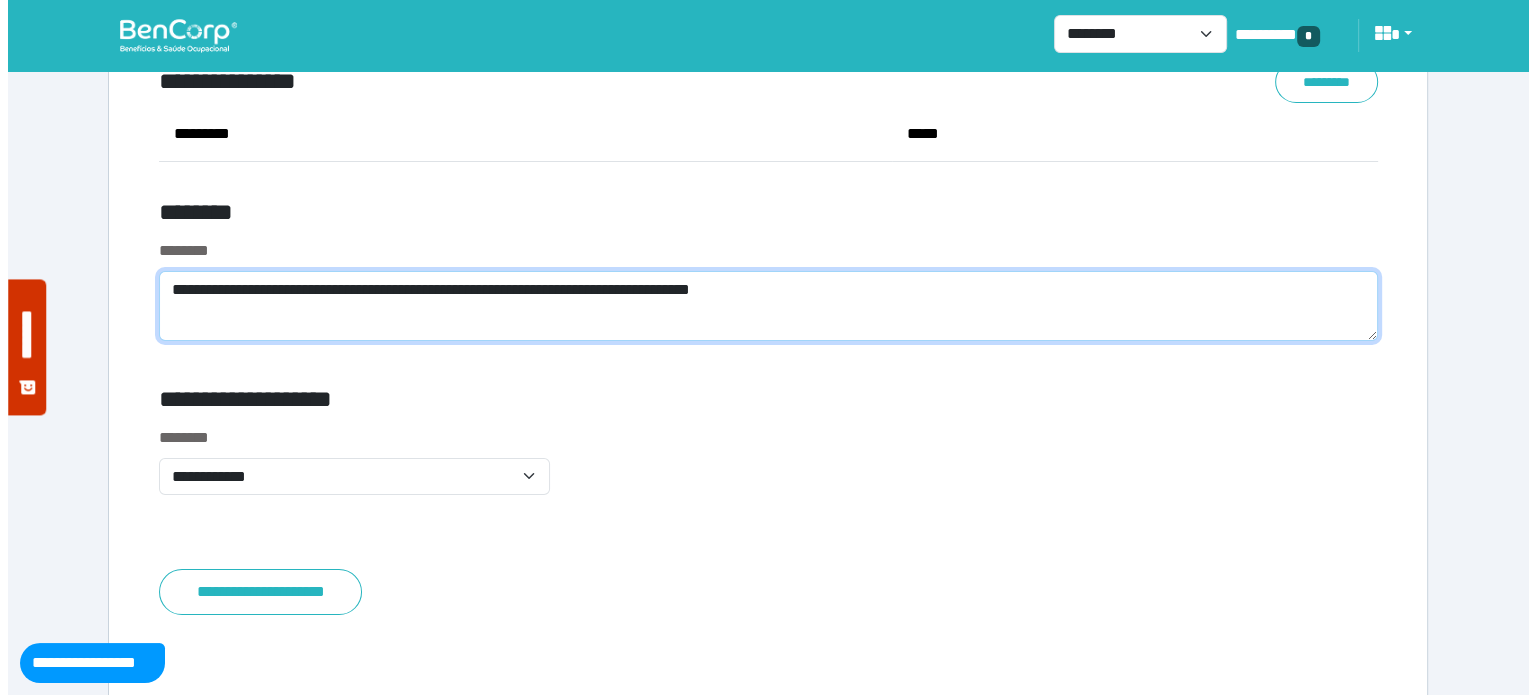 scroll, scrollTop: 7766, scrollLeft: 0, axis: vertical 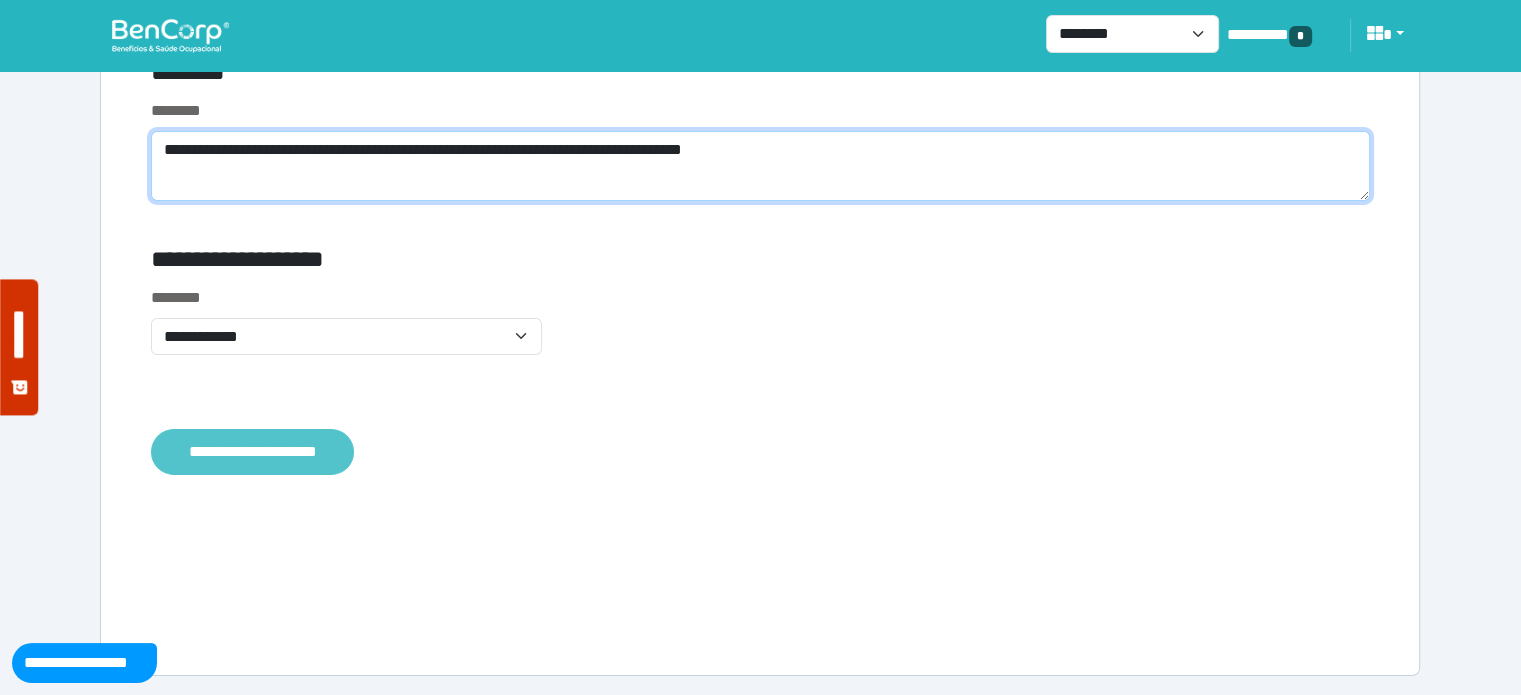 type on "**********" 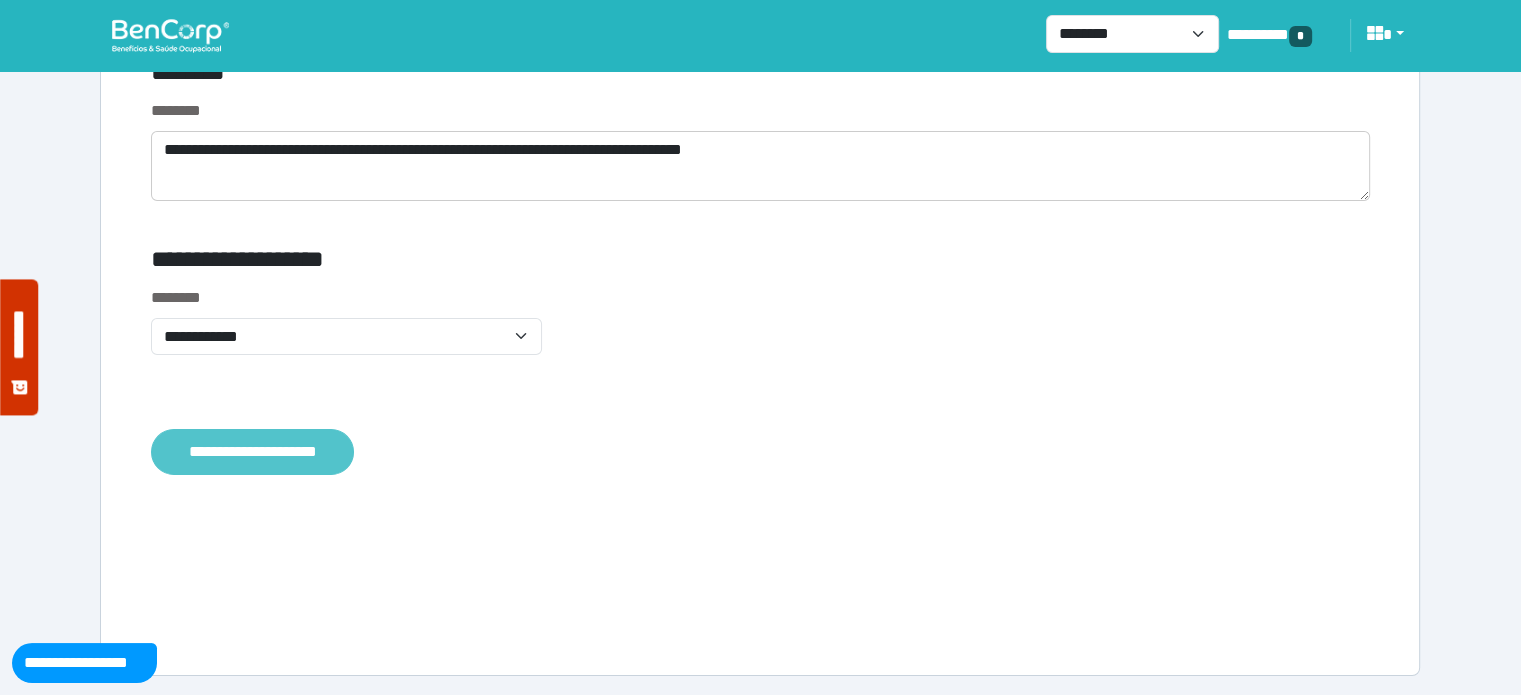 click on "**********" at bounding box center [252, 452] 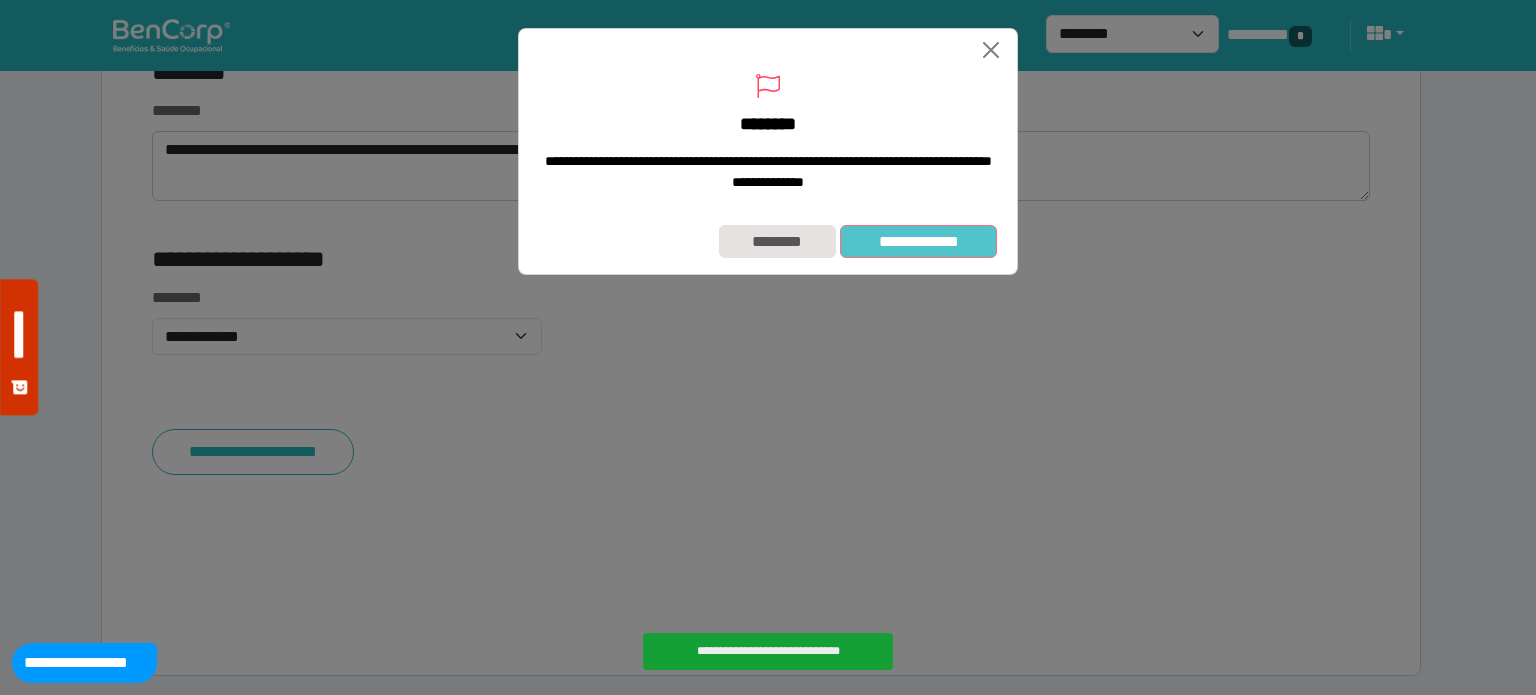 click on "**********" at bounding box center (918, 242) 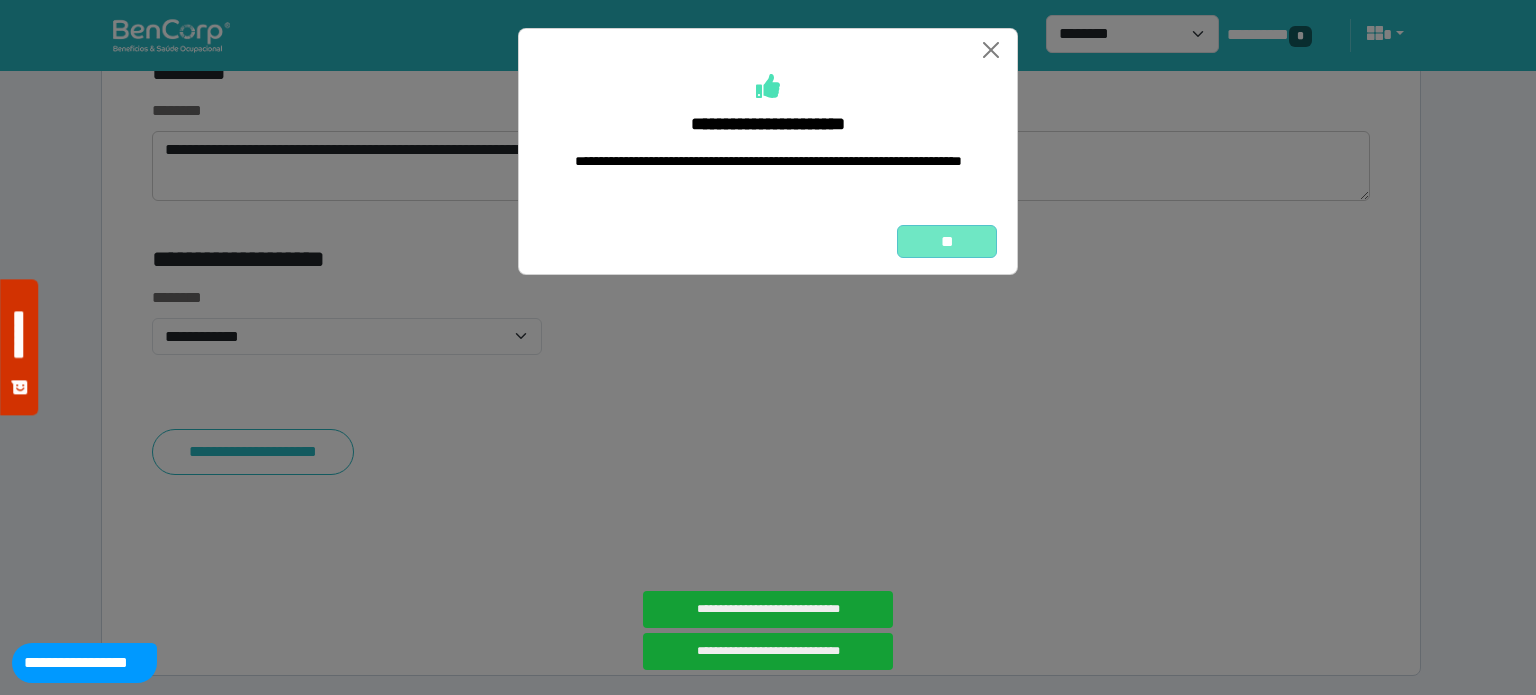 click on "**" at bounding box center [947, 242] 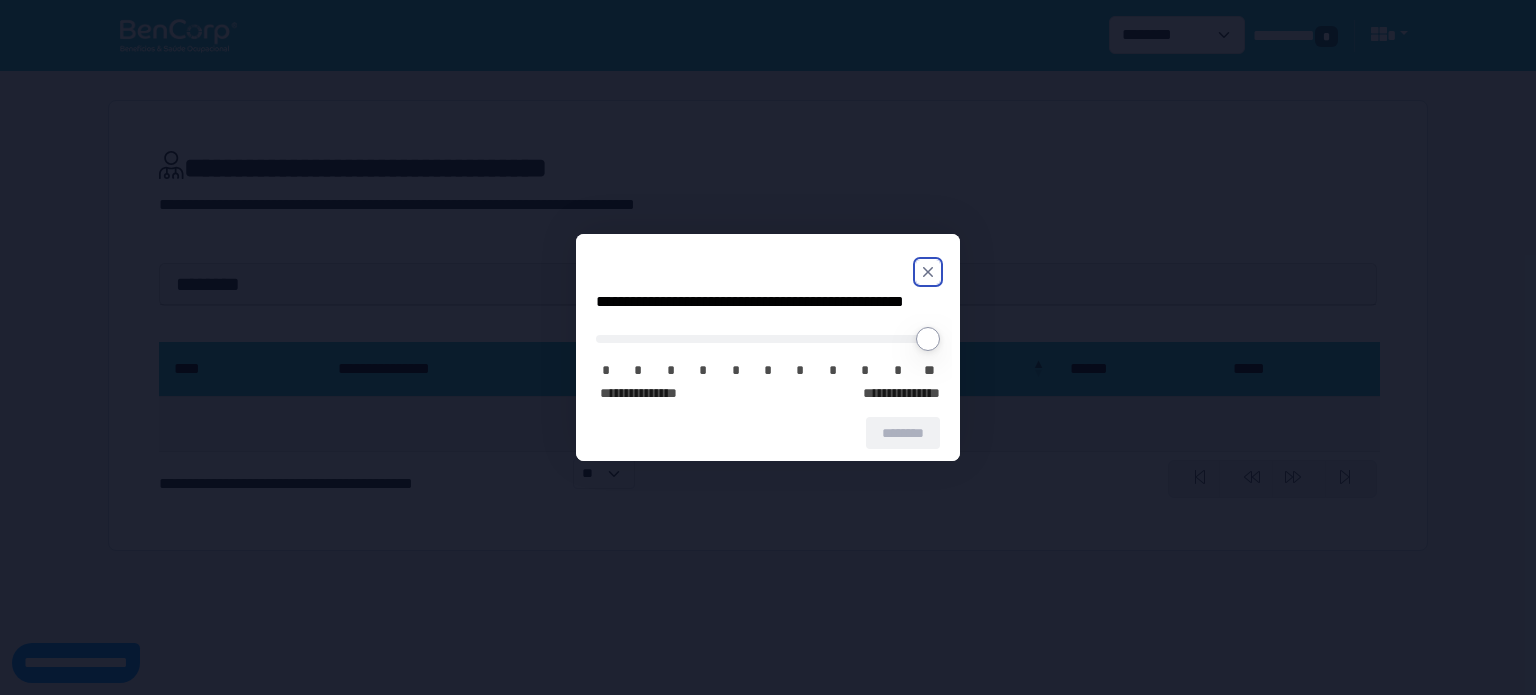 type 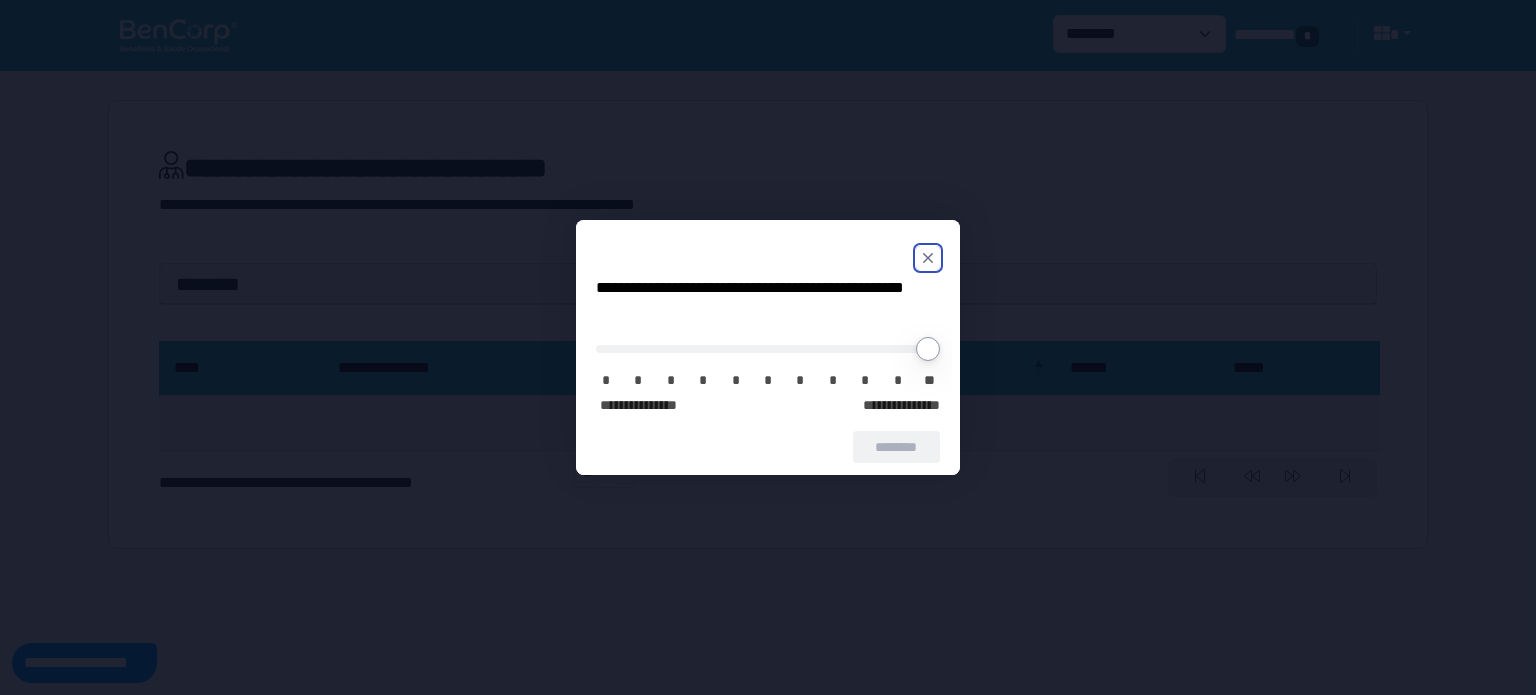 scroll, scrollTop: 0, scrollLeft: 0, axis: both 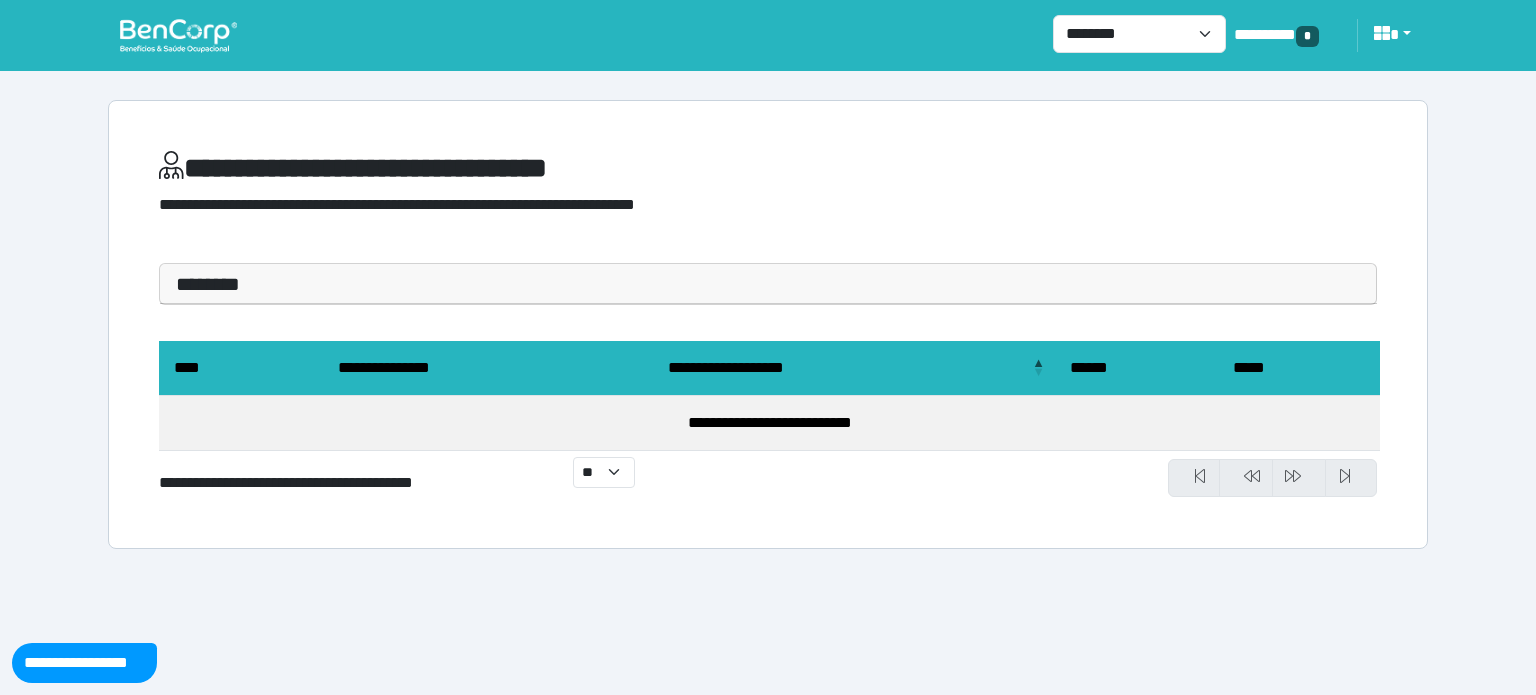 click at bounding box center [178, 35] 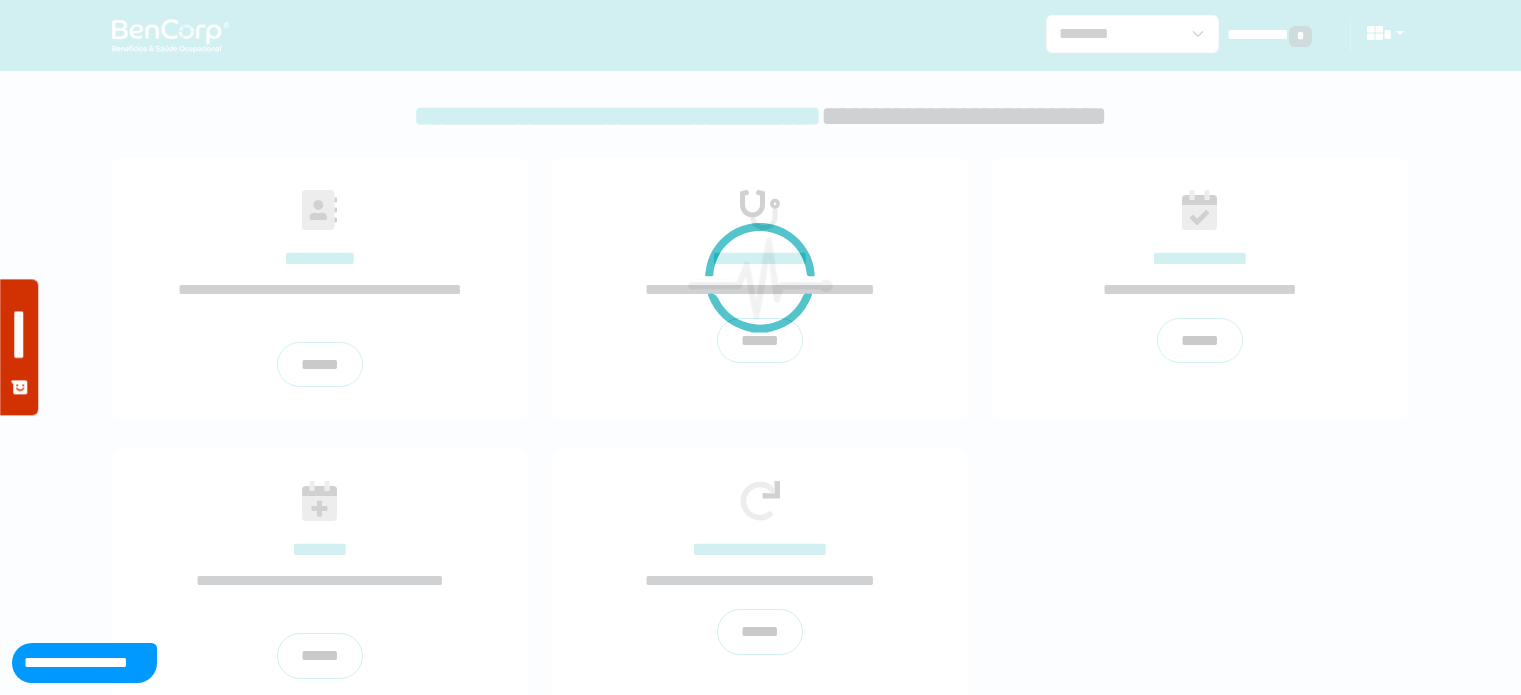 scroll, scrollTop: 0, scrollLeft: 0, axis: both 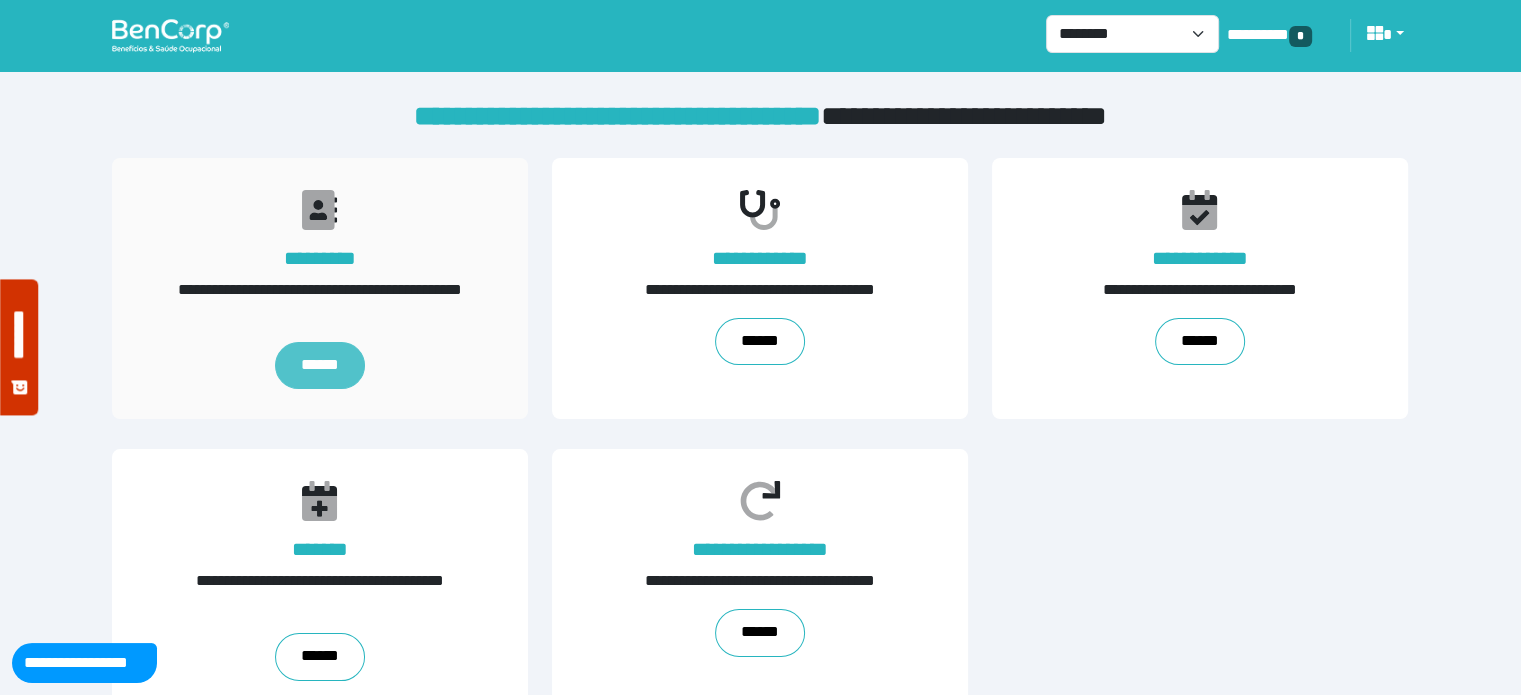 click on "******" at bounding box center [320, 366] 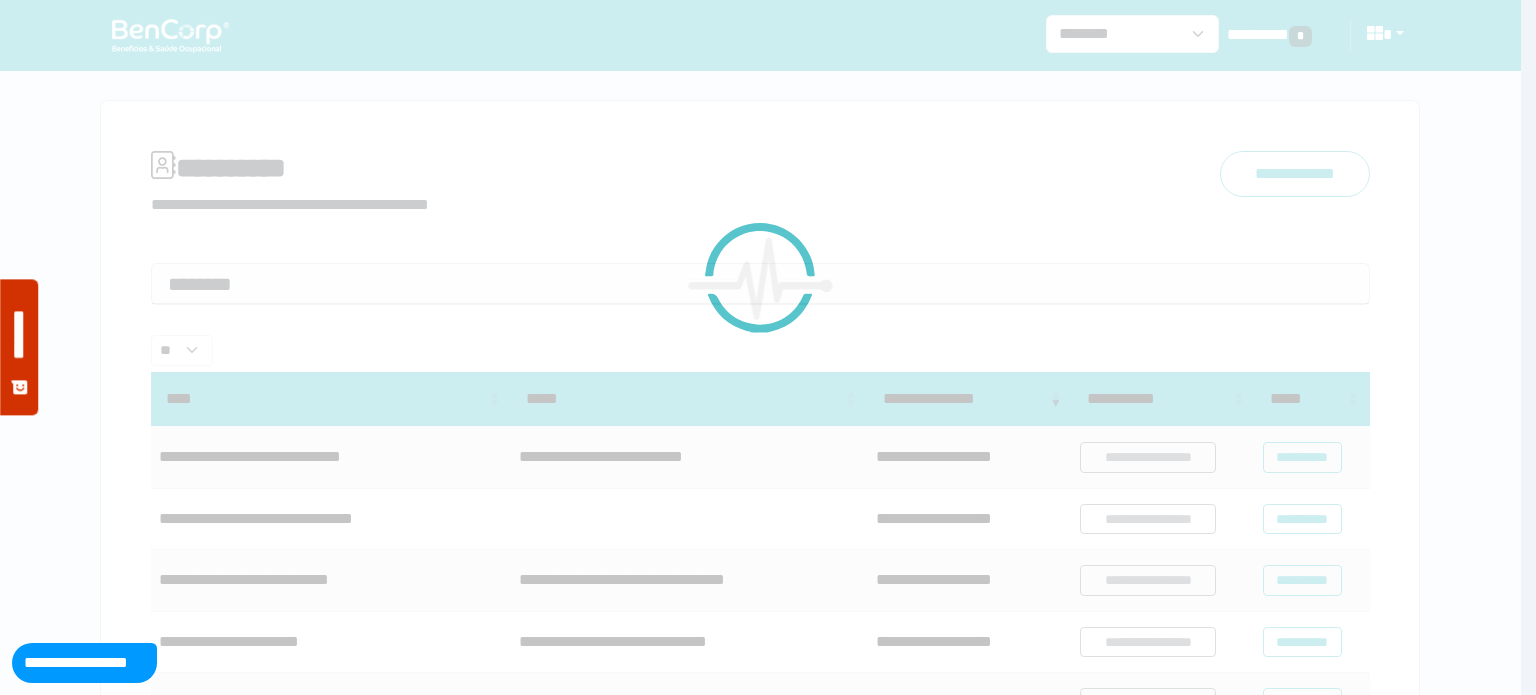 scroll, scrollTop: 0, scrollLeft: 0, axis: both 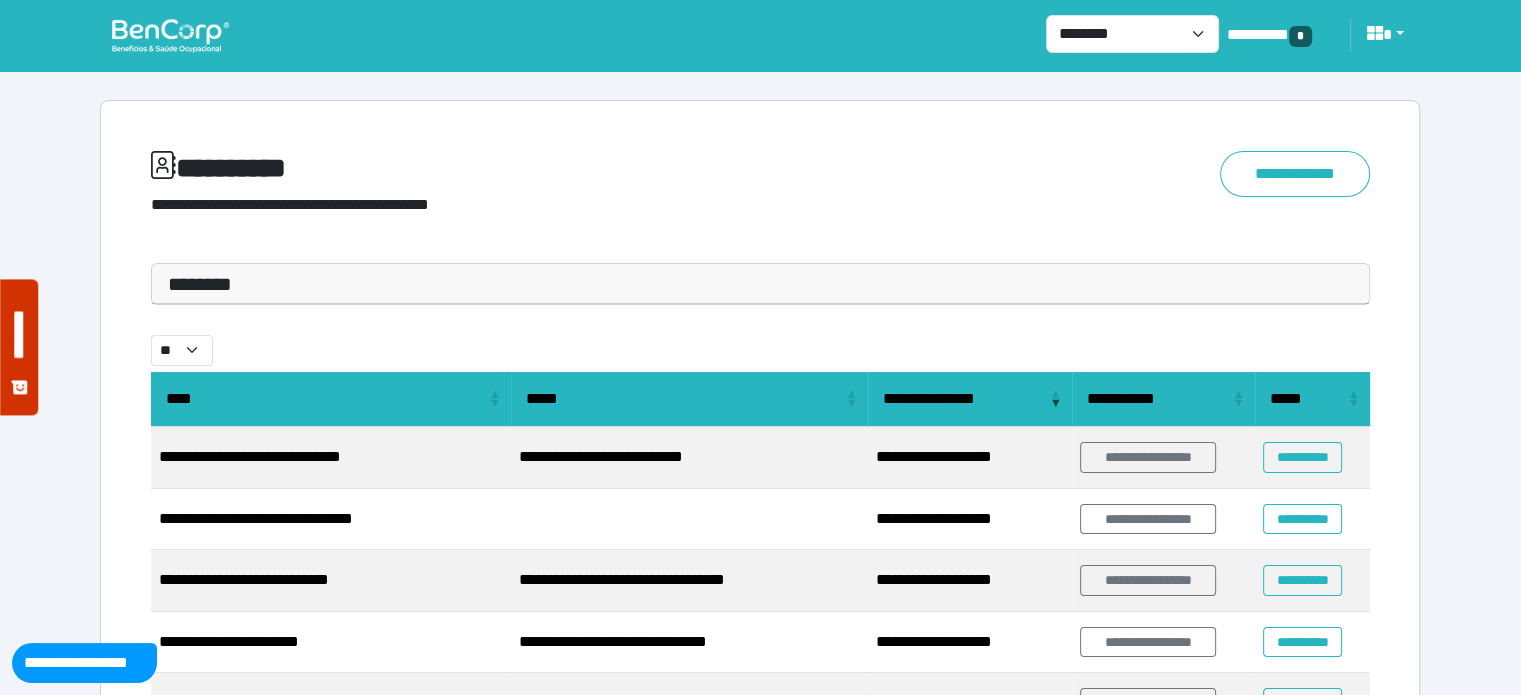 click on "********" at bounding box center (760, 284) 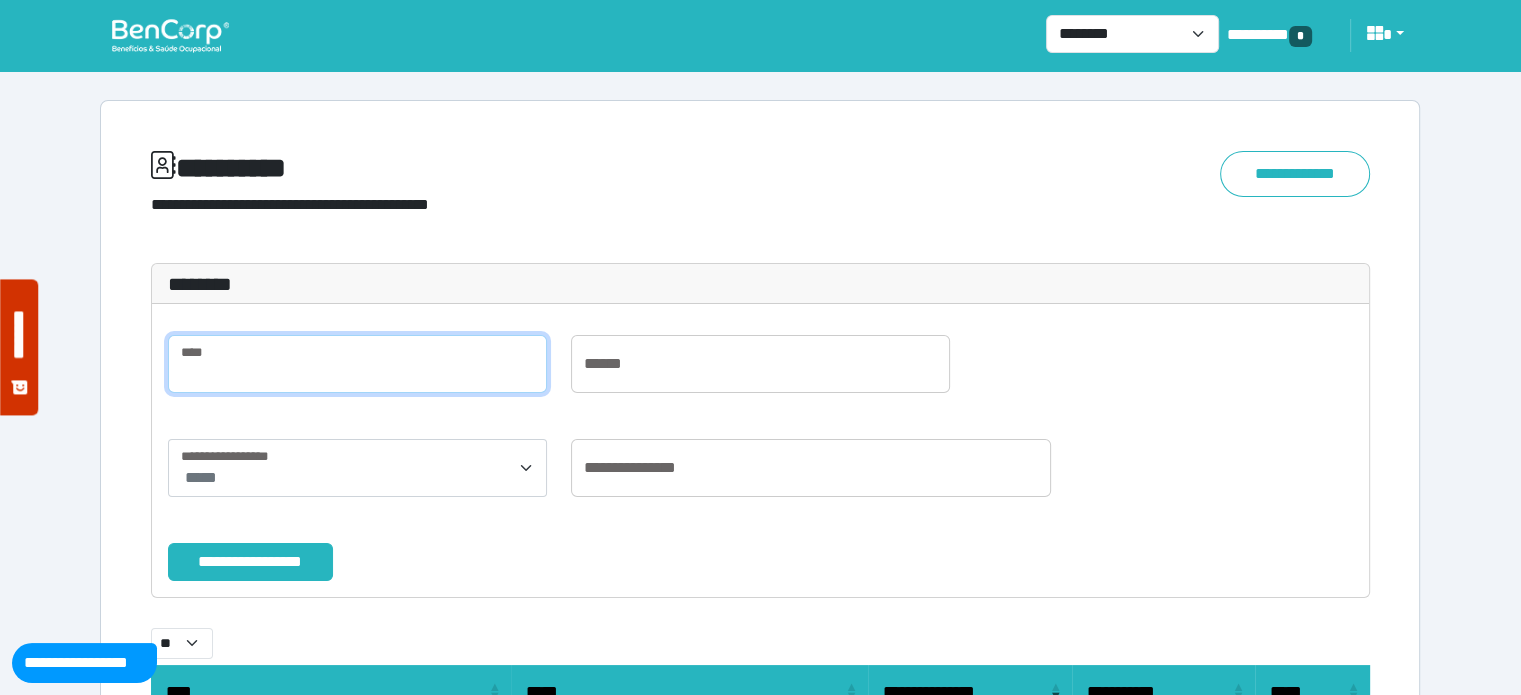 click at bounding box center (357, 364) 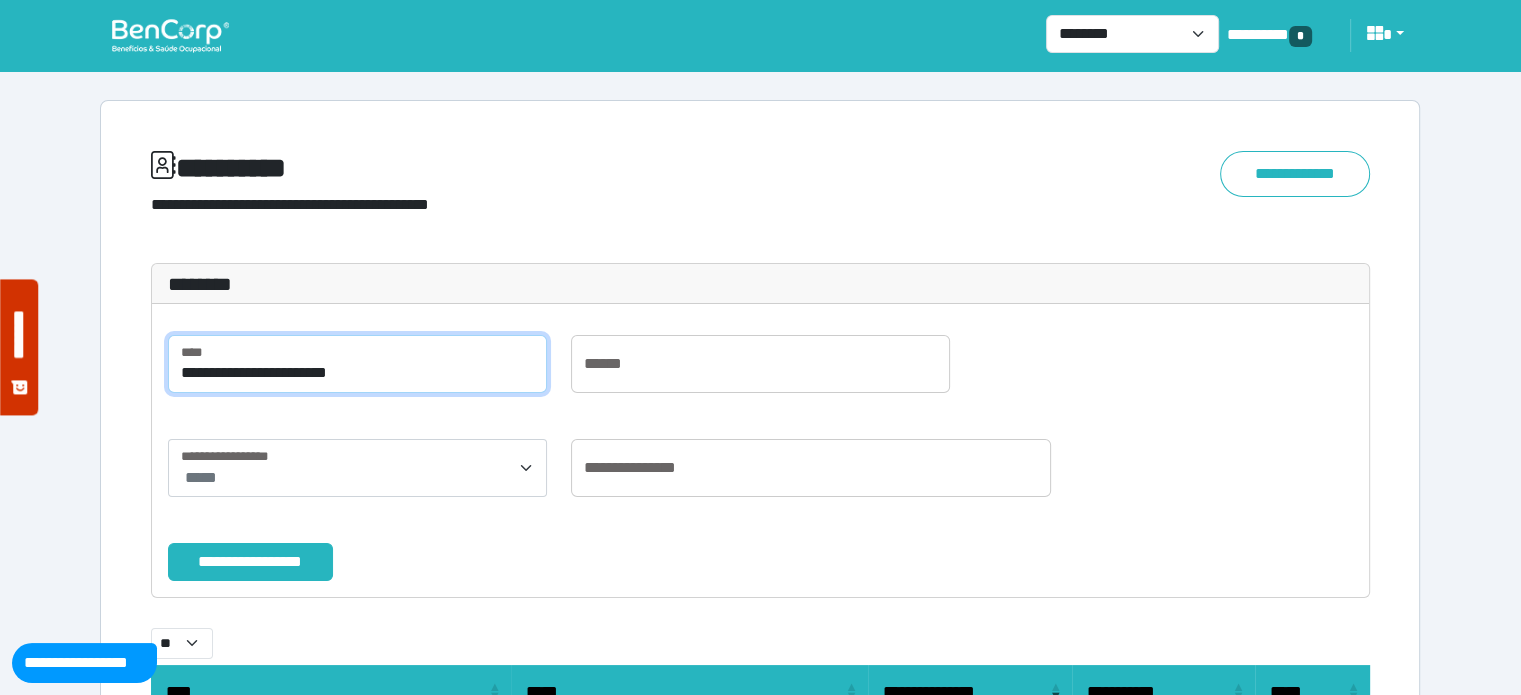 type on "**********" 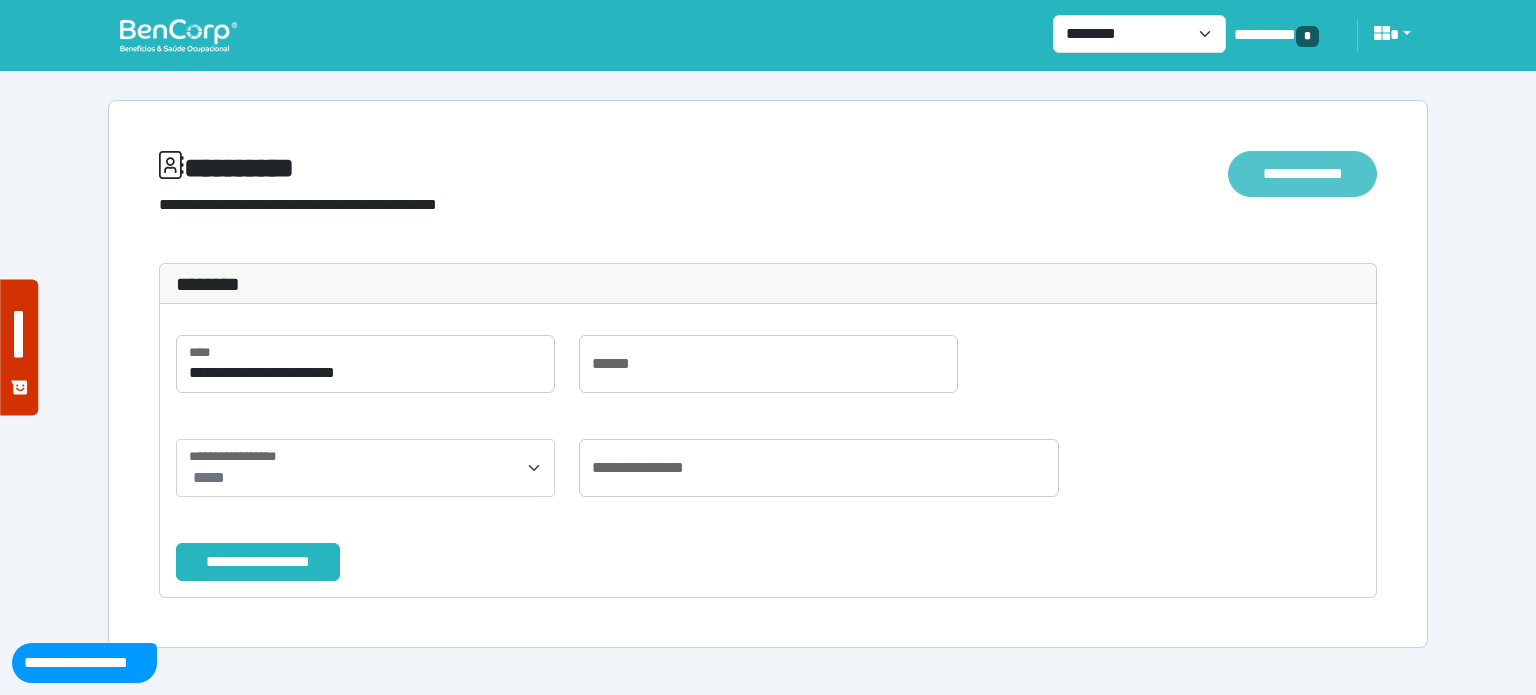 click on "**********" at bounding box center [1303, 174] 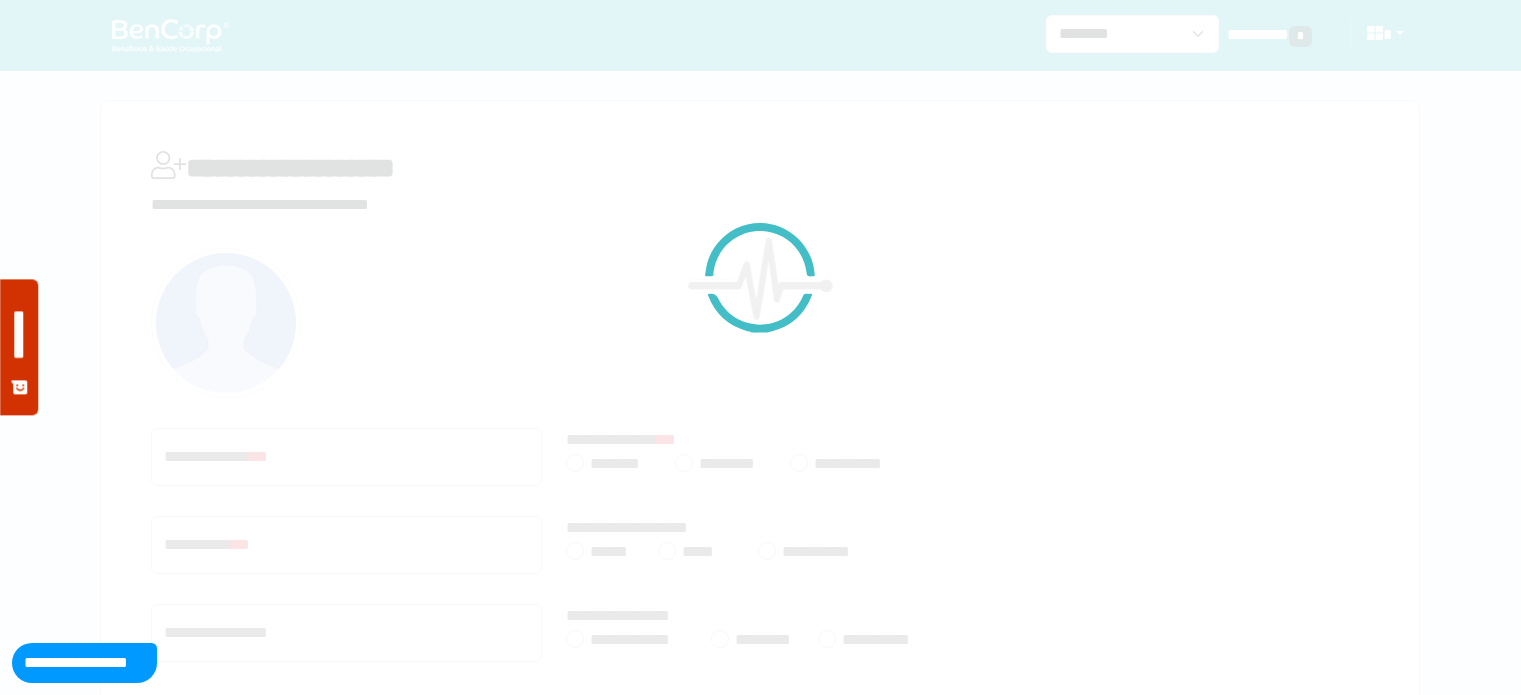 scroll, scrollTop: 0, scrollLeft: 0, axis: both 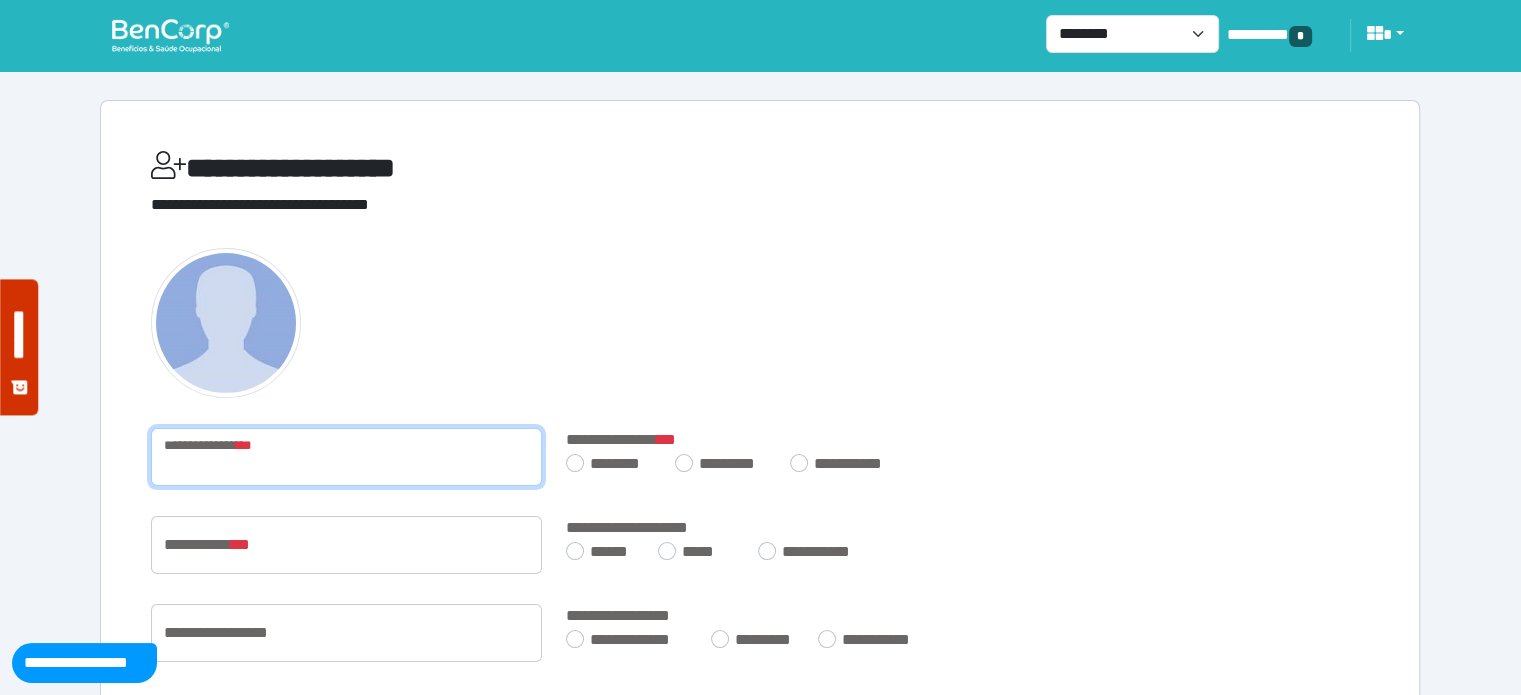click at bounding box center (346, 457) 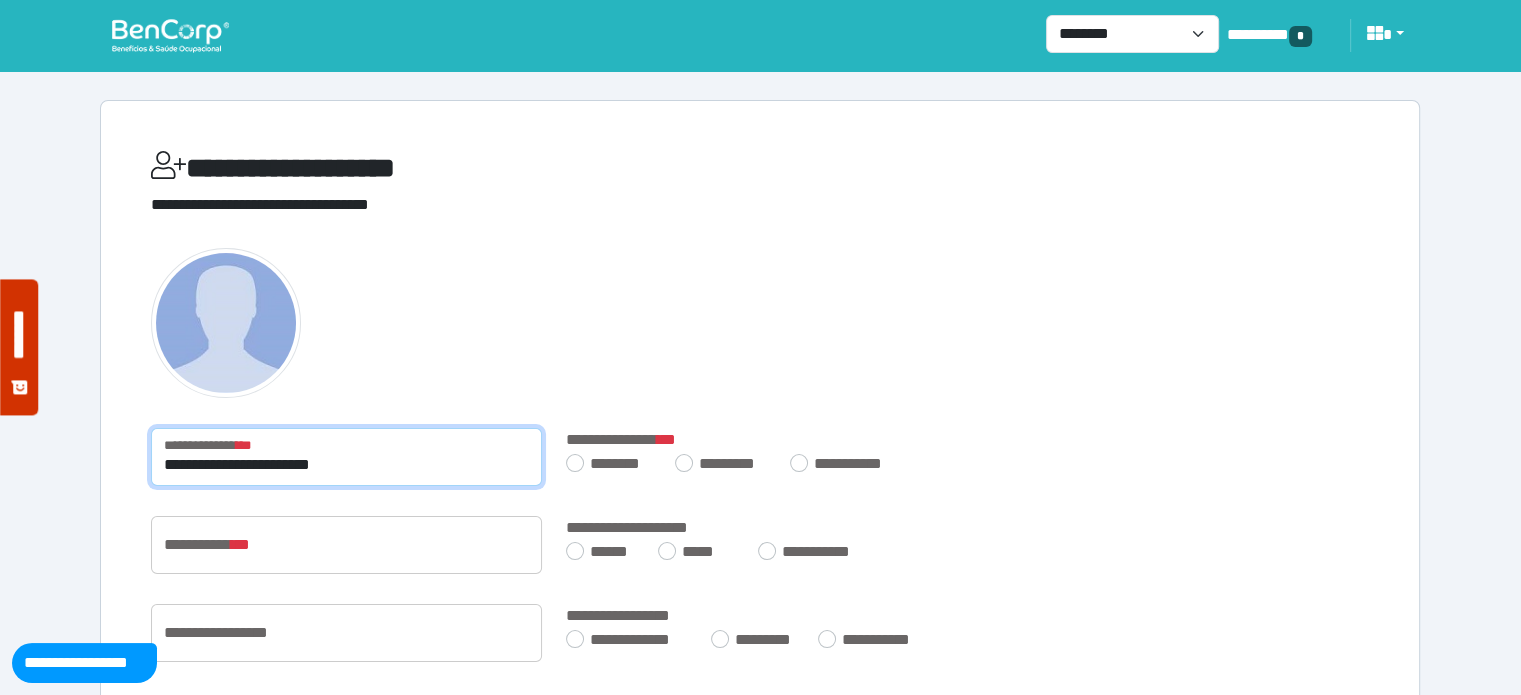type on "**********" 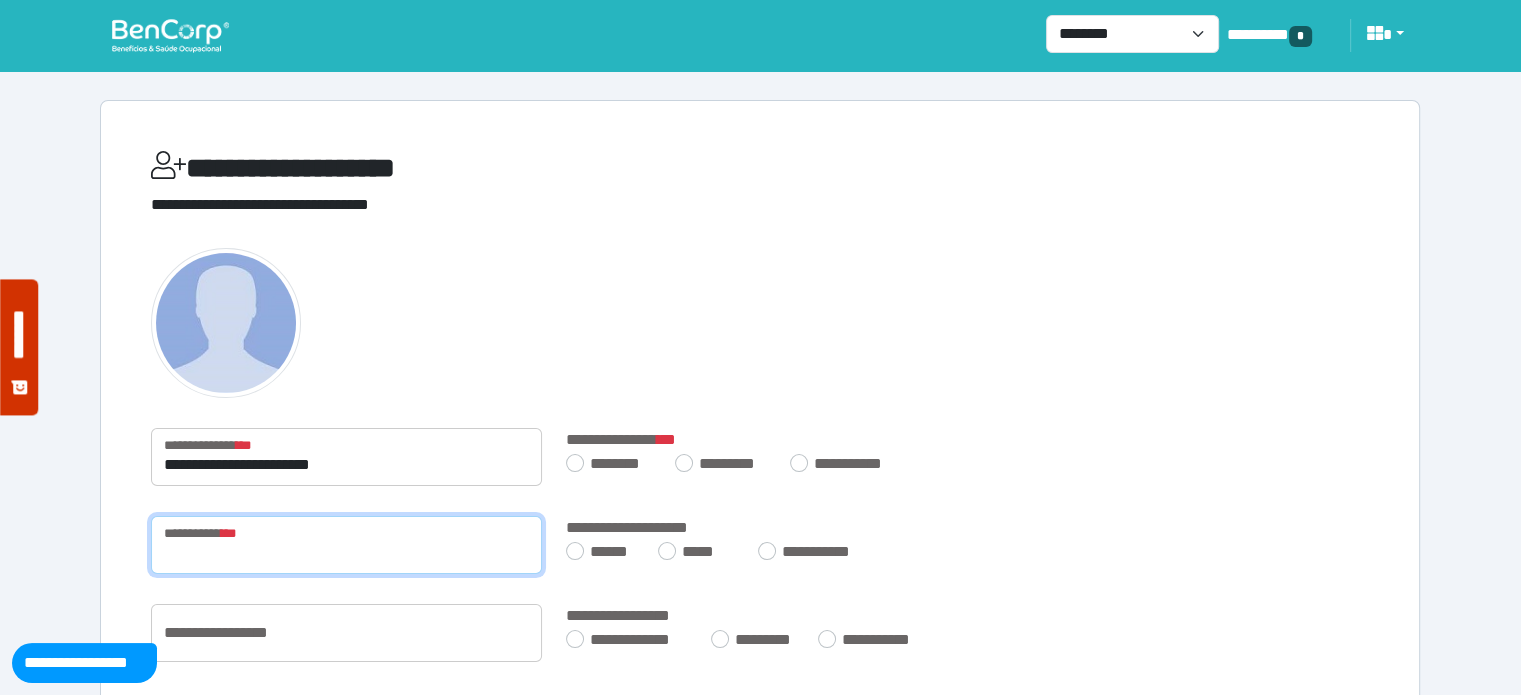 click at bounding box center (346, 545) 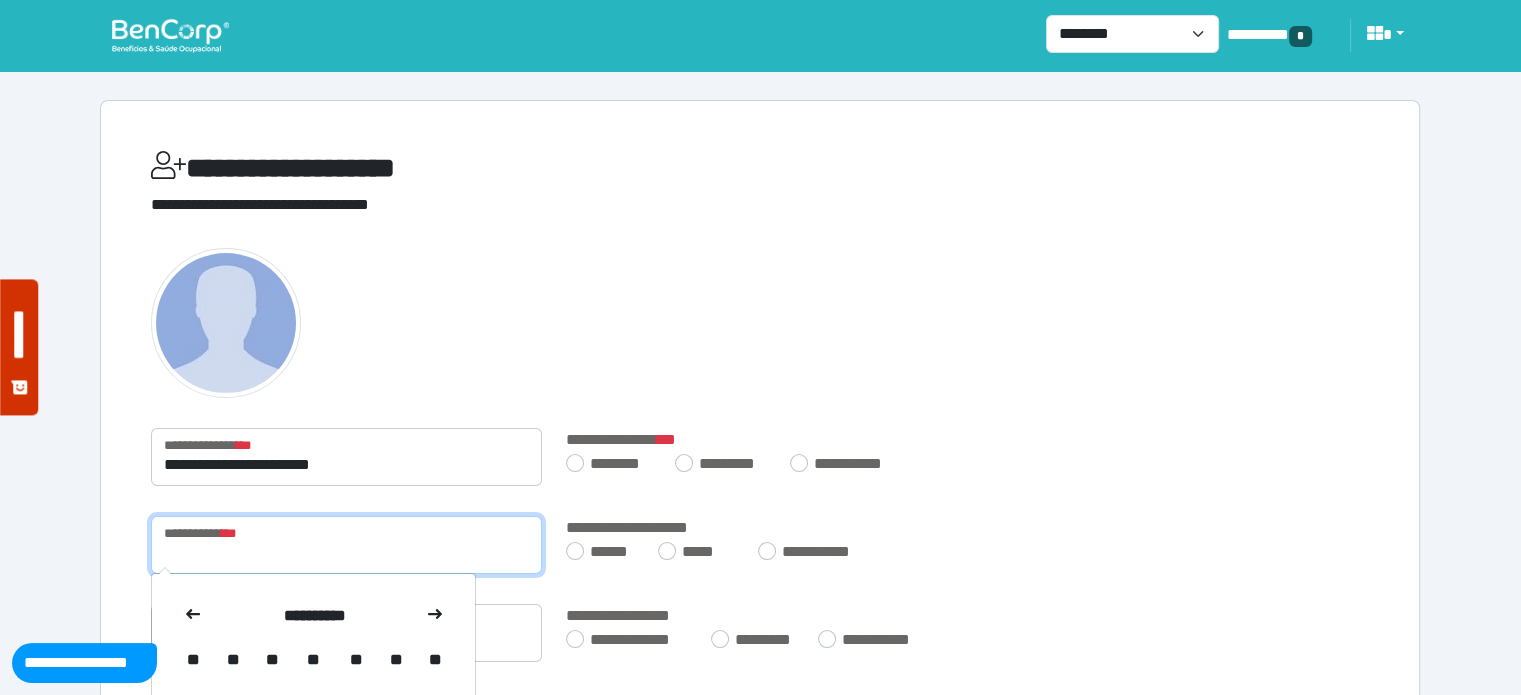 paste on "**********" 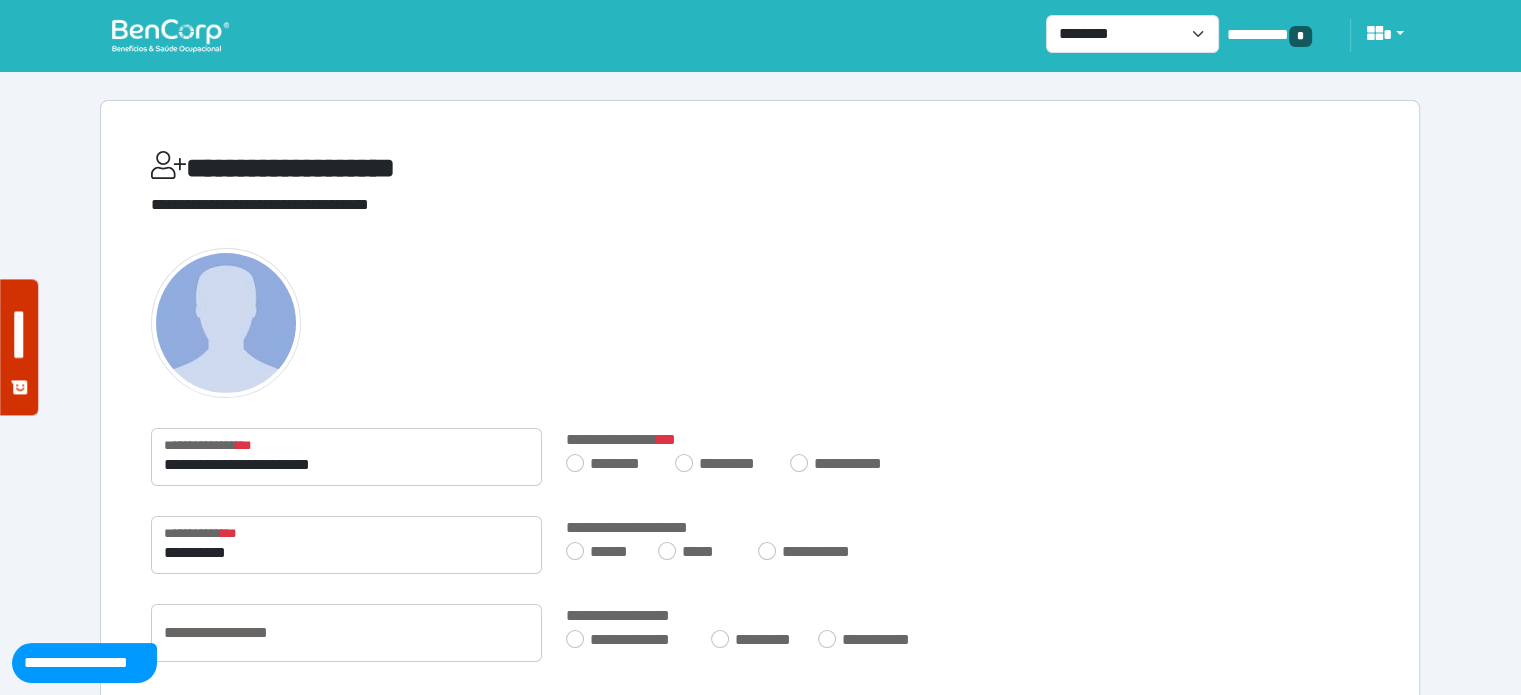 click on "**********" at bounding box center (760, 323) 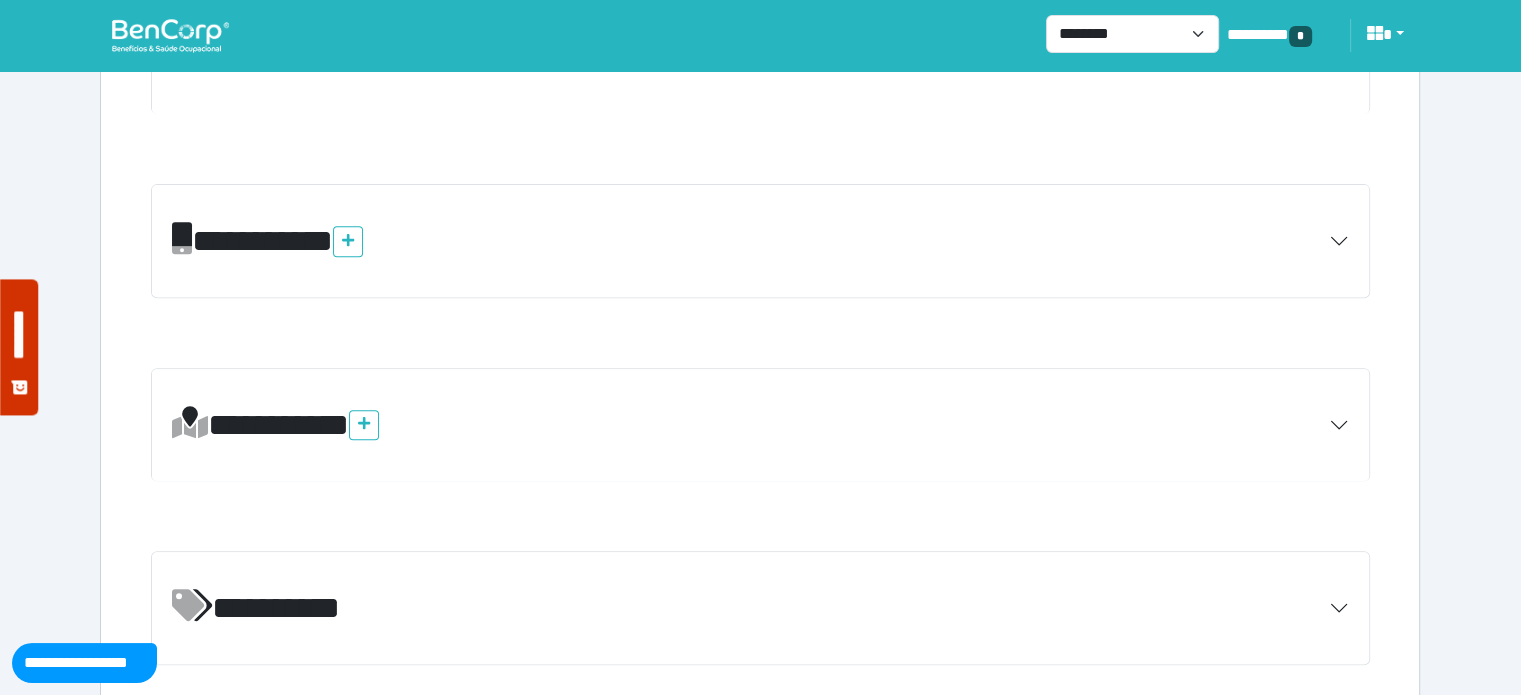 scroll, scrollTop: 847, scrollLeft: 0, axis: vertical 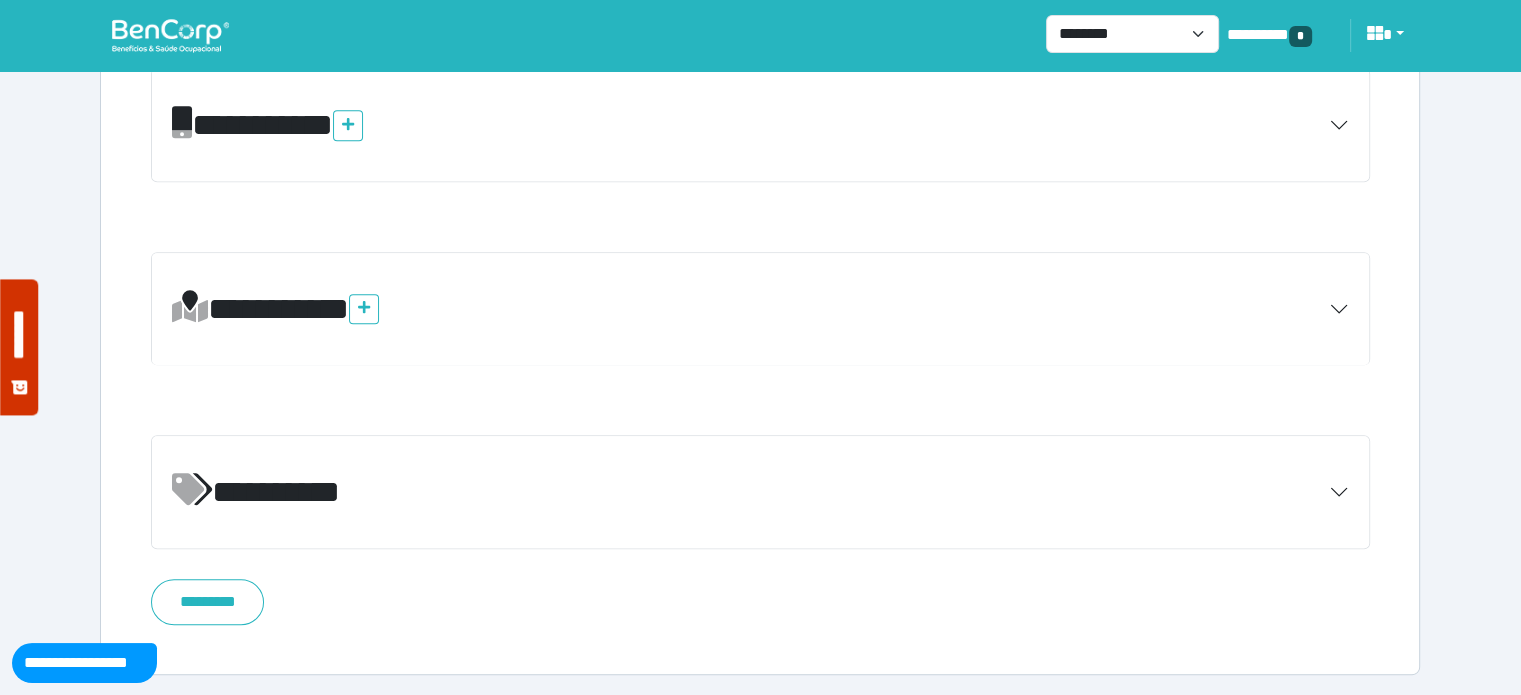 click on "*********" at bounding box center [278, 492] 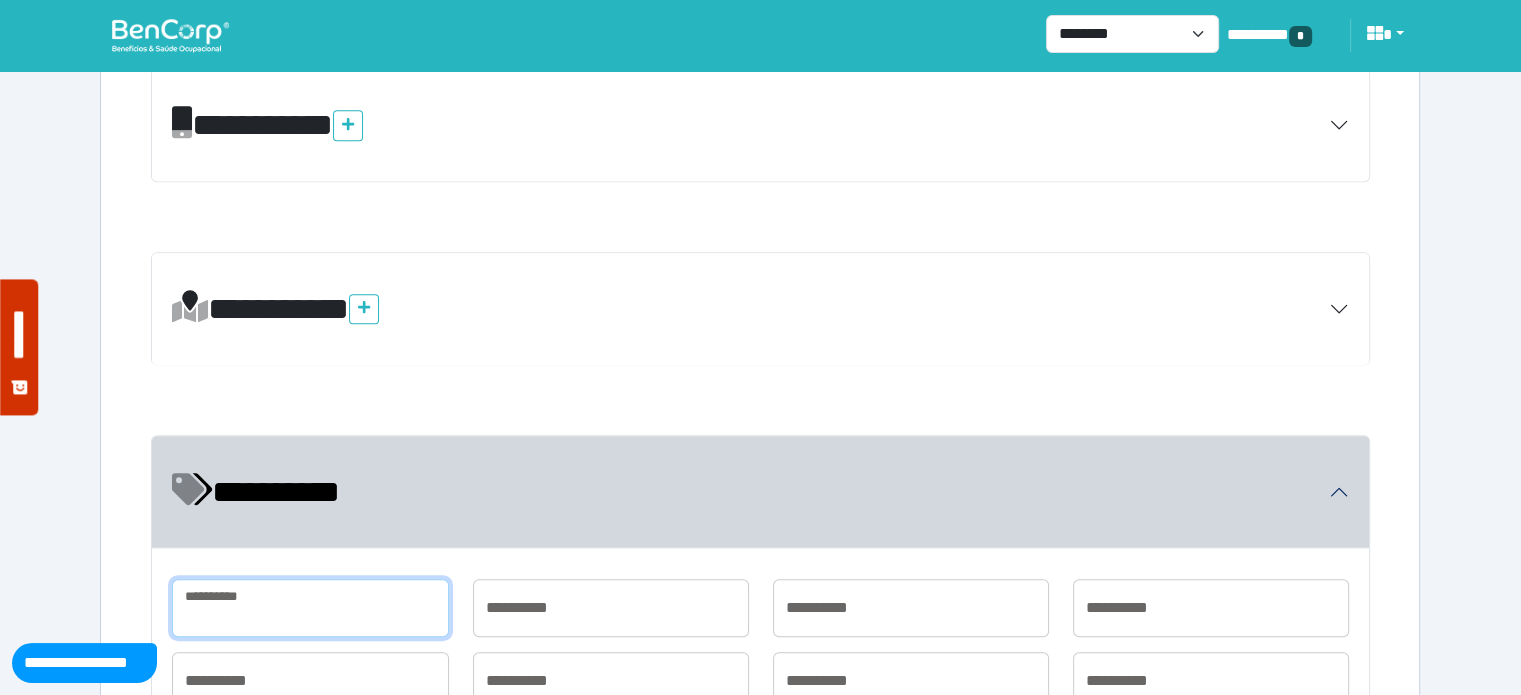 click at bounding box center (310, 608) 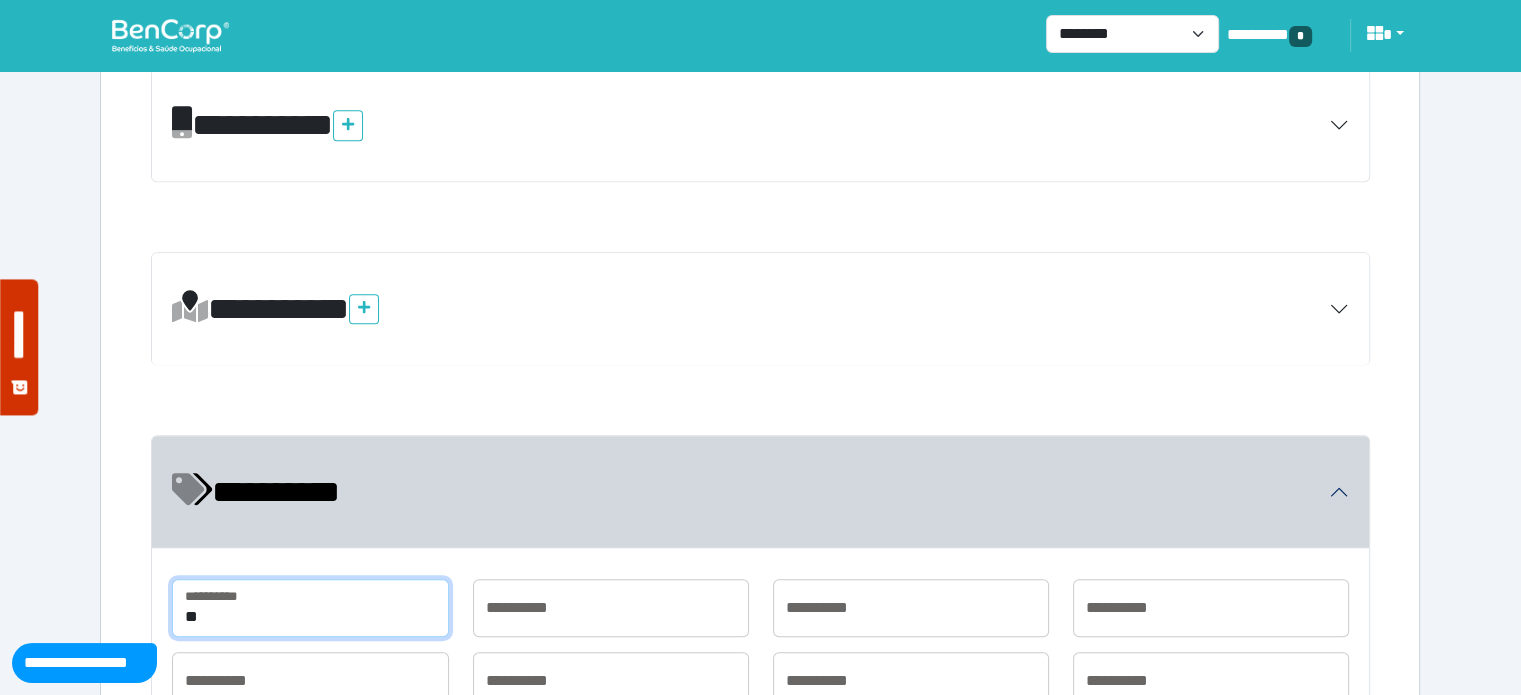type on "*" 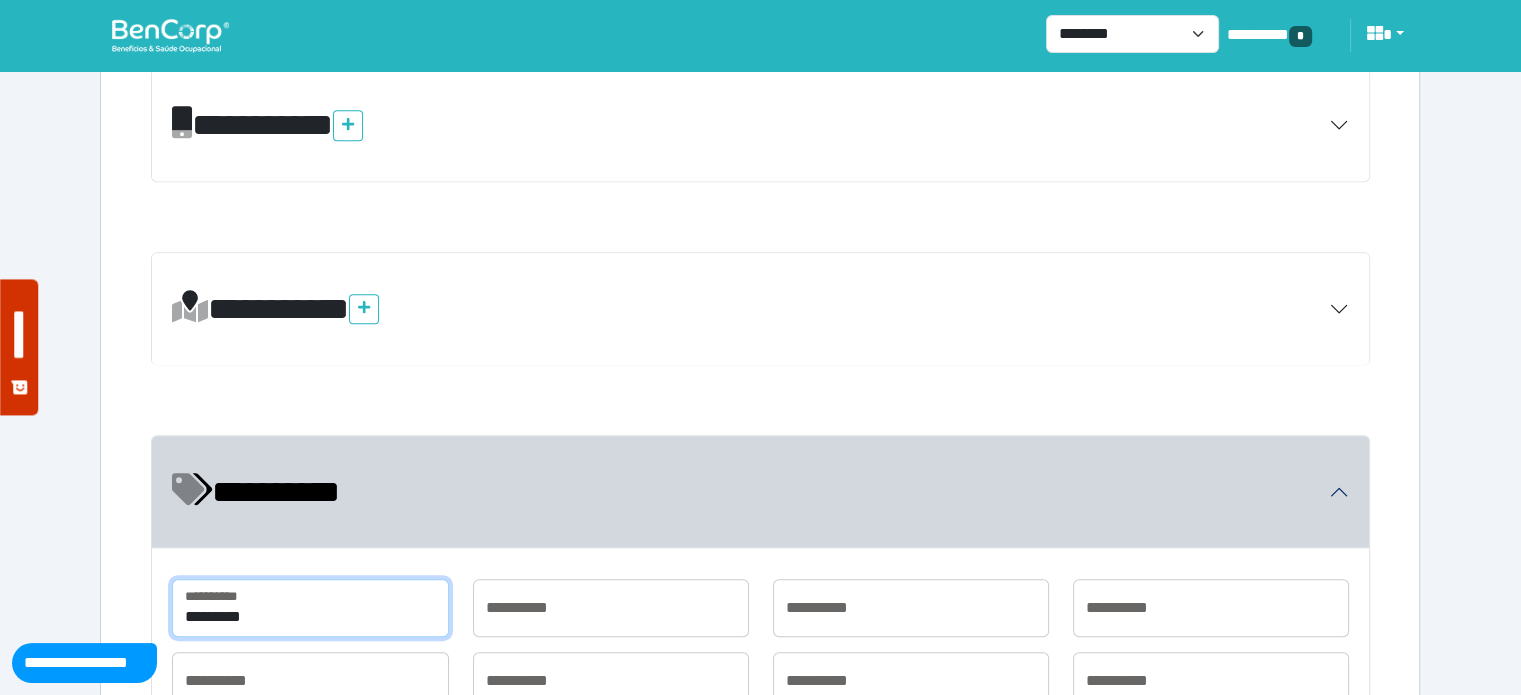 type on "*********" 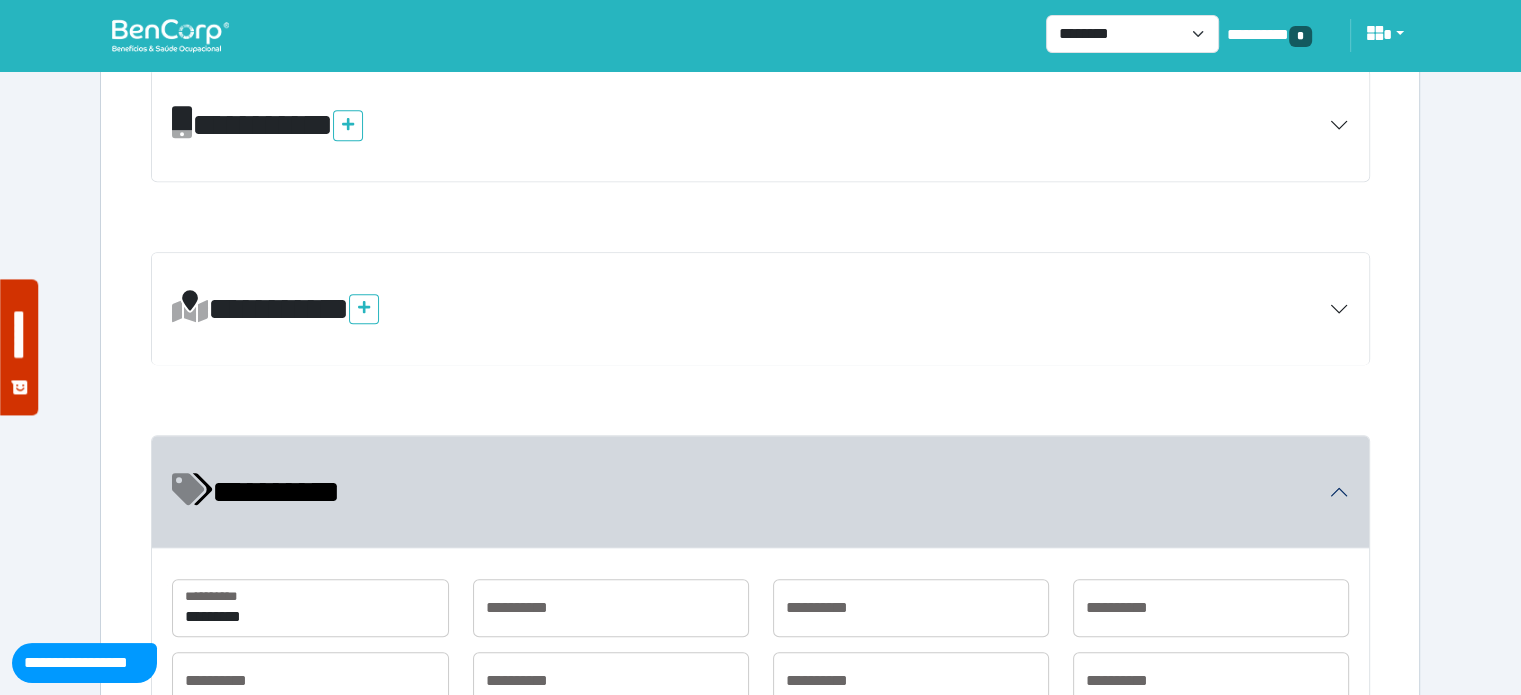 click on "**********" at bounding box center [760, 394] 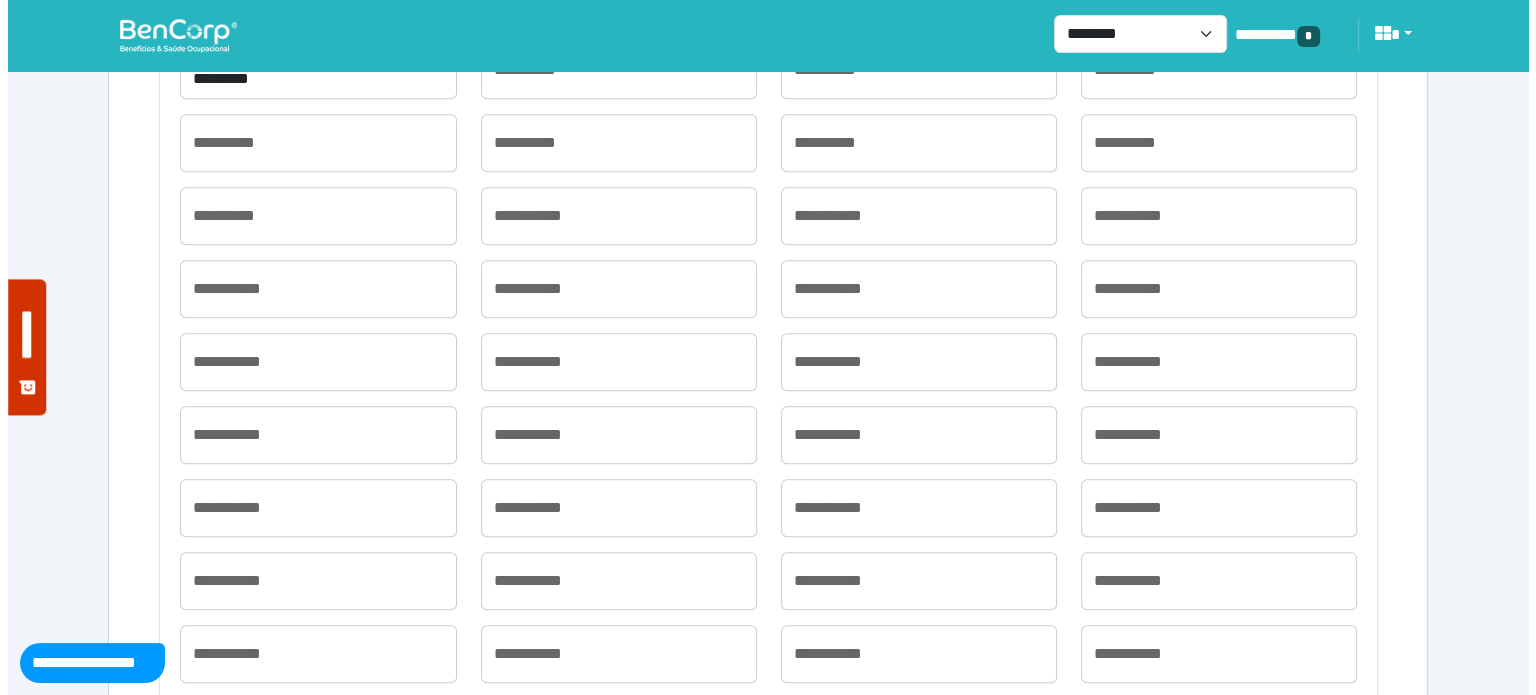 scroll, scrollTop: 1608, scrollLeft: 0, axis: vertical 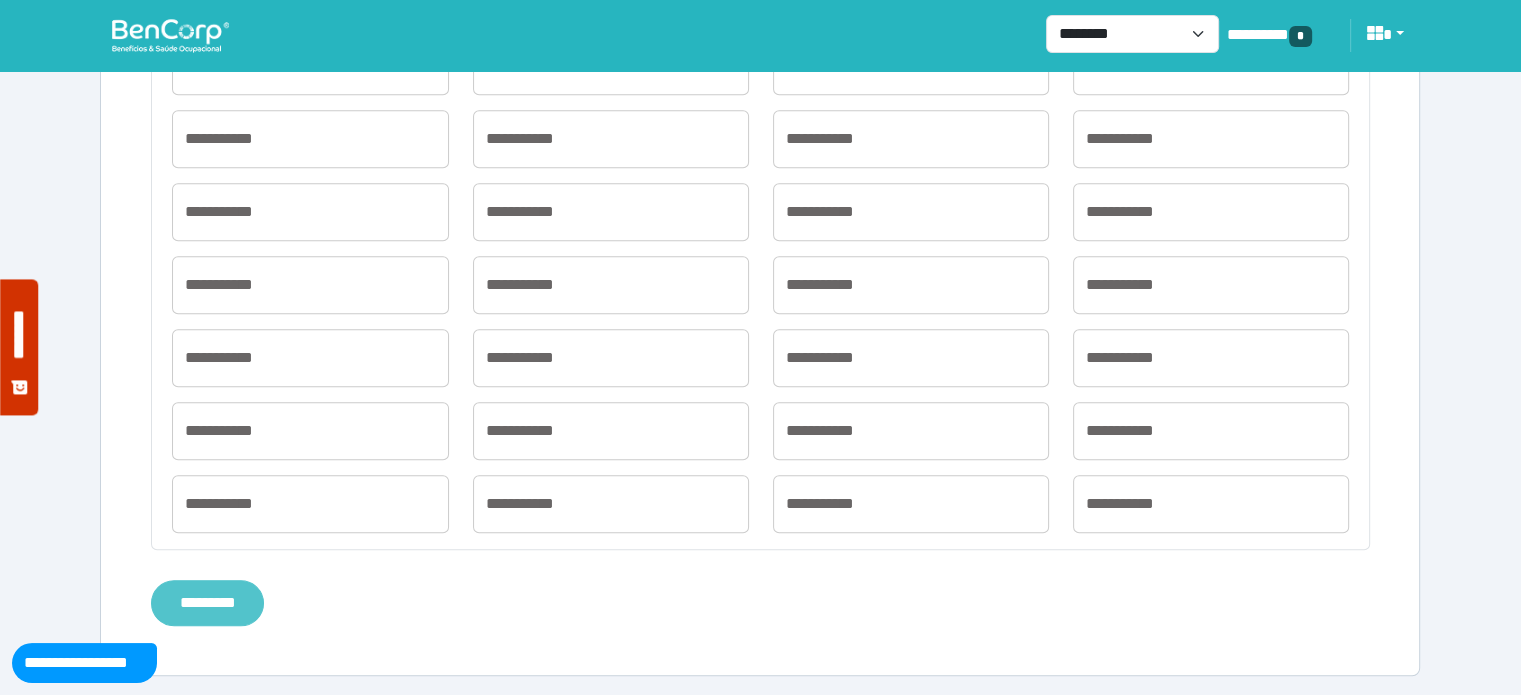 click on "*********" at bounding box center [207, 603] 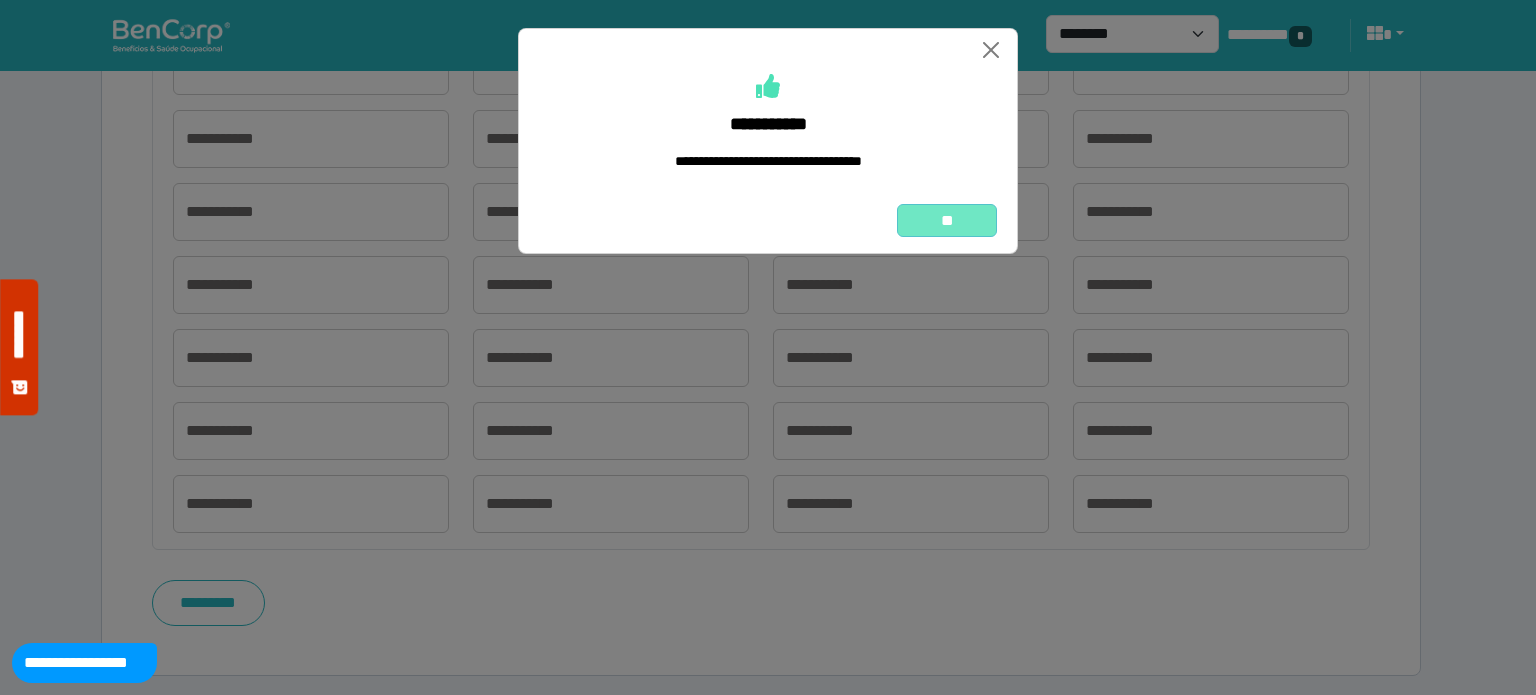 click on "**" at bounding box center (947, 221) 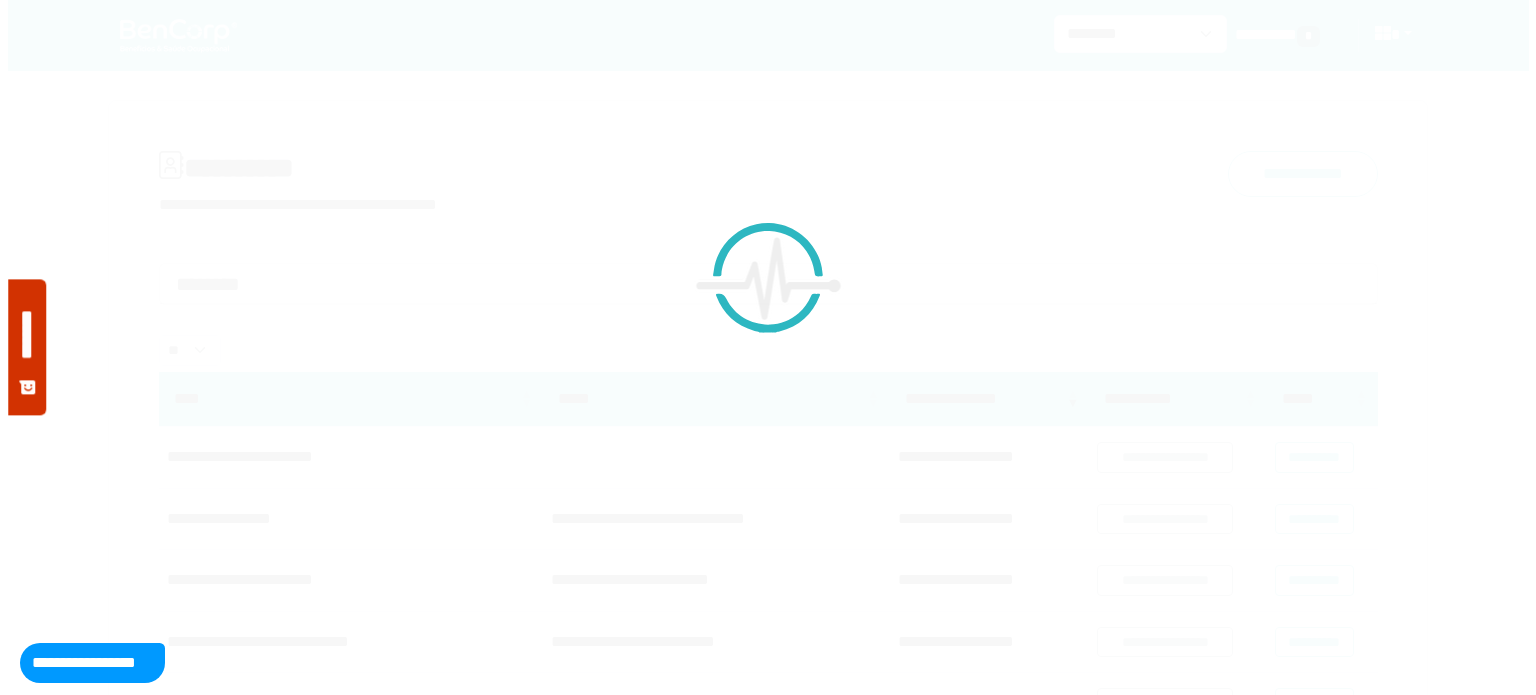 scroll, scrollTop: 0, scrollLeft: 0, axis: both 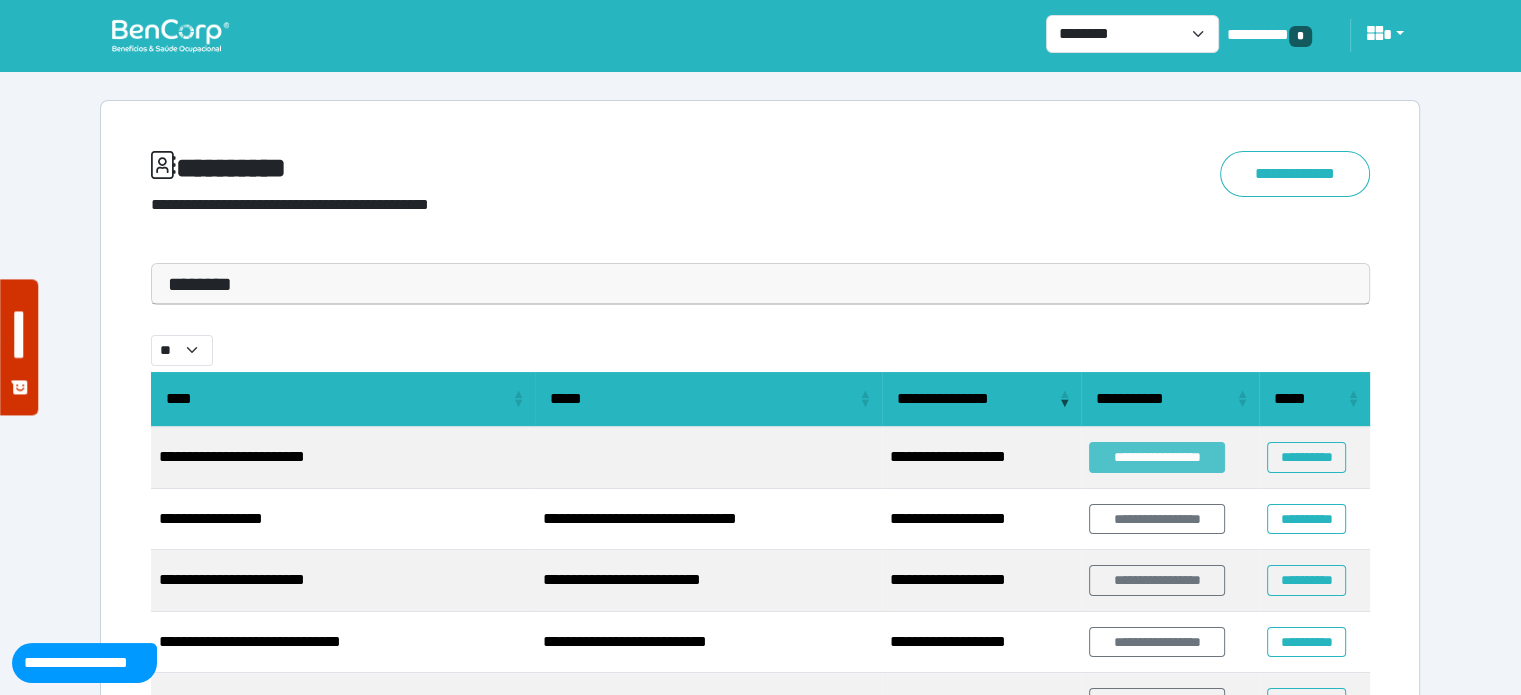 click on "**********" at bounding box center [1157, 457] 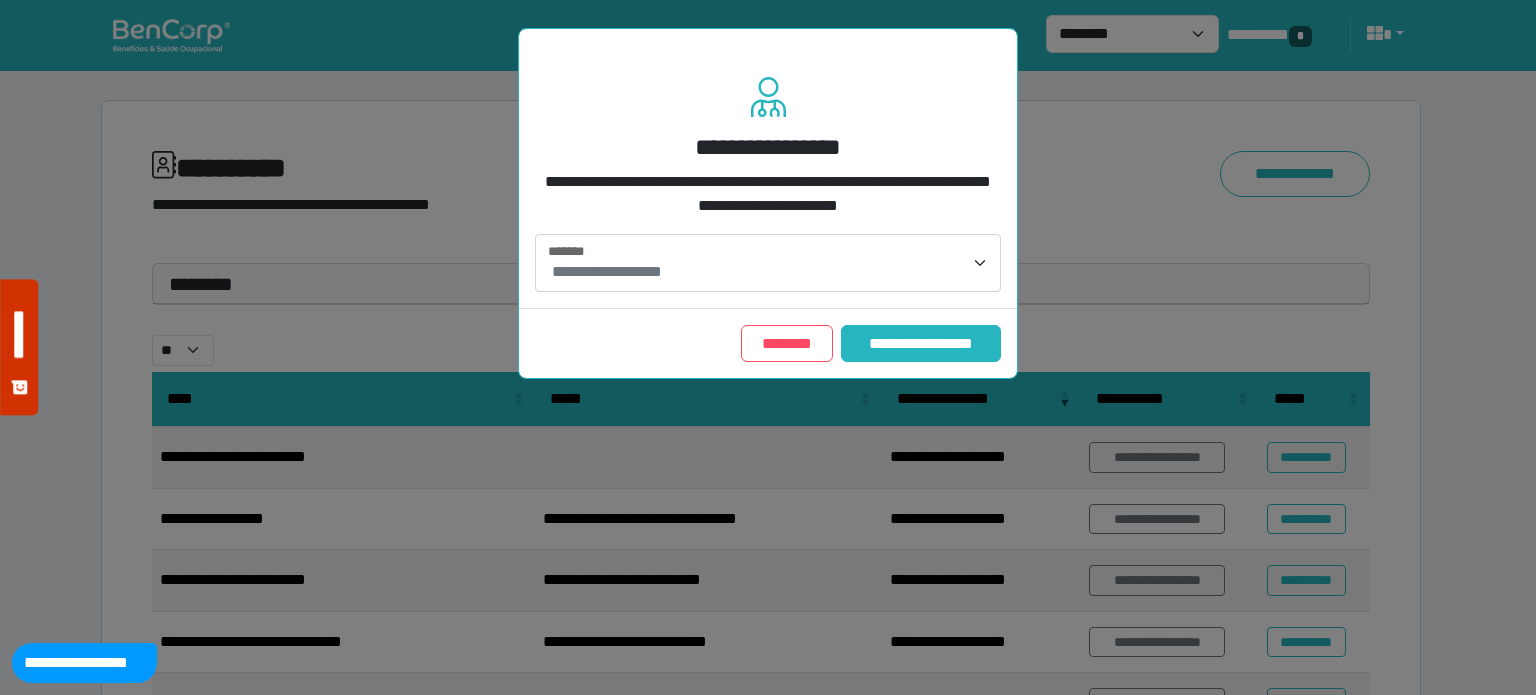click on "**********" at bounding box center [770, 272] 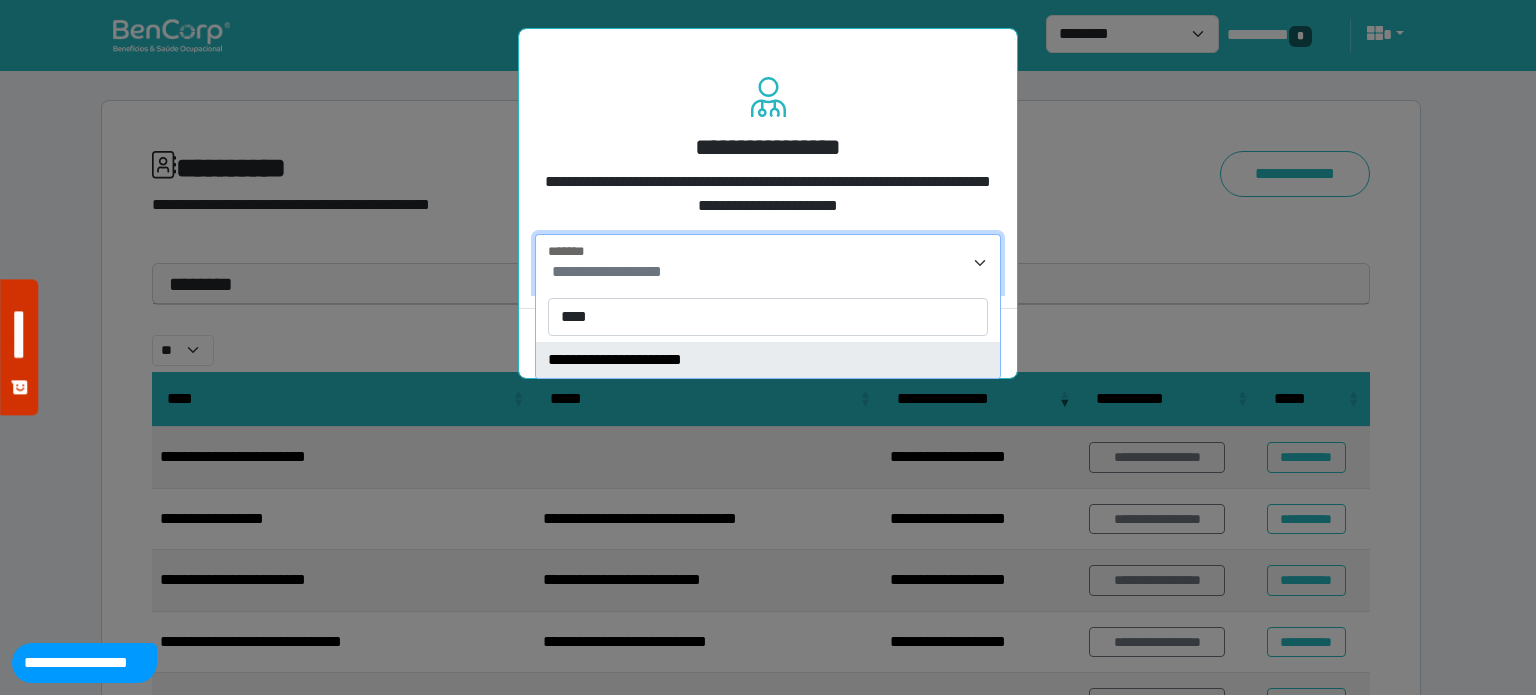 type on "****" 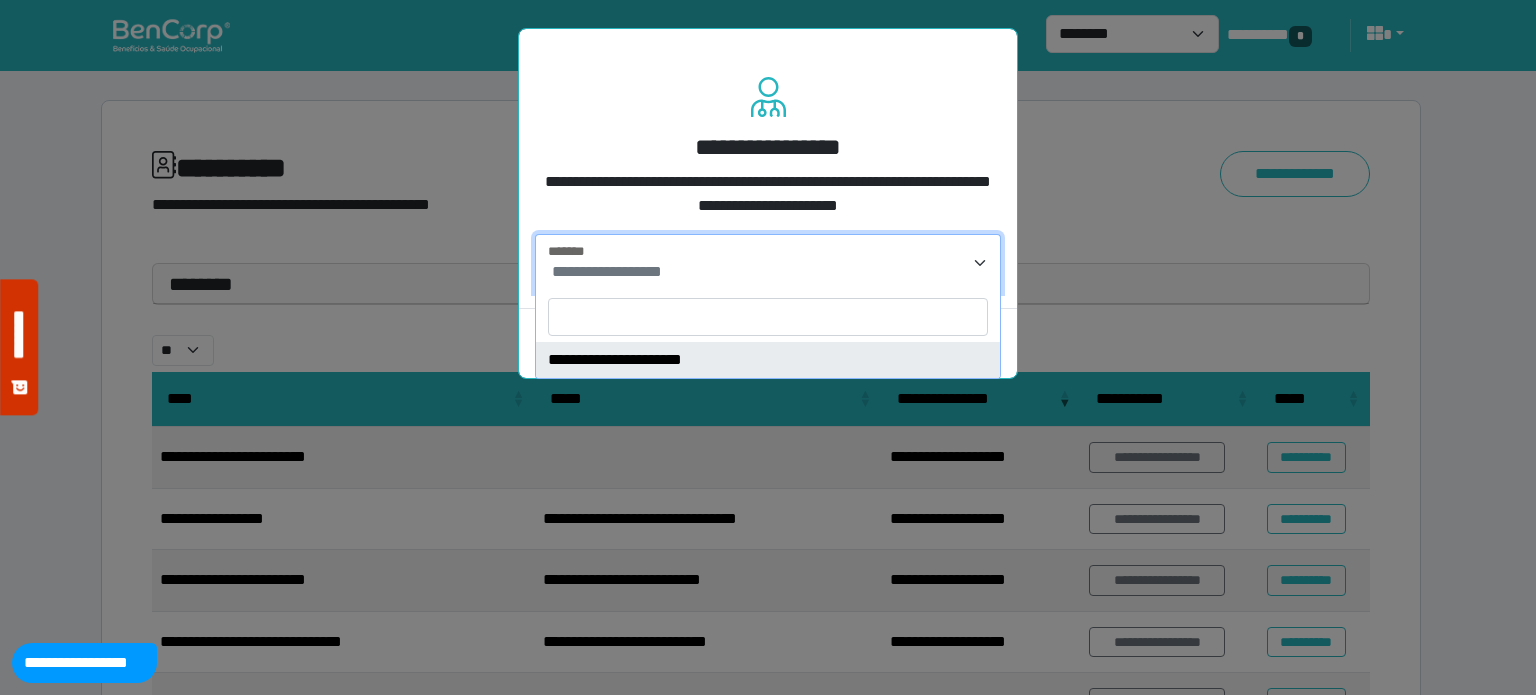 select on "****" 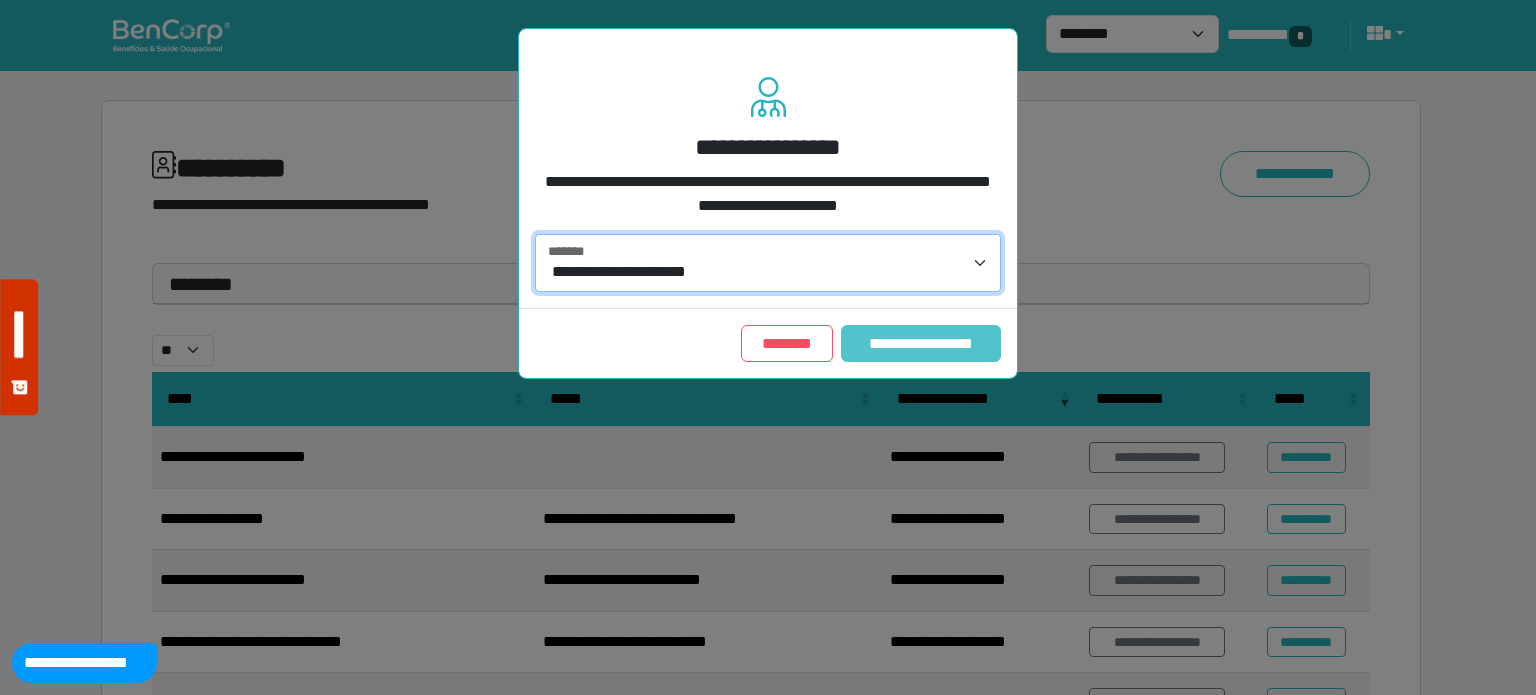 click on "**********" at bounding box center (921, 344) 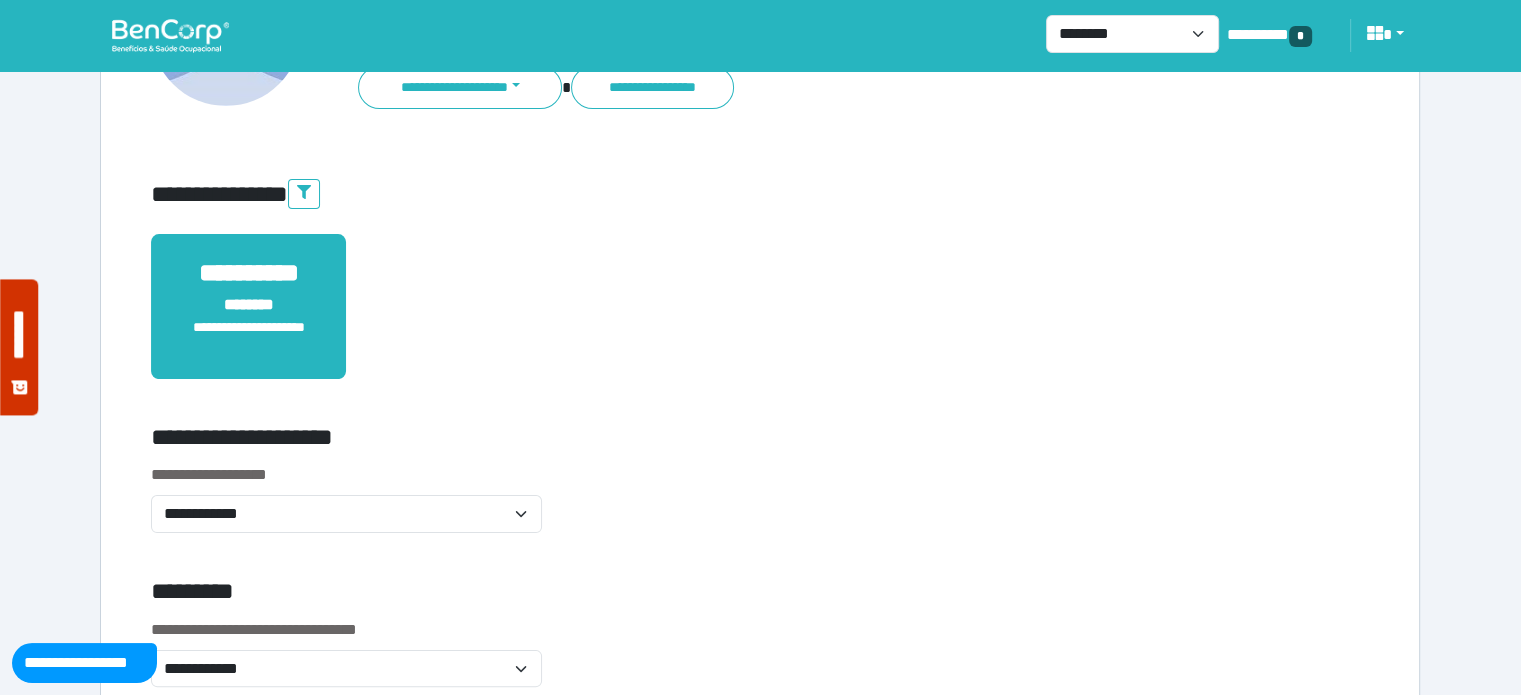 scroll, scrollTop: 300, scrollLeft: 0, axis: vertical 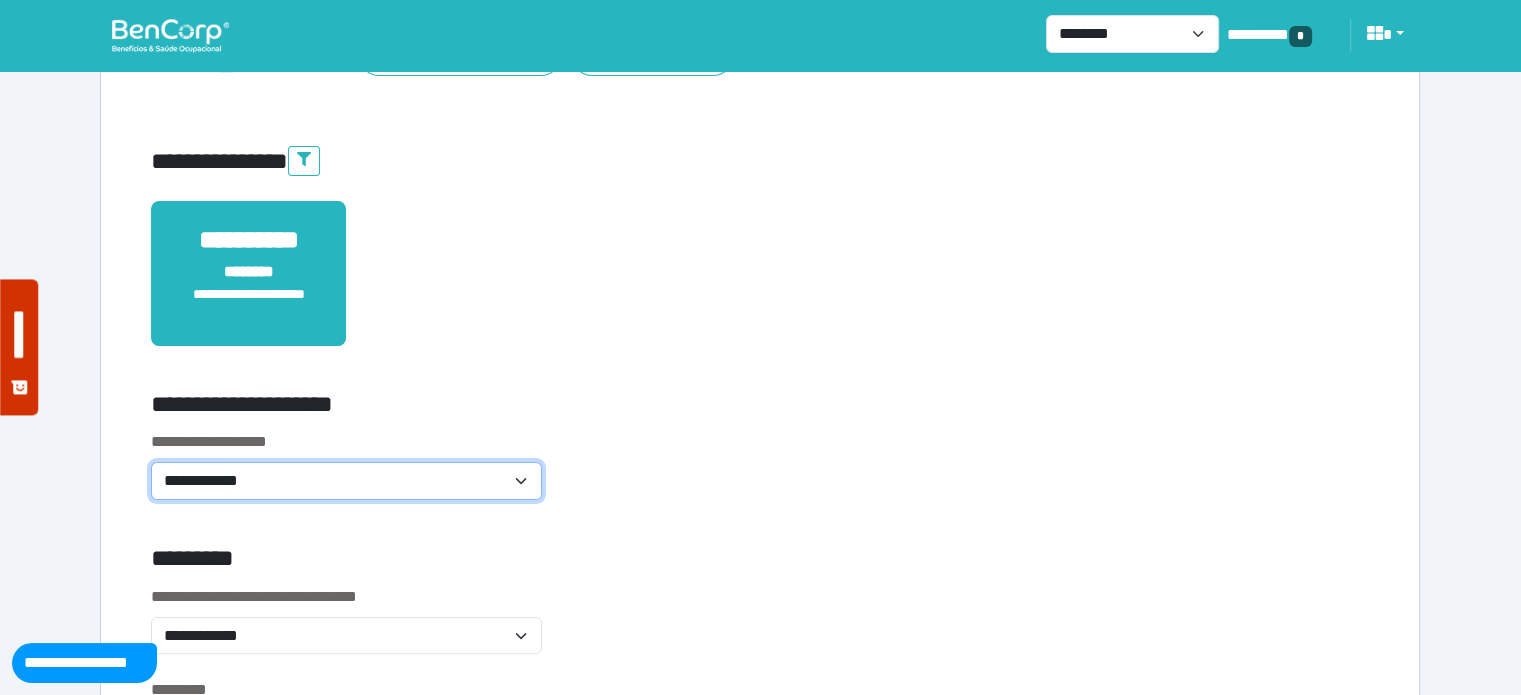 click on "**********" 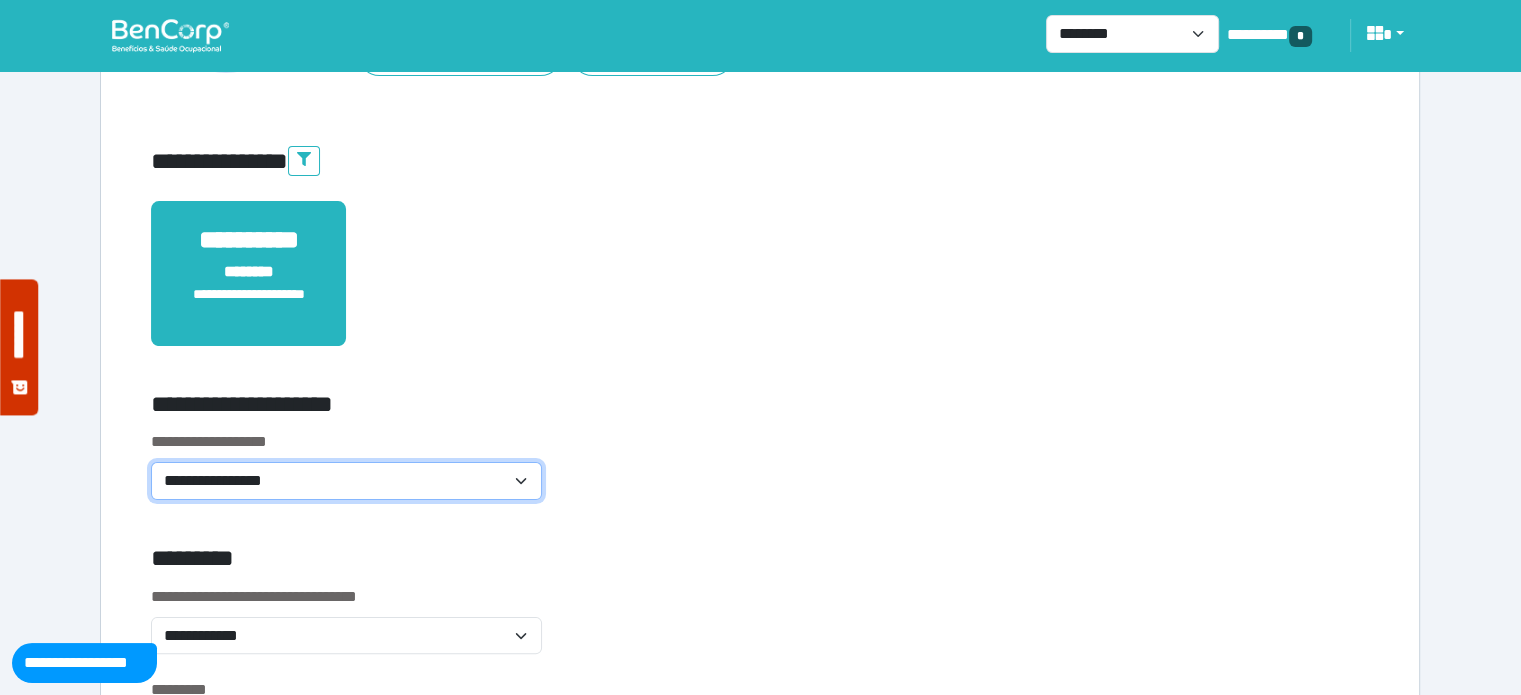 click on "**********" 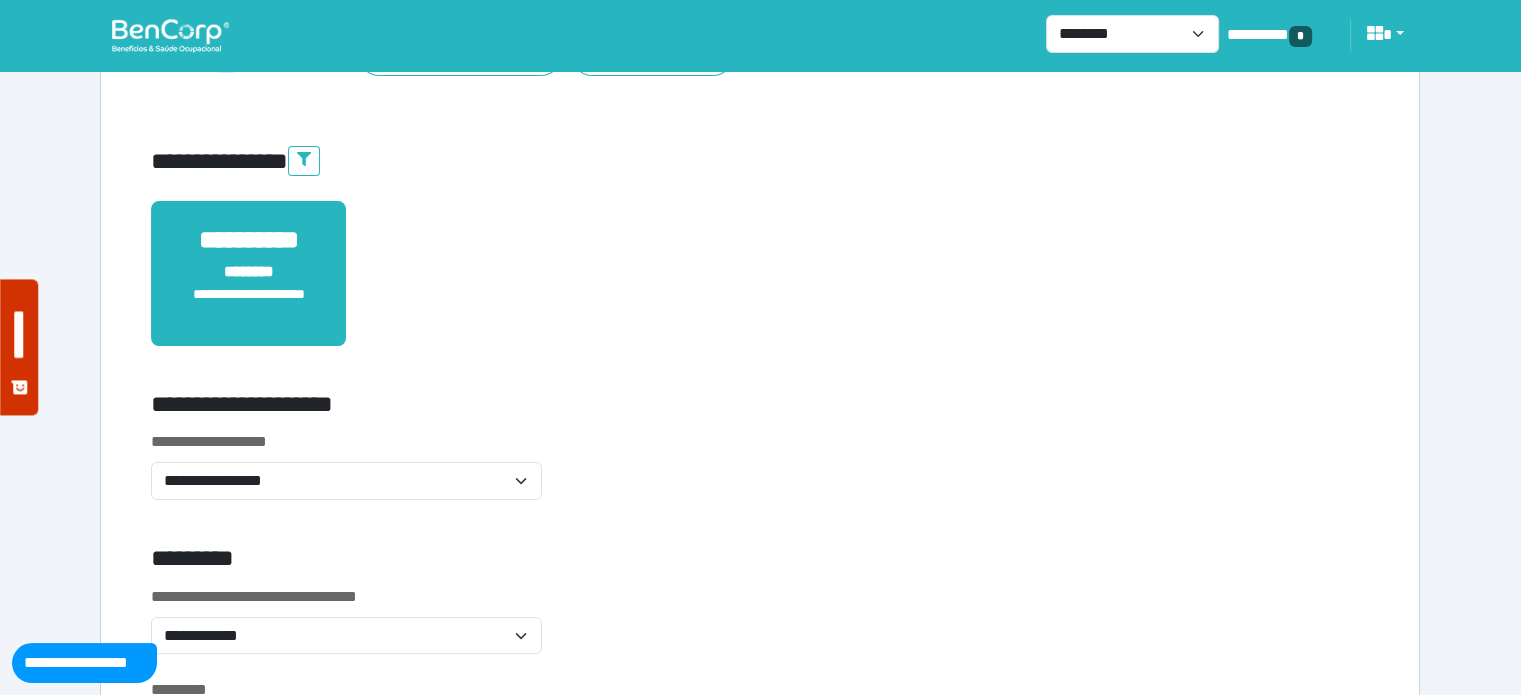 click on "**********" 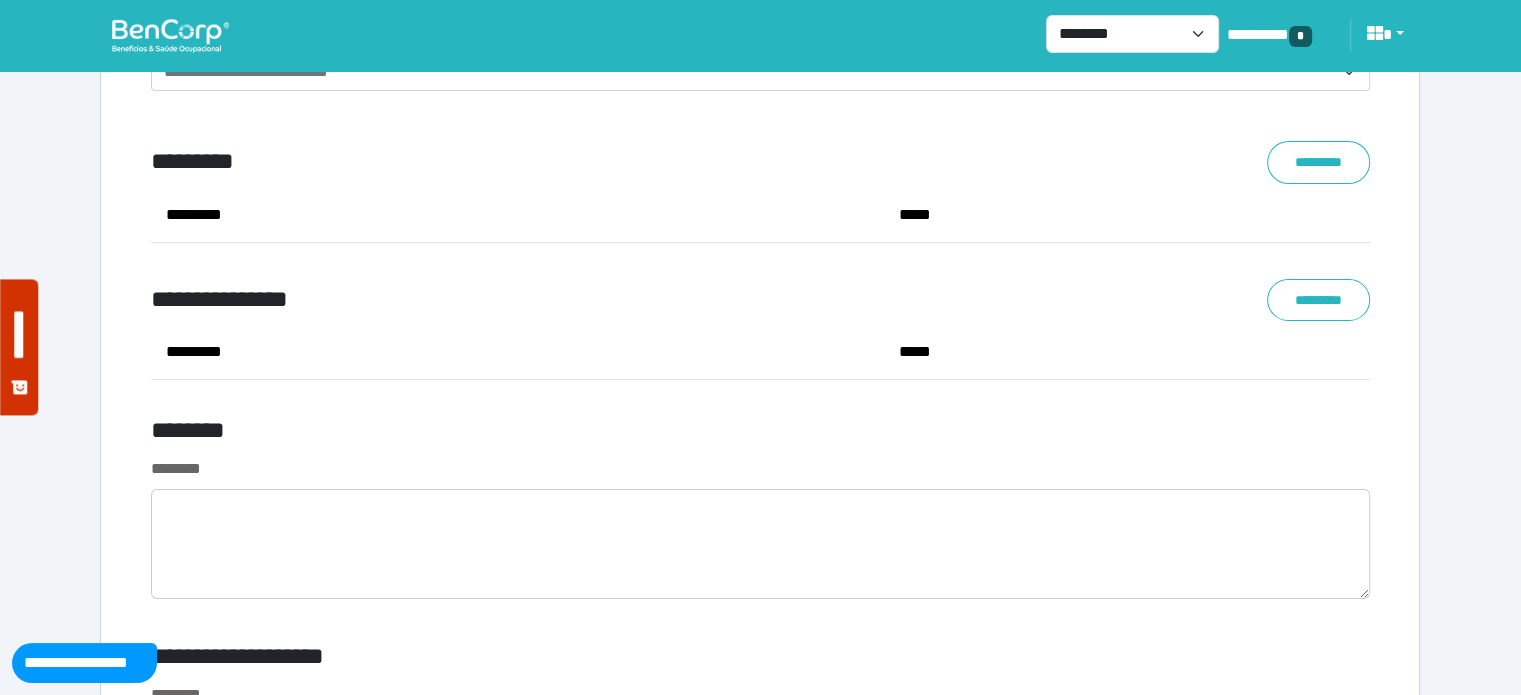 scroll, scrollTop: 7358, scrollLeft: 0, axis: vertical 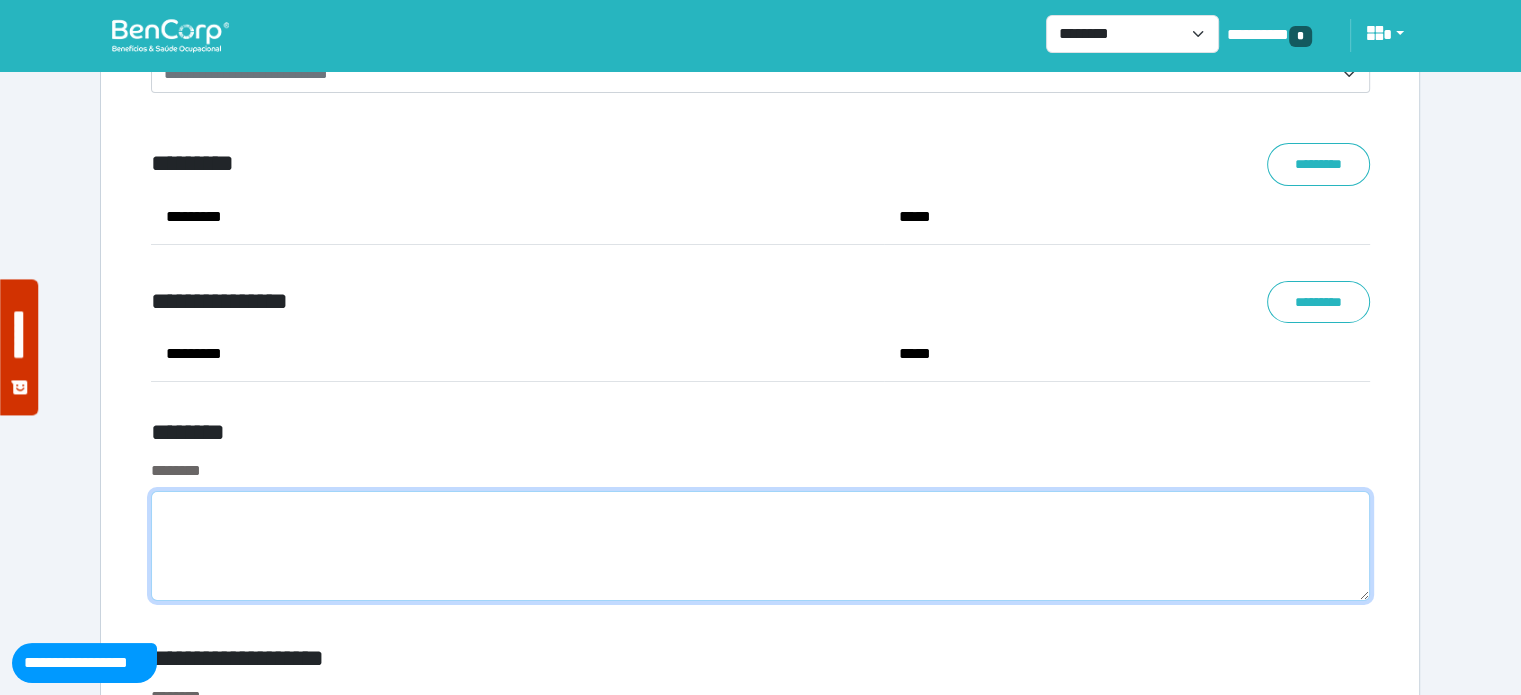 click 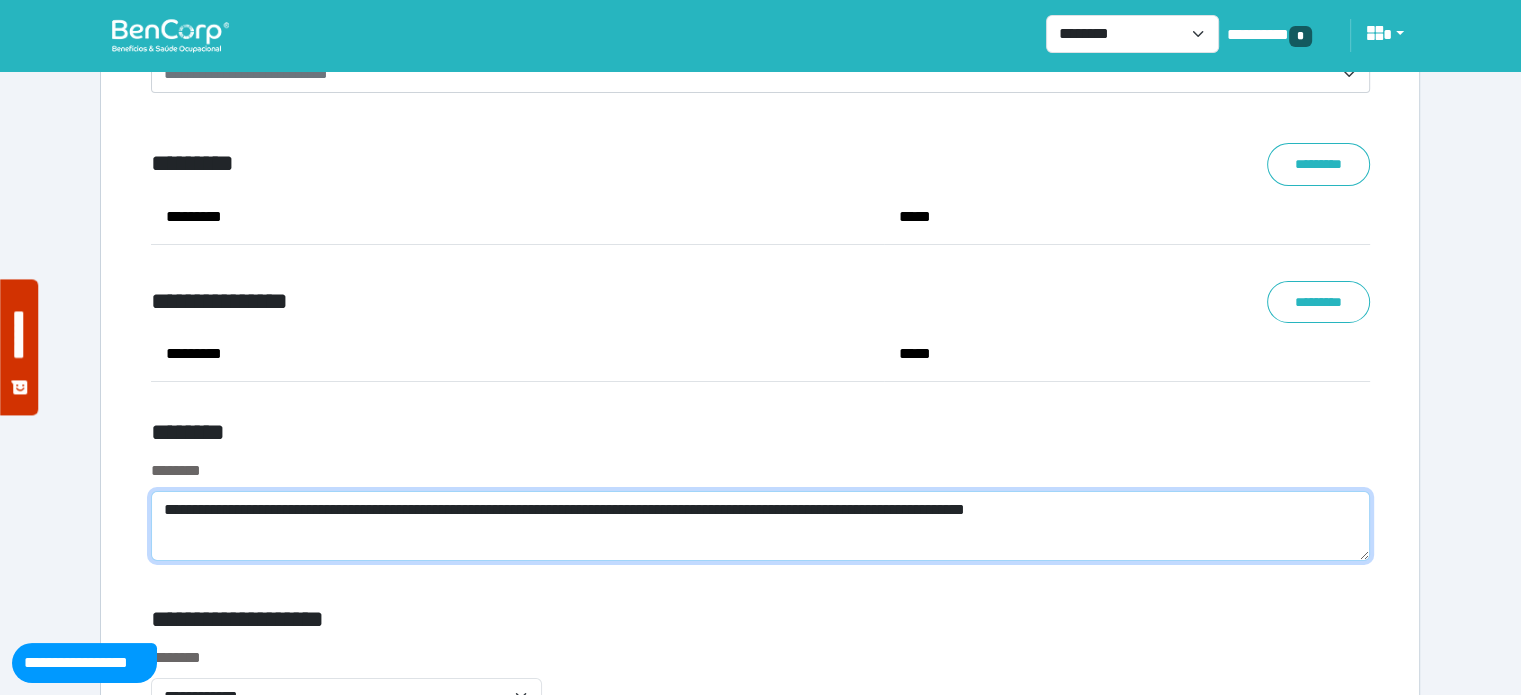drag, startPoint x: 331, startPoint y: 507, endPoint x: 139, endPoint y: 508, distance: 192.00261 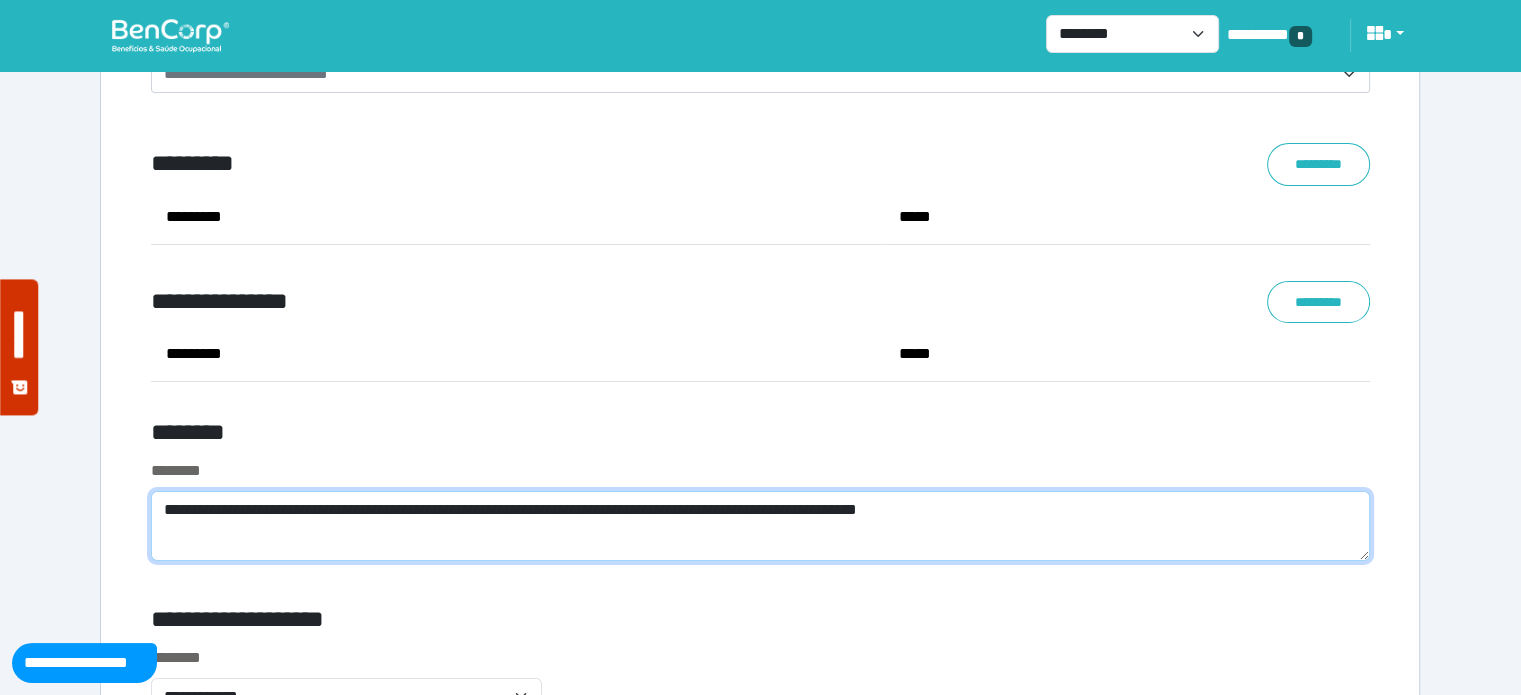 click on "**********" 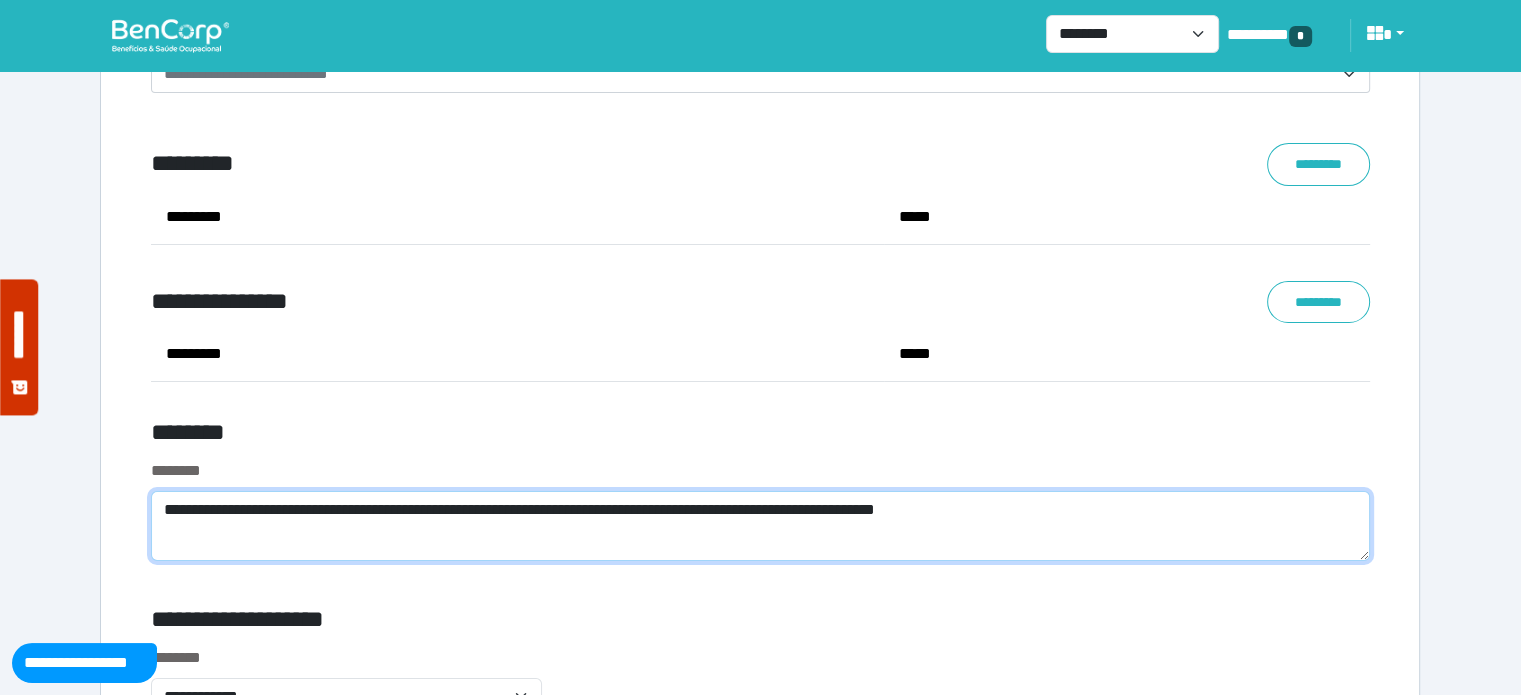 paste on "**********" 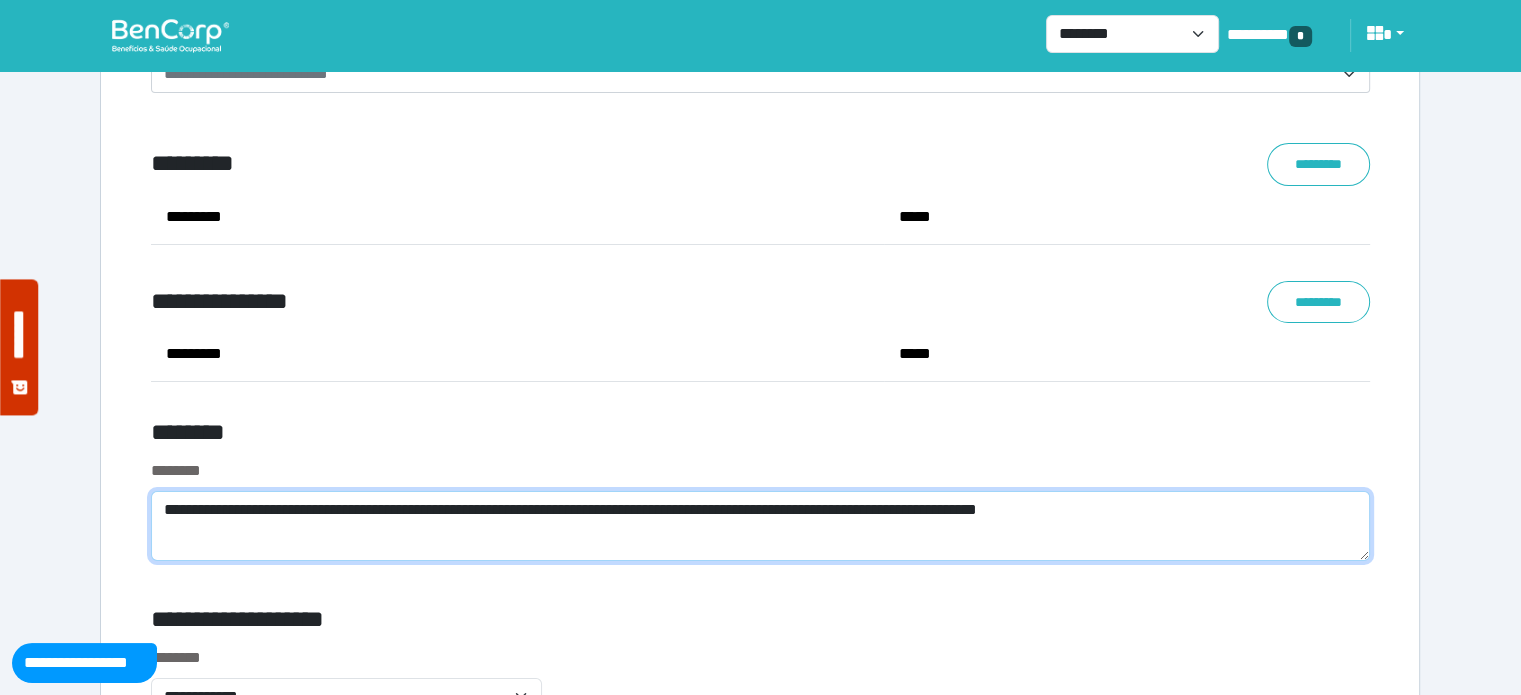 drag, startPoint x: 389, startPoint y: 510, endPoint x: 0, endPoint y: 514, distance: 389.02057 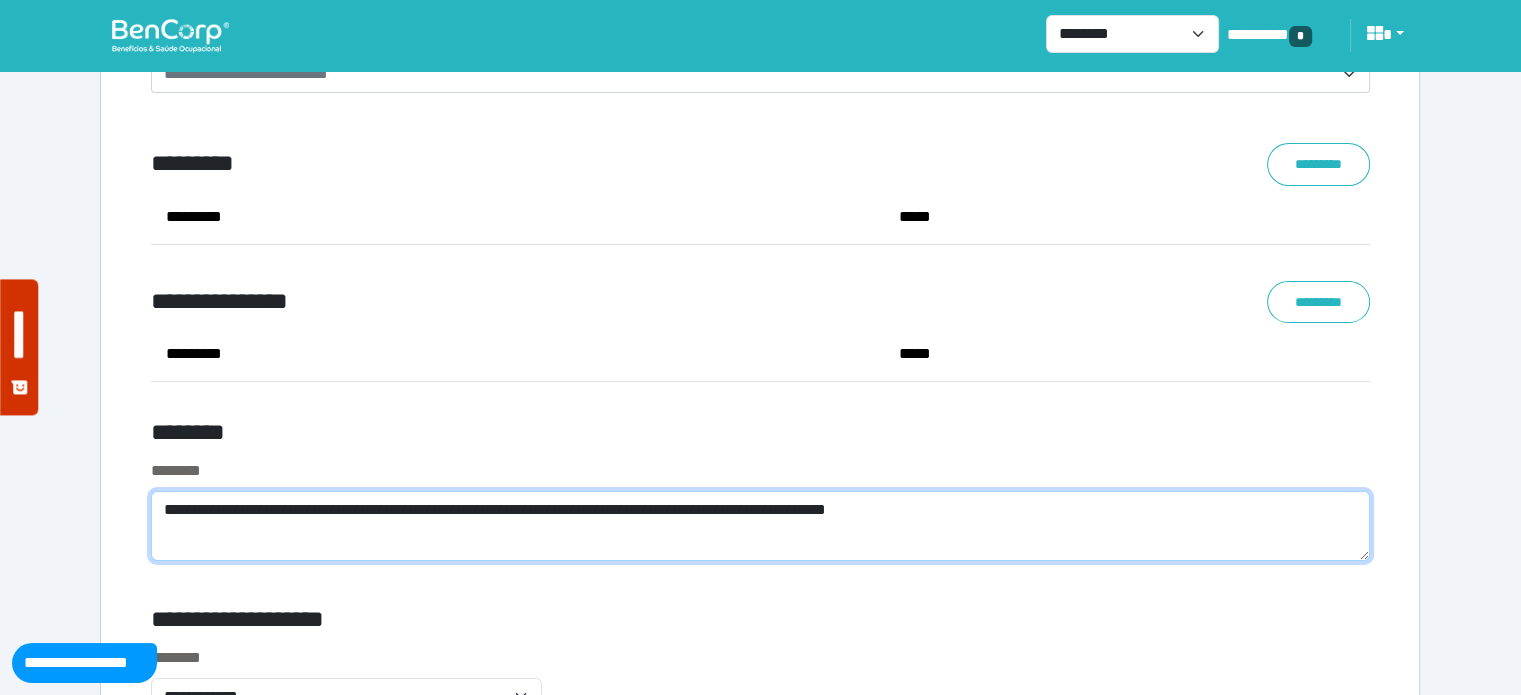 click on "**********" 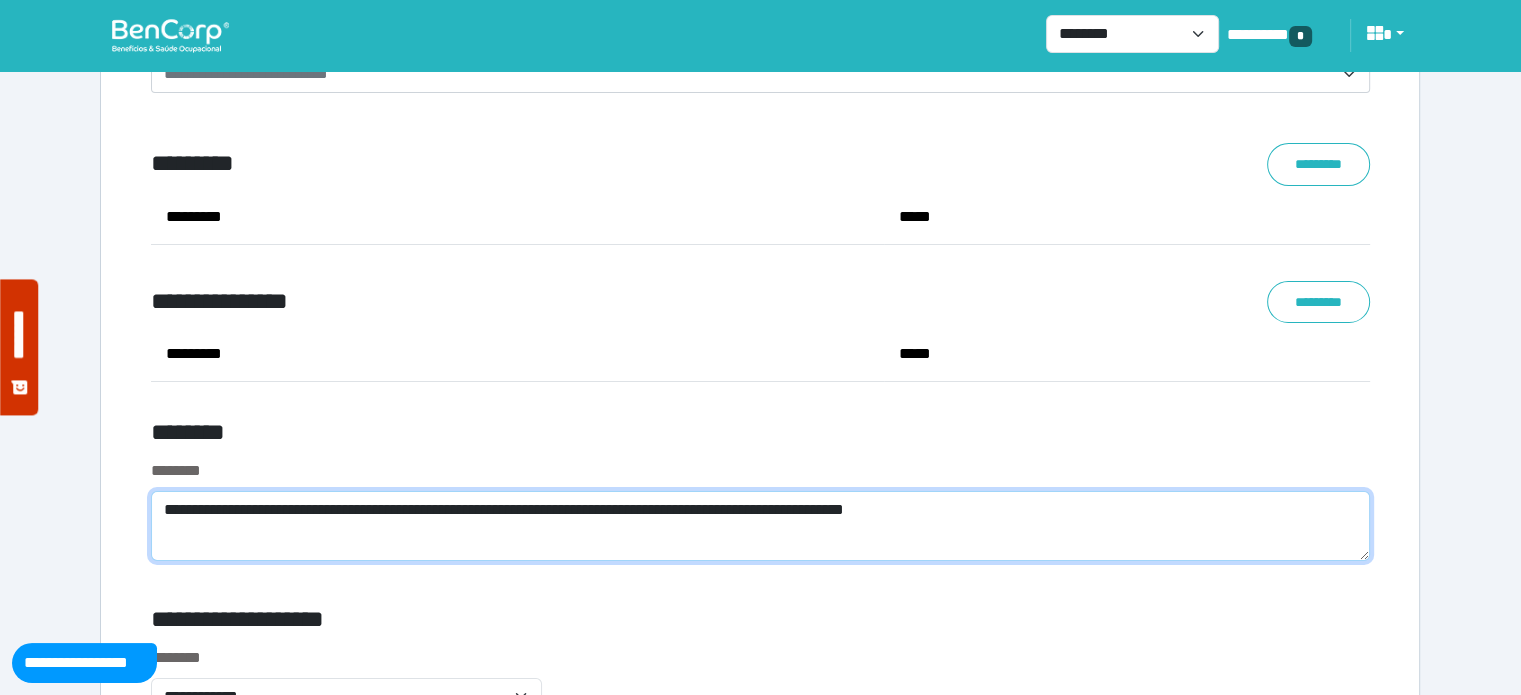 paste on "**********" 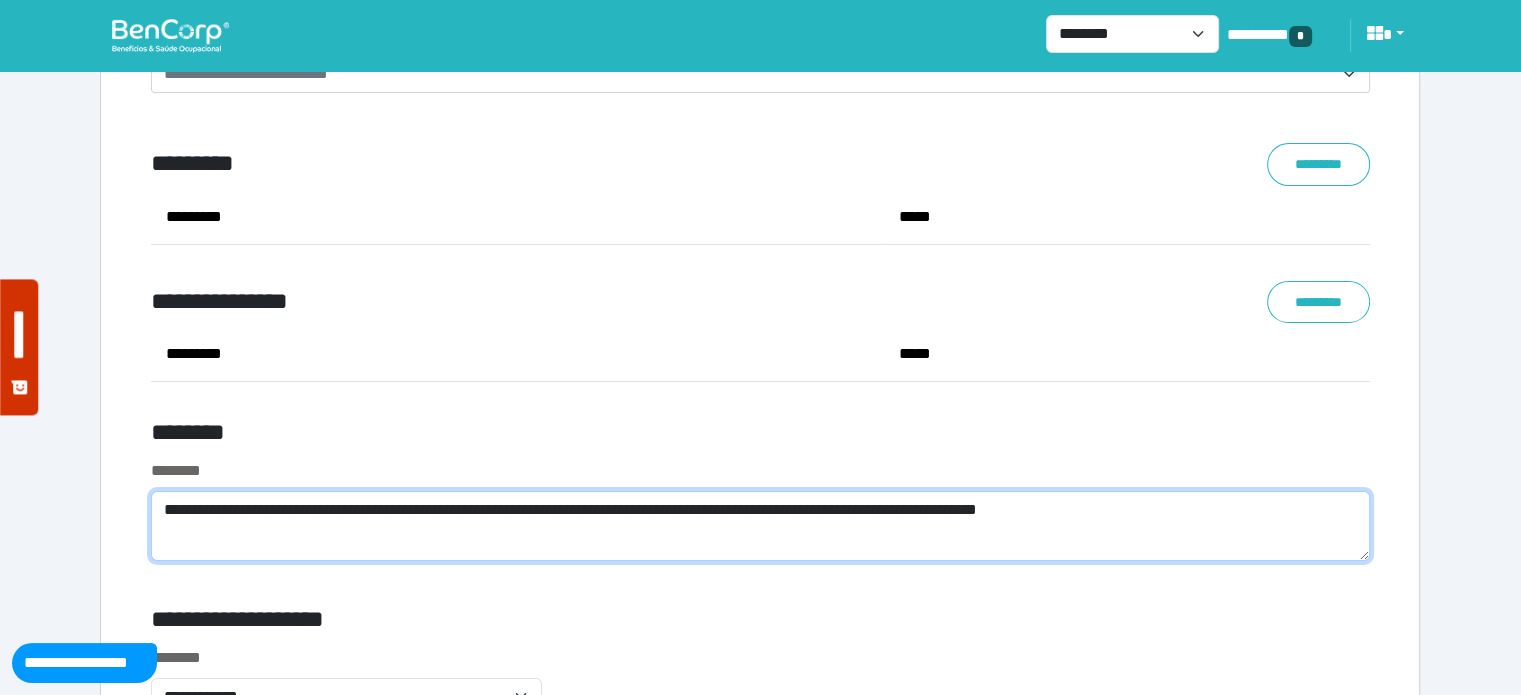 click on "**********" 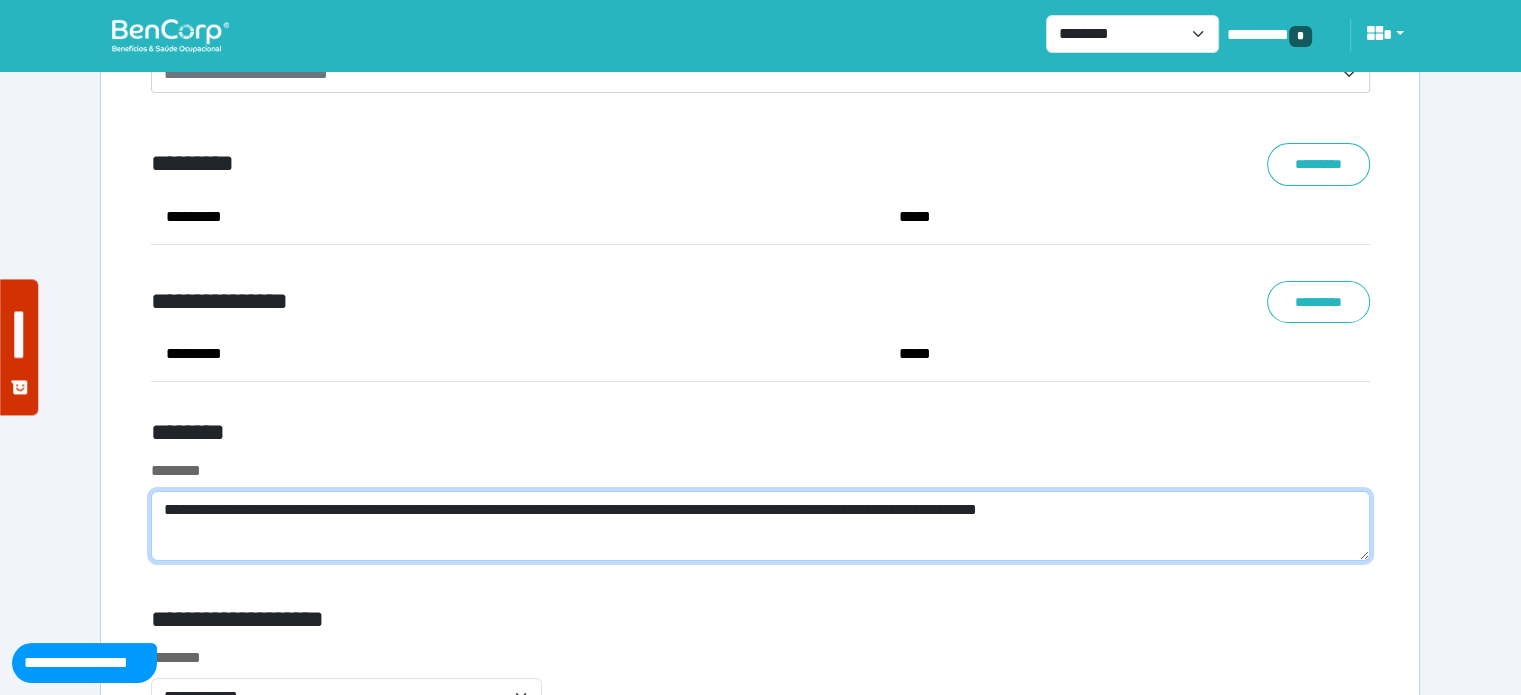 drag, startPoint x: 308, startPoint y: 507, endPoint x: 131, endPoint y: 507, distance: 177 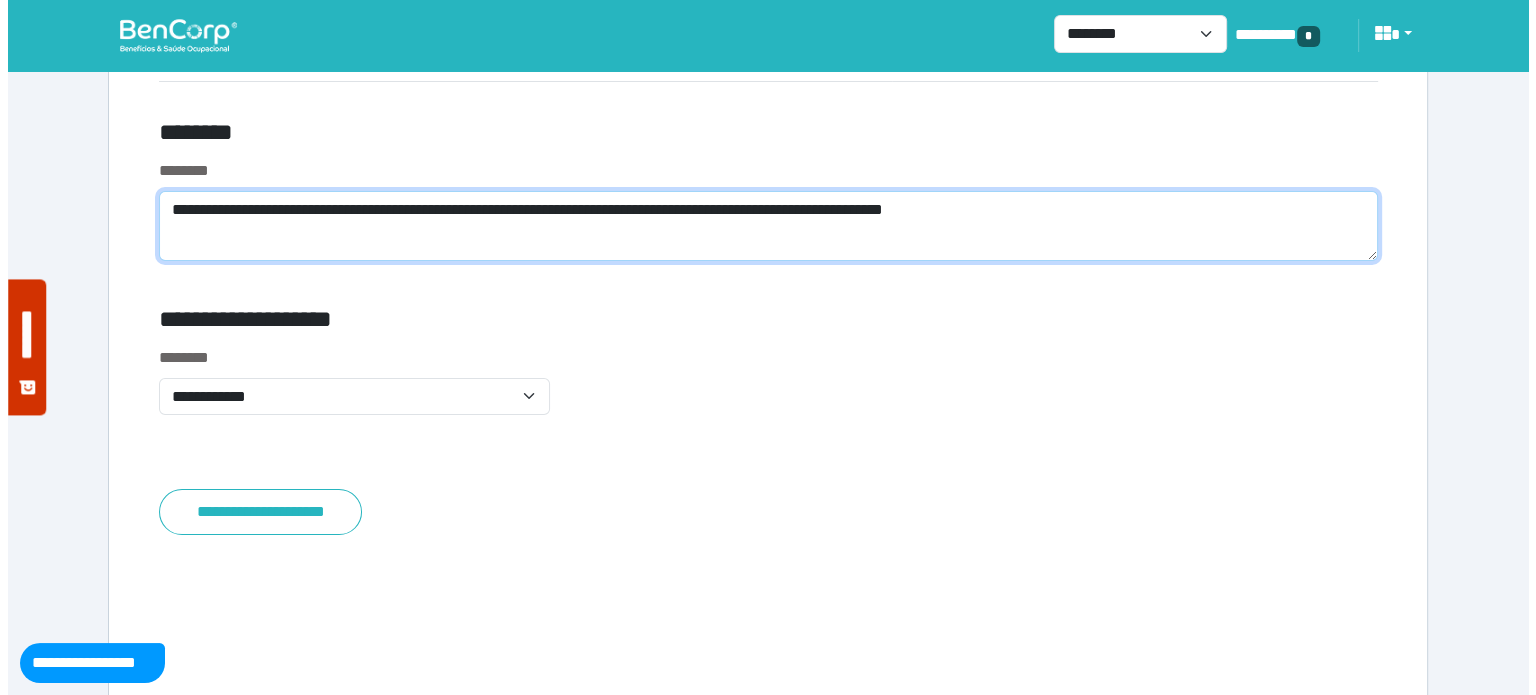 scroll, scrollTop: 7718, scrollLeft: 0, axis: vertical 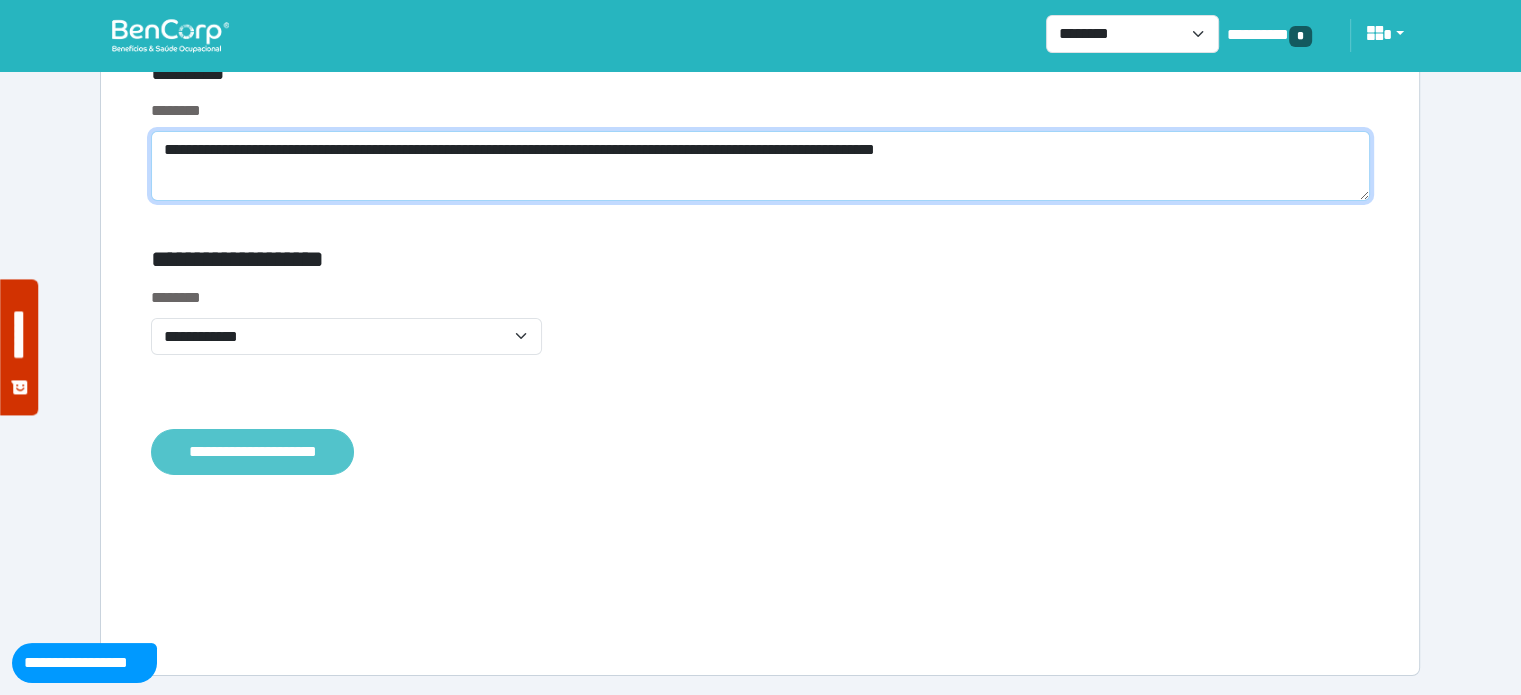 type on "**********" 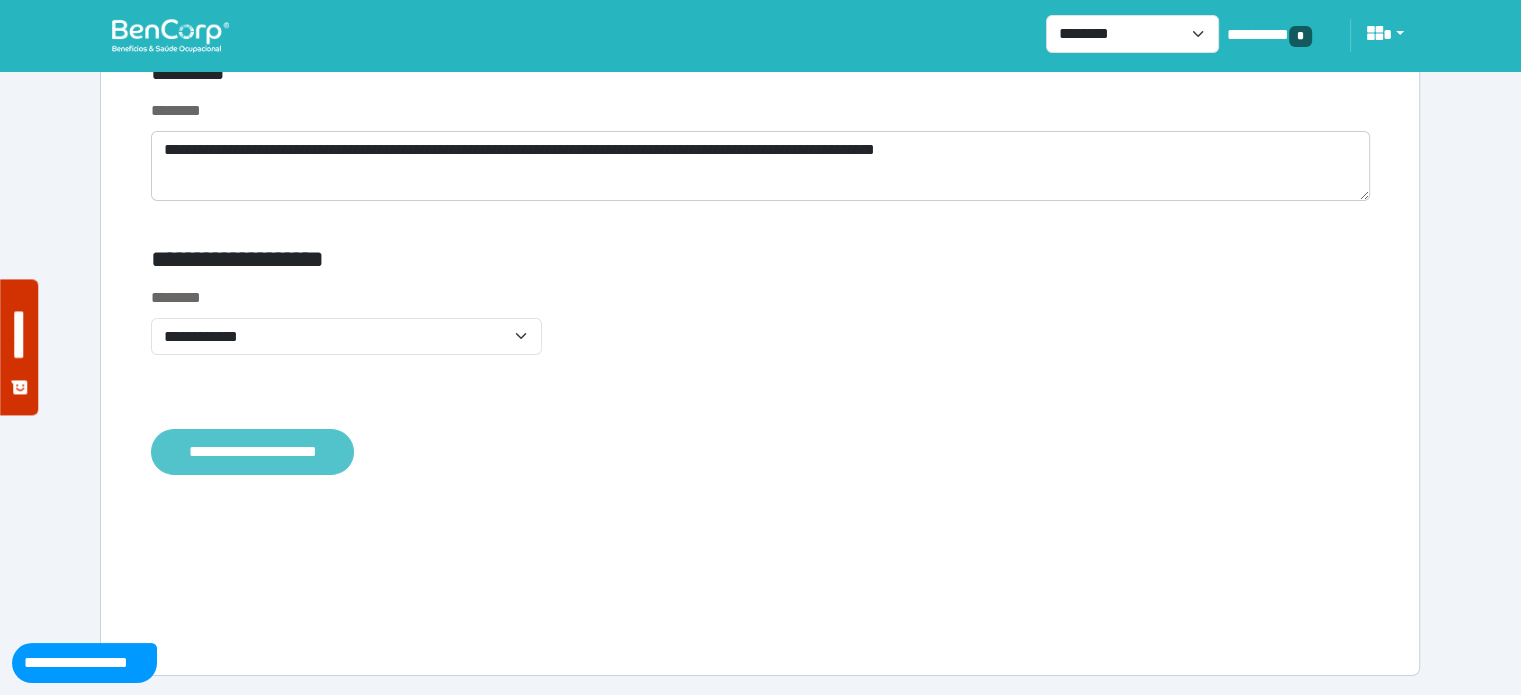 click on "**********" 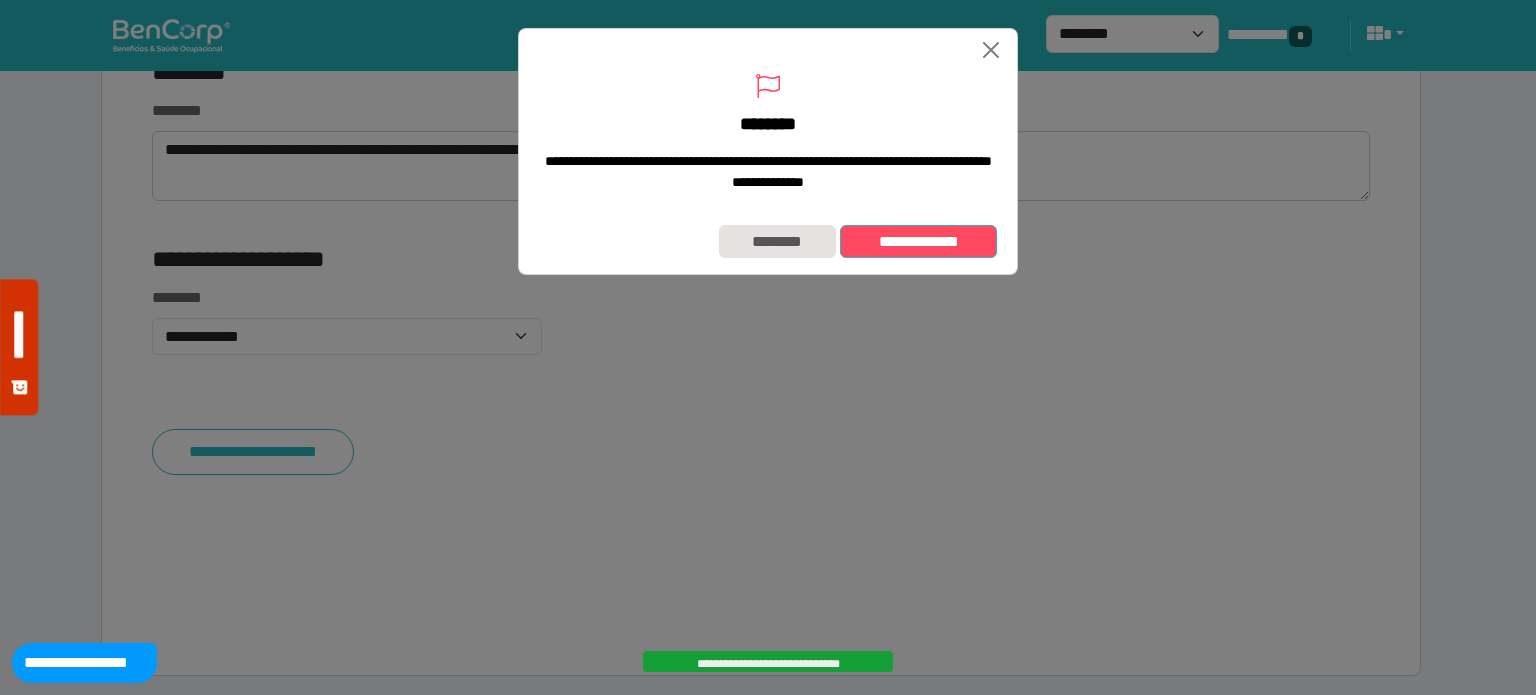 click on "**********" at bounding box center [918, 242] 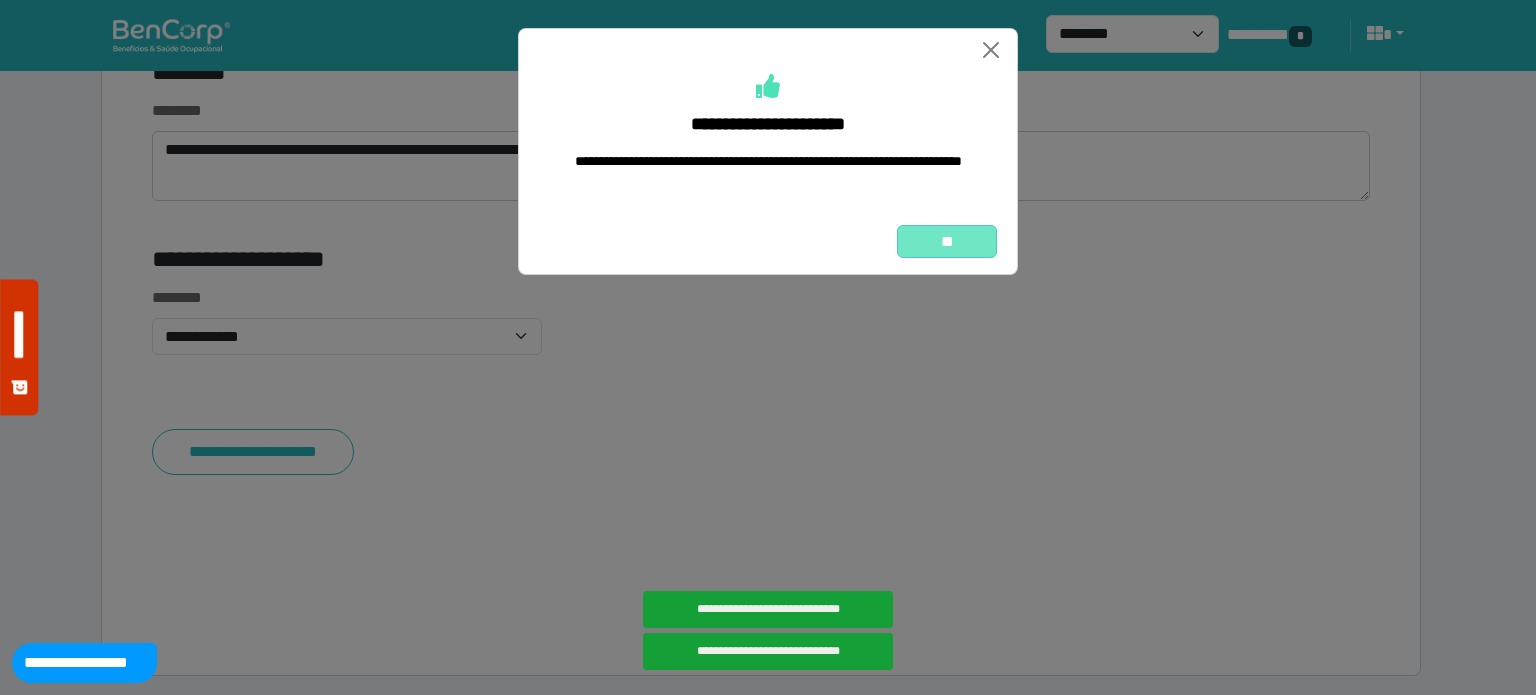 click on "**" at bounding box center [947, 242] 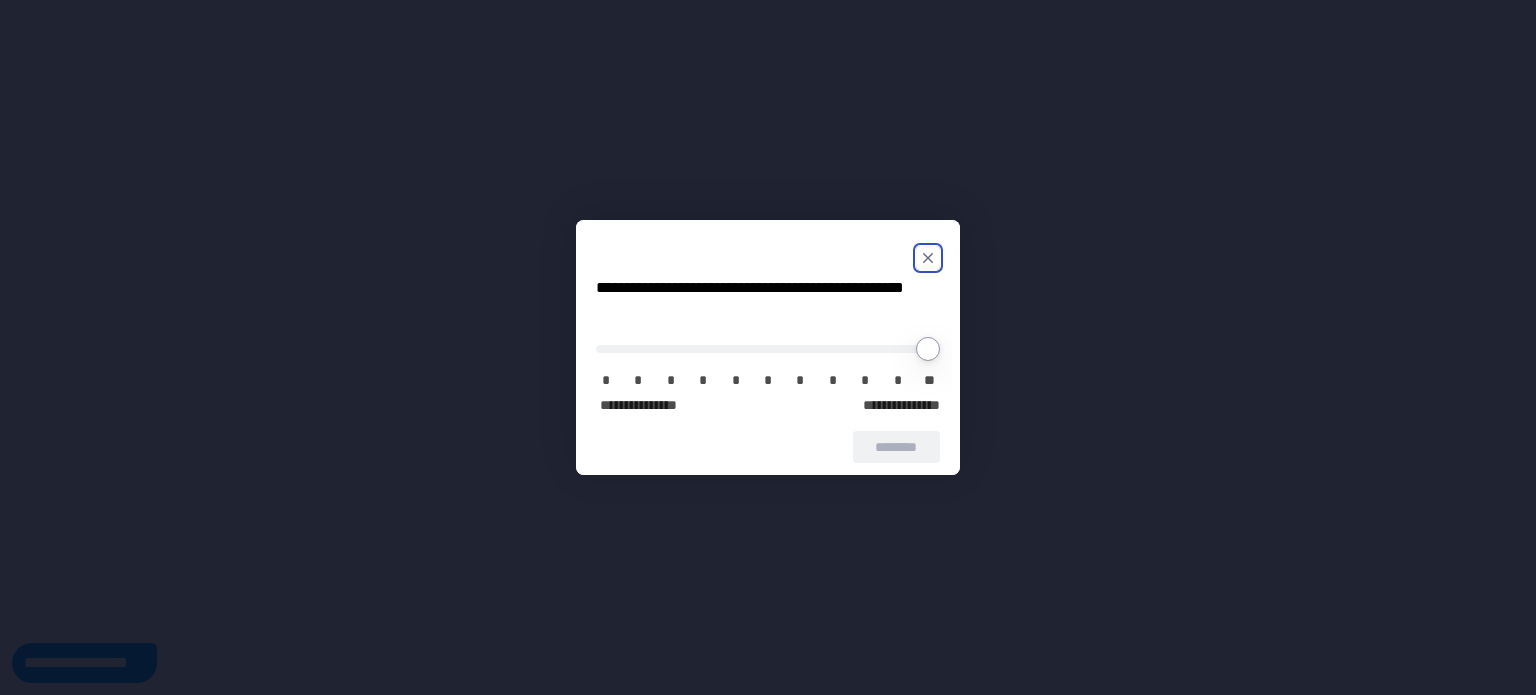 scroll, scrollTop: 0, scrollLeft: 0, axis: both 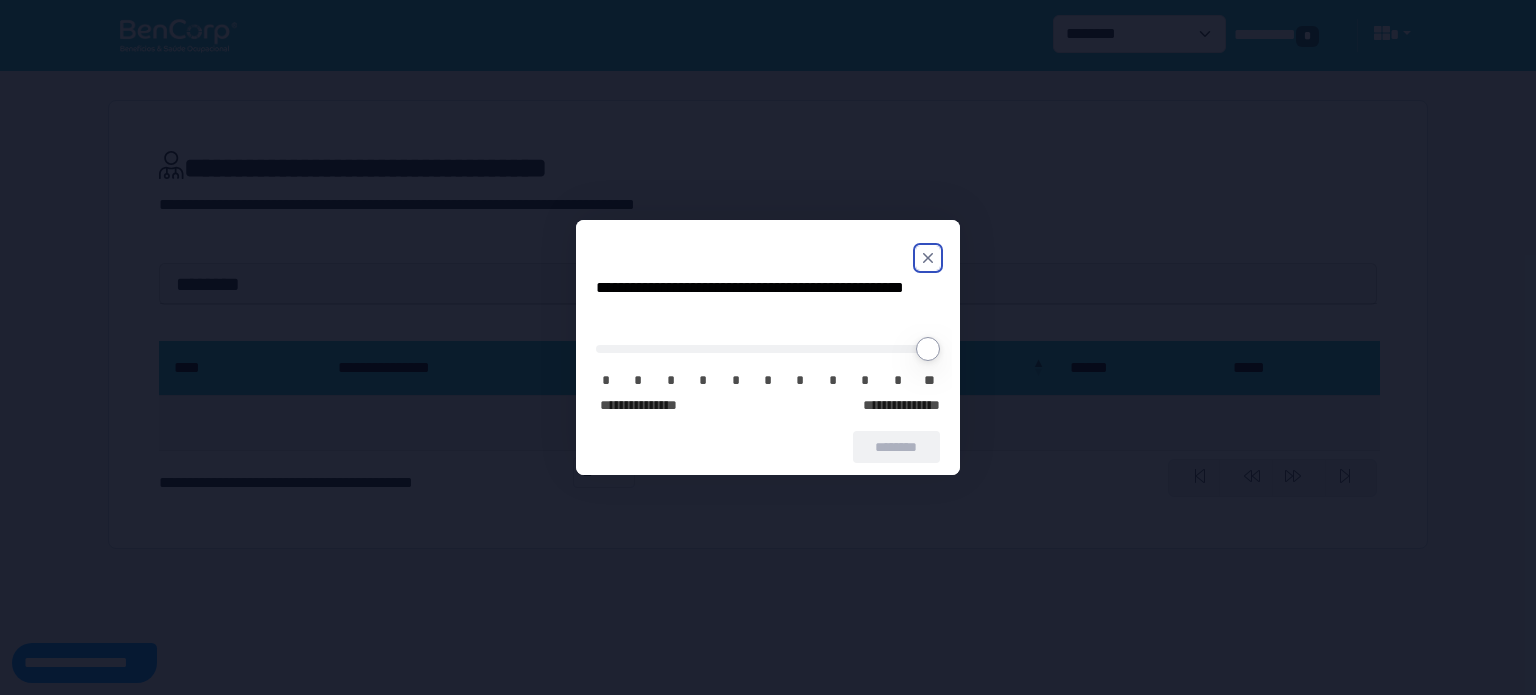 click 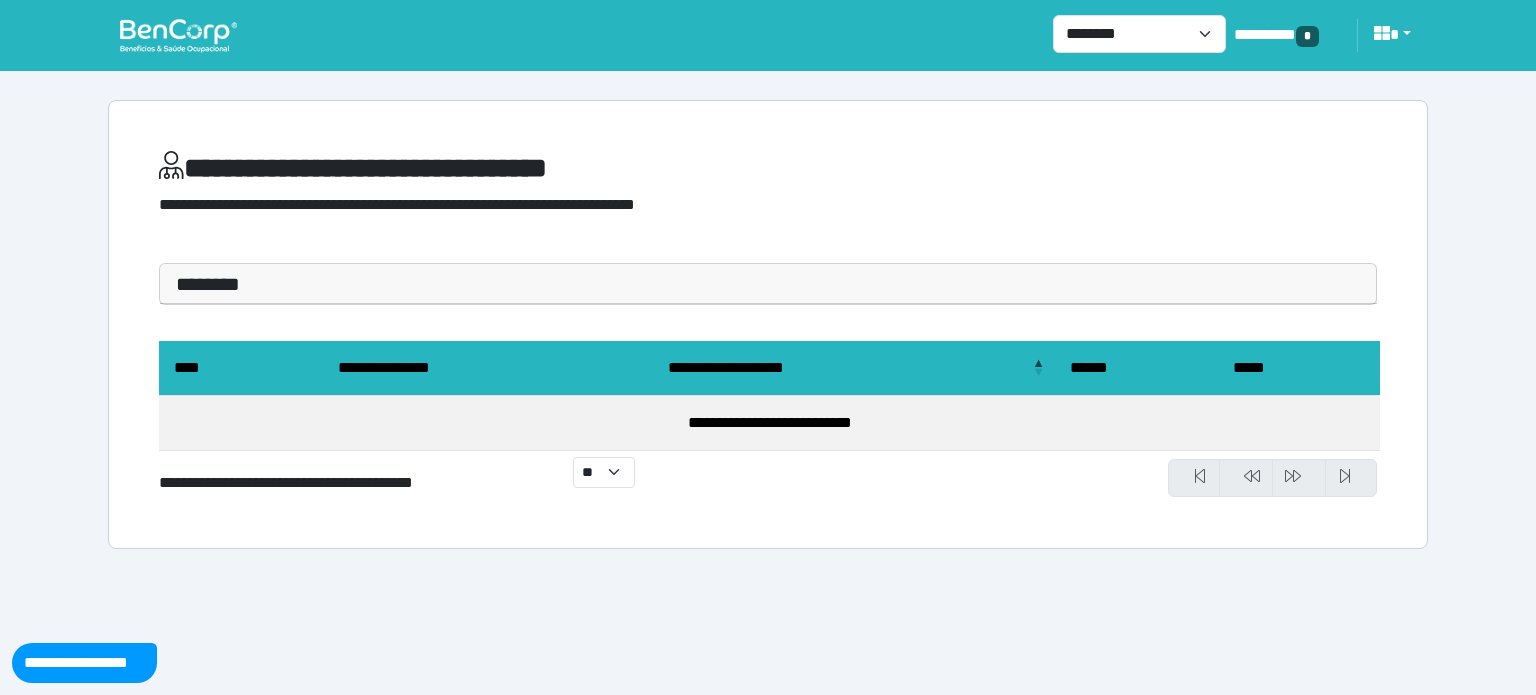 click at bounding box center (178, 35) 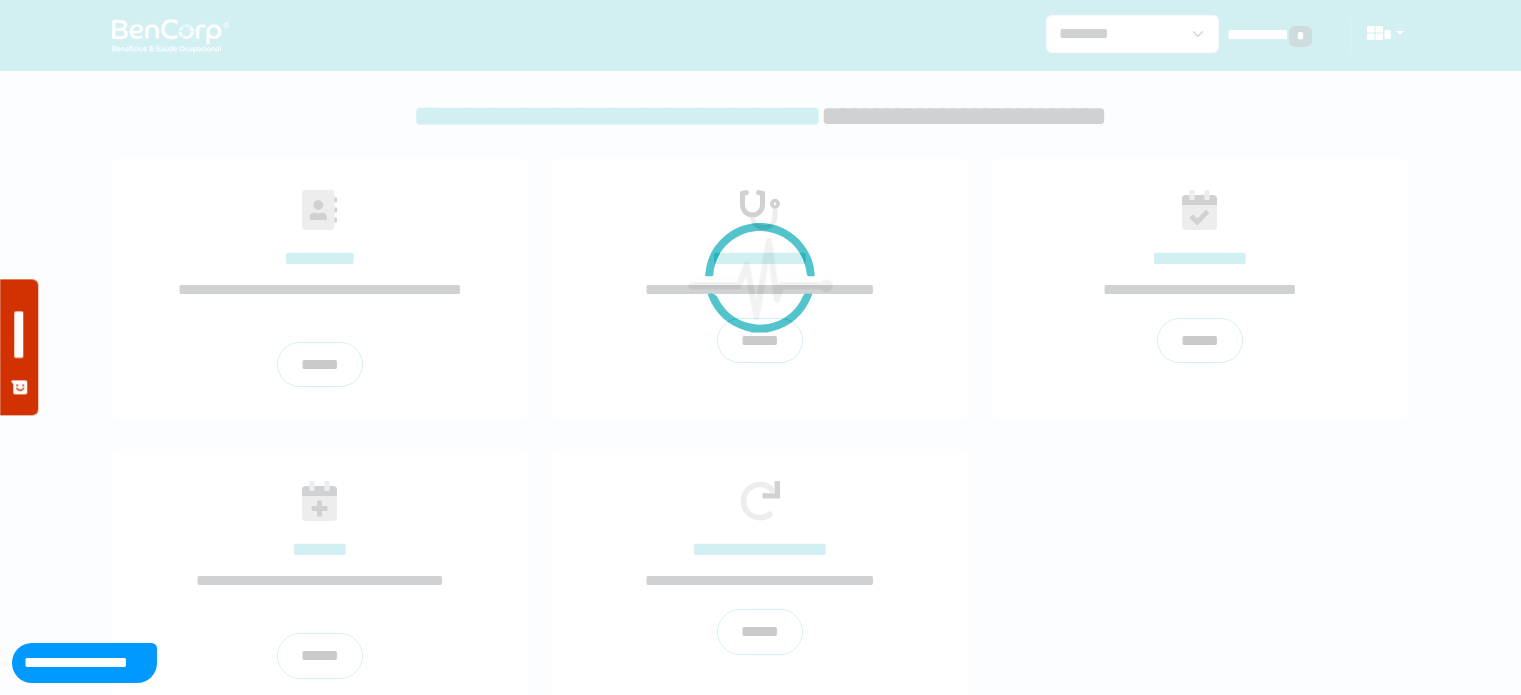 scroll, scrollTop: 0, scrollLeft: 0, axis: both 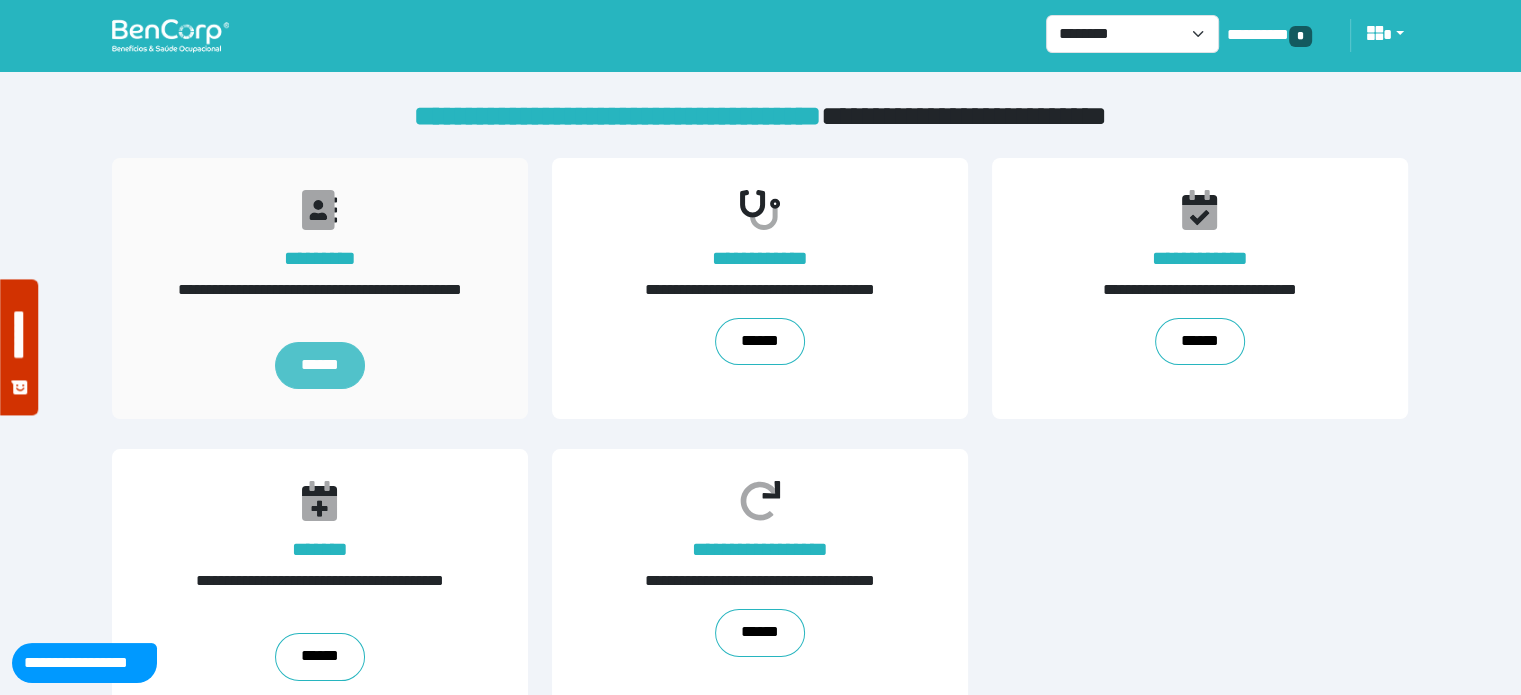 click on "******" at bounding box center (320, 366) 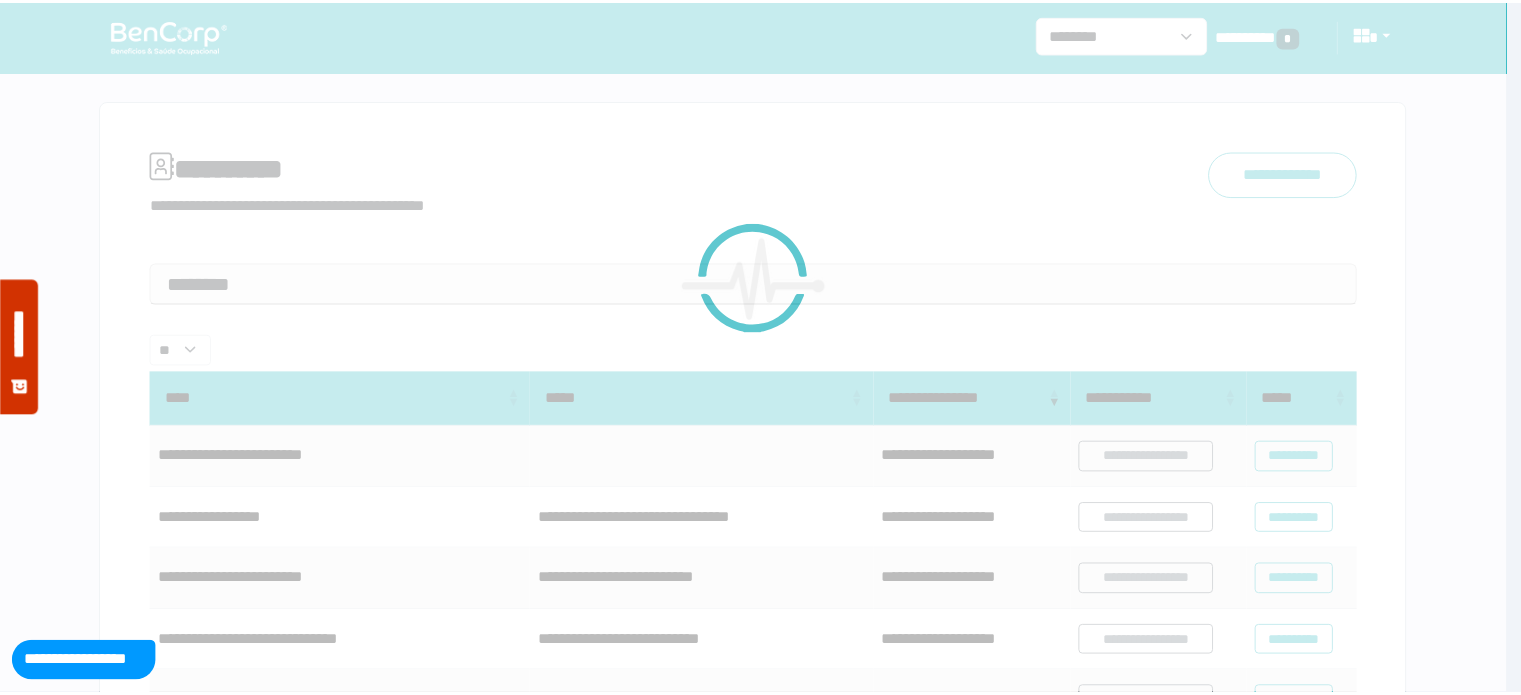scroll, scrollTop: 0, scrollLeft: 0, axis: both 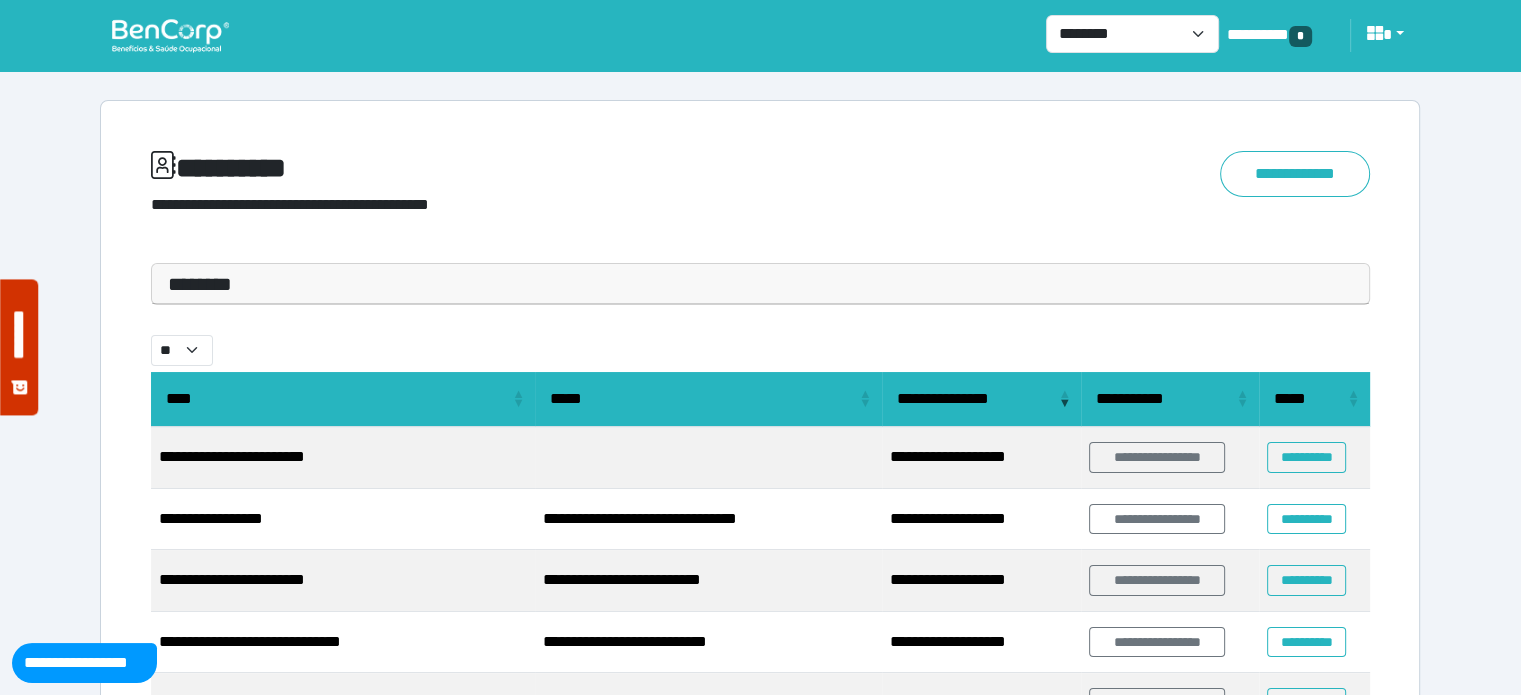 click on "********" at bounding box center (760, 284) 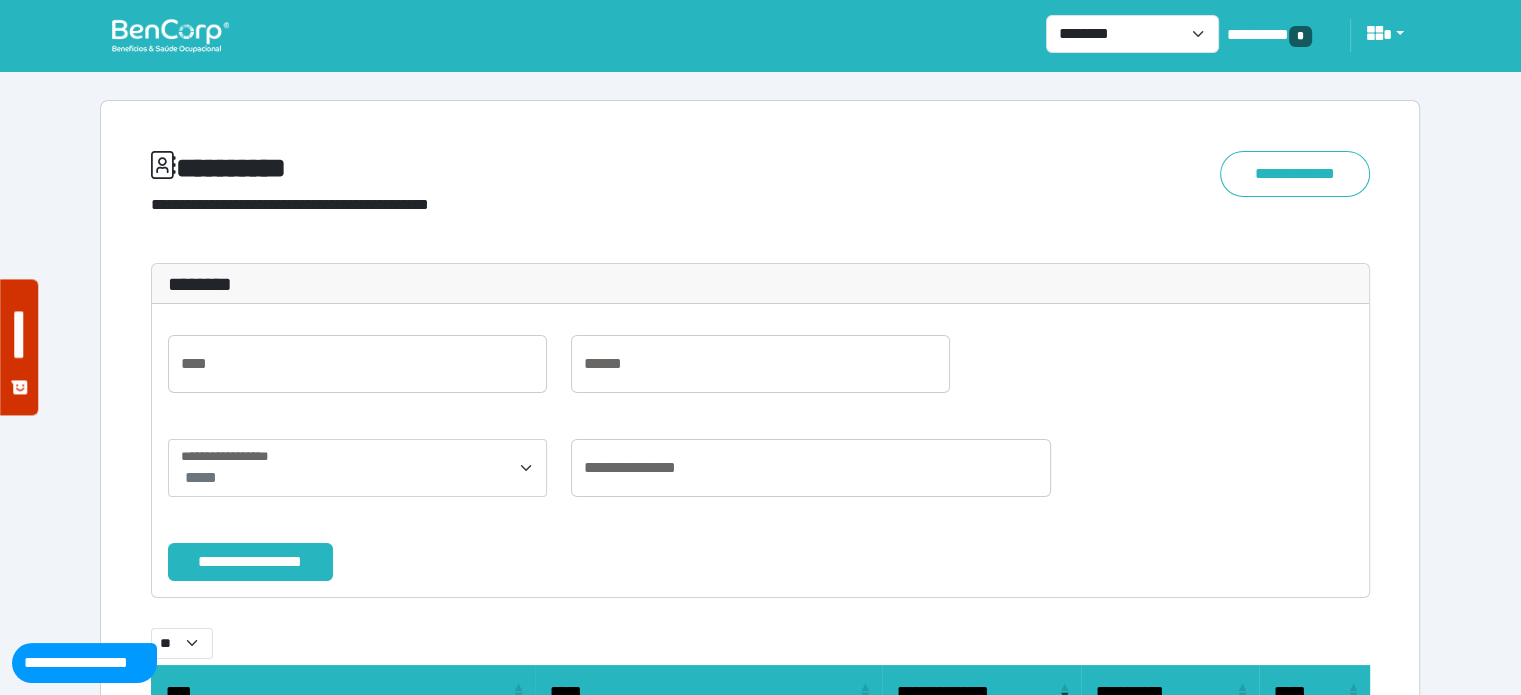 click on "**********" at bounding box center [760, 450] 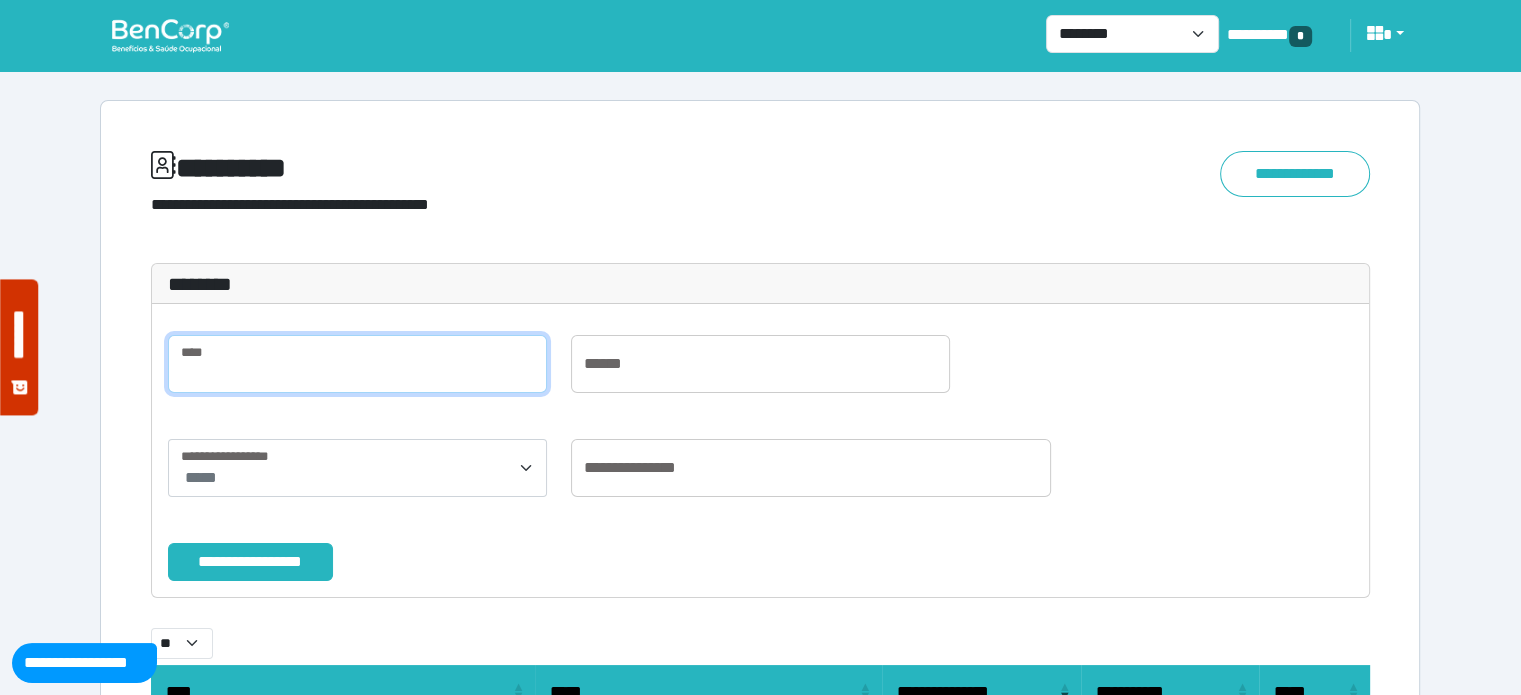 click at bounding box center [357, 364] 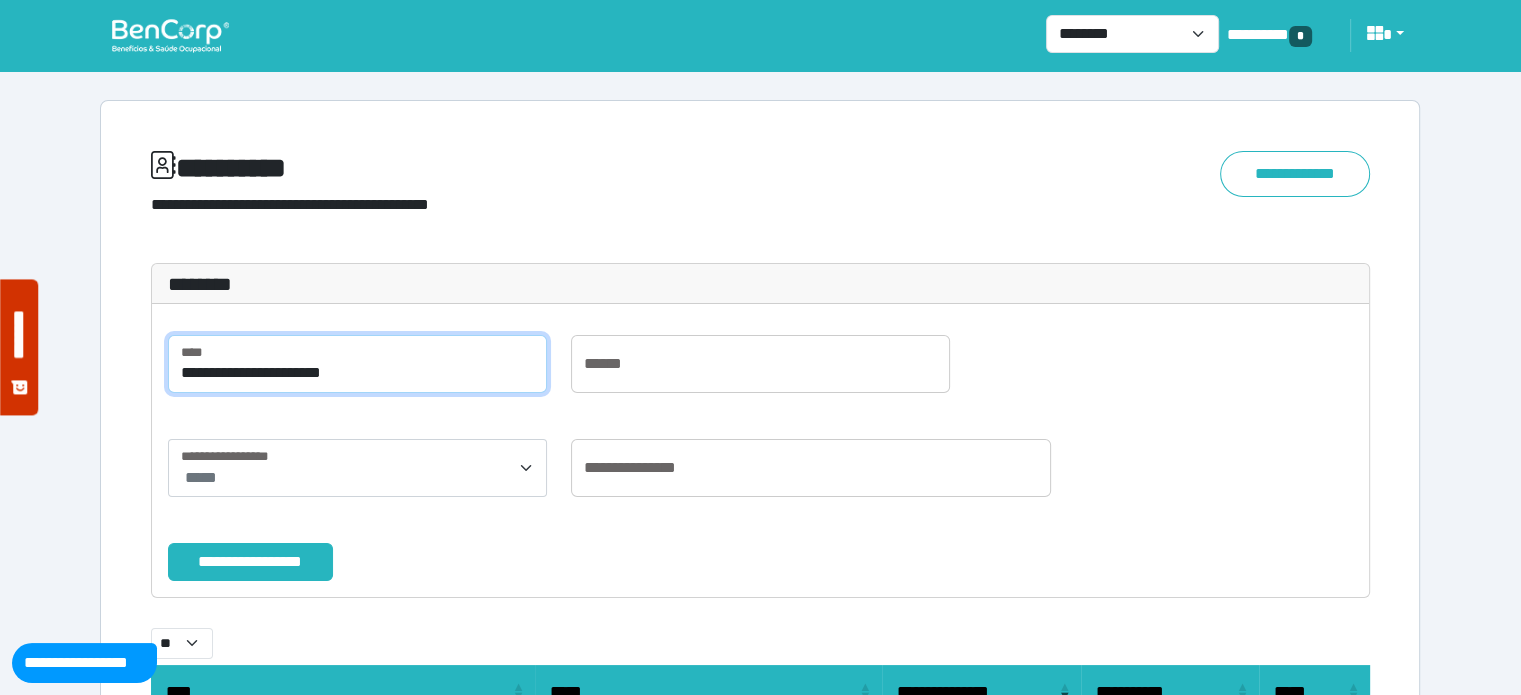 type on "**********" 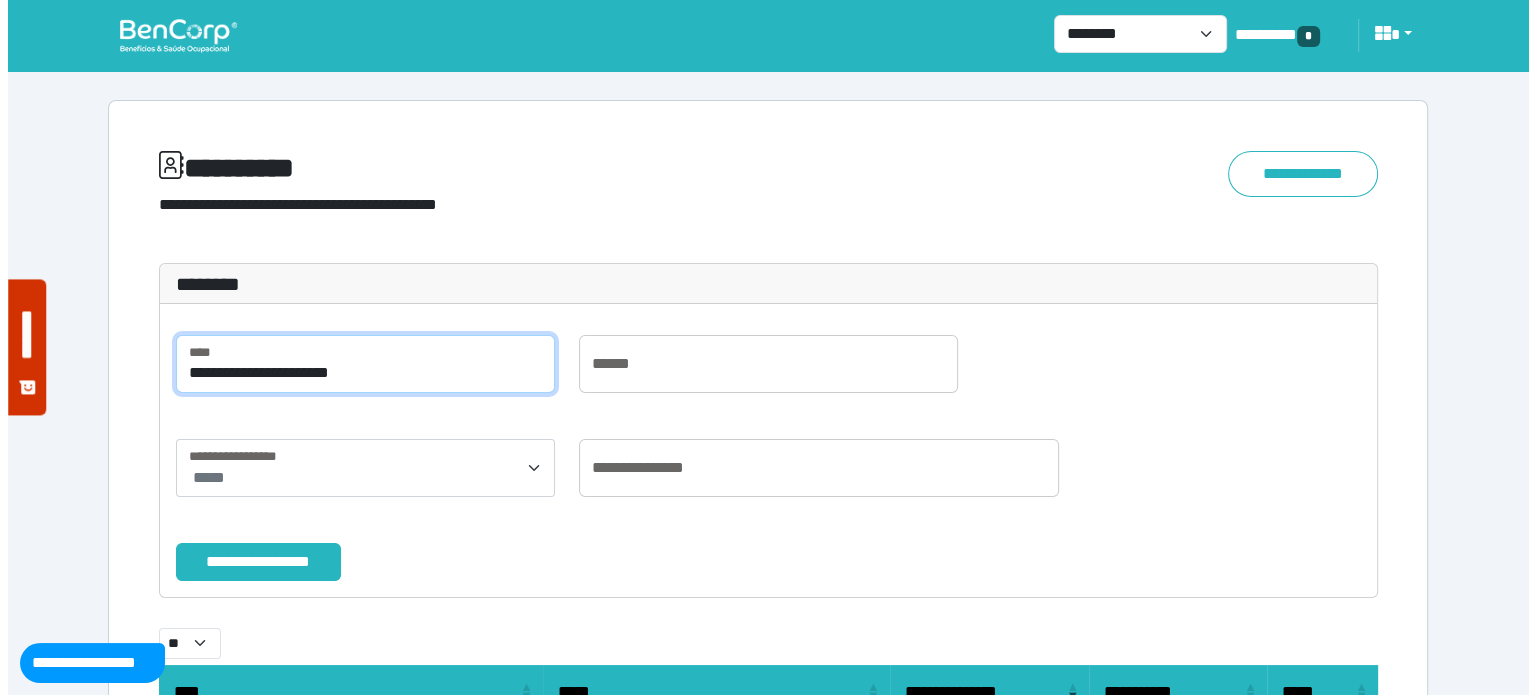 scroll, scrollTop: 203, scrollLeft: 0, axis: vertical 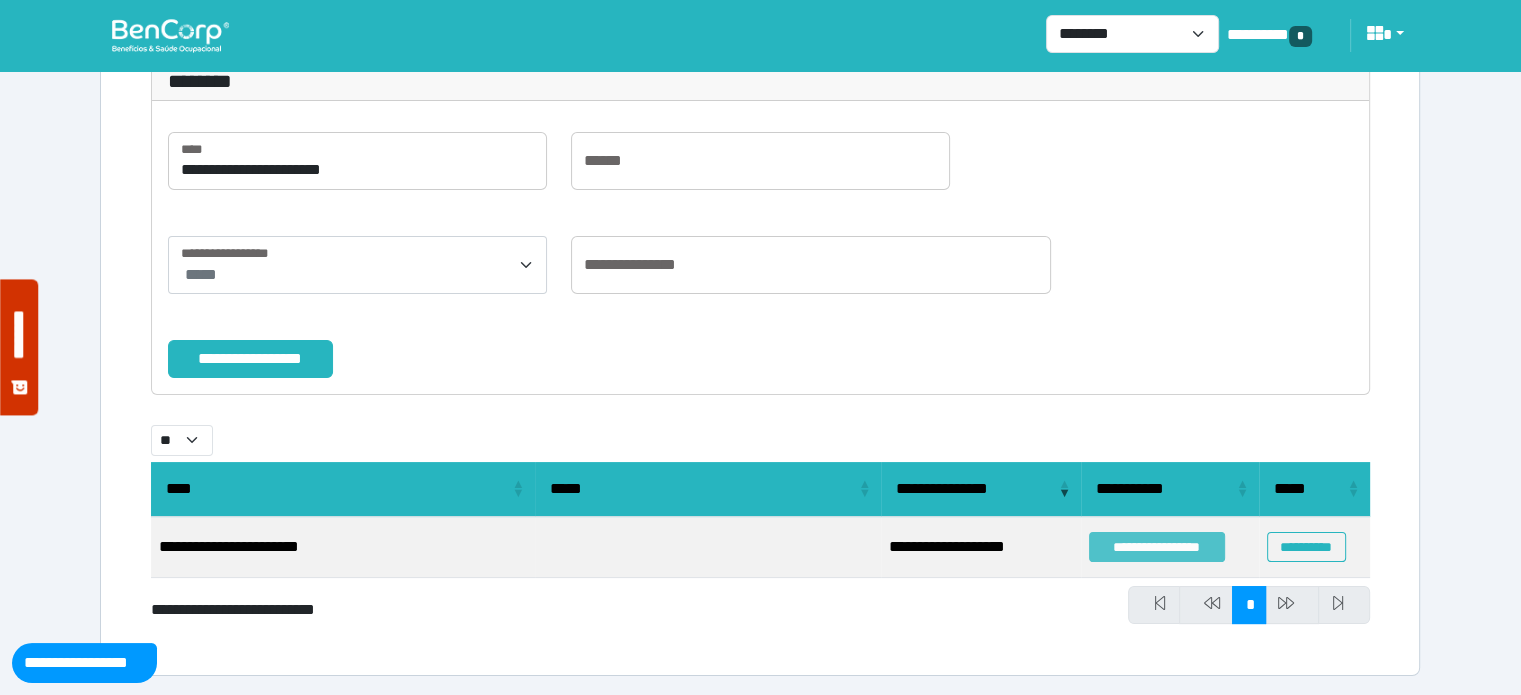 click on "**********" at bounding box center (1157, 547) 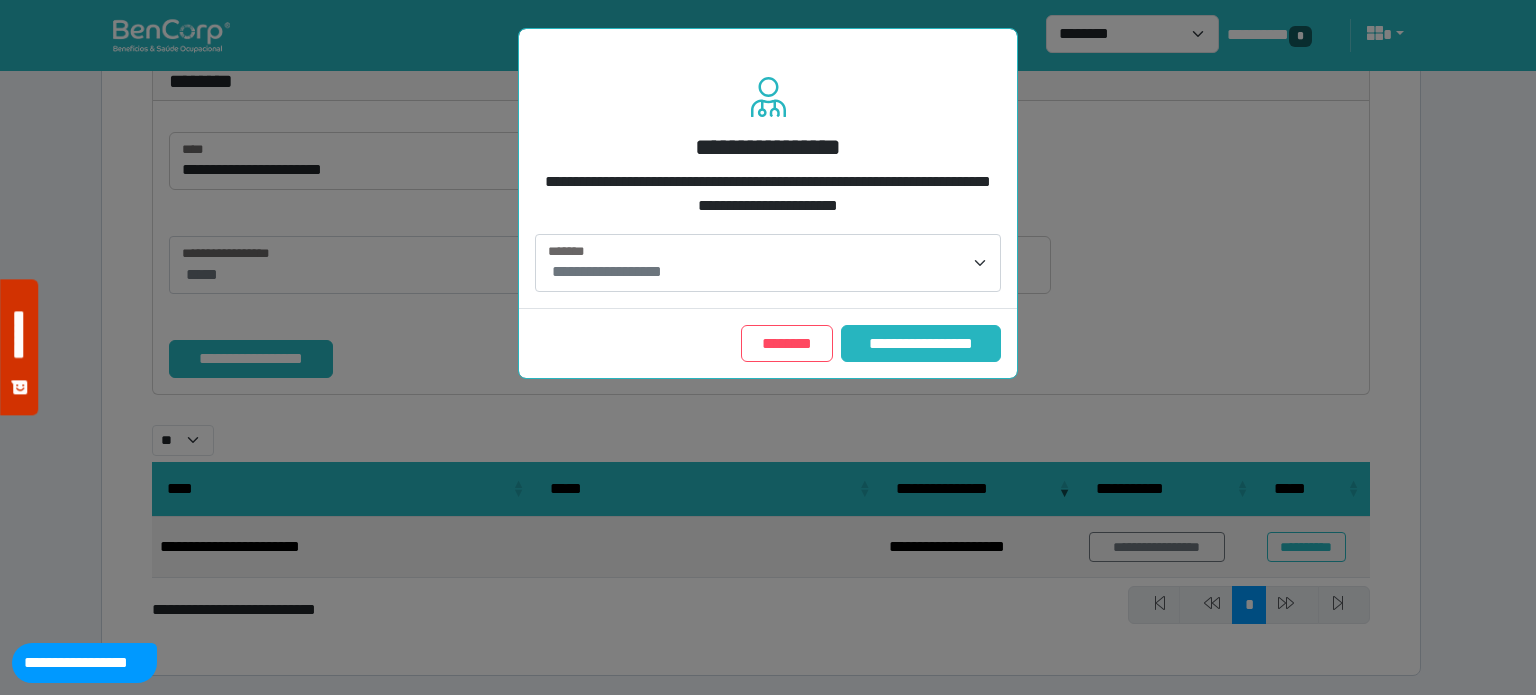 click on "**********" at bounding box center (770, 272) 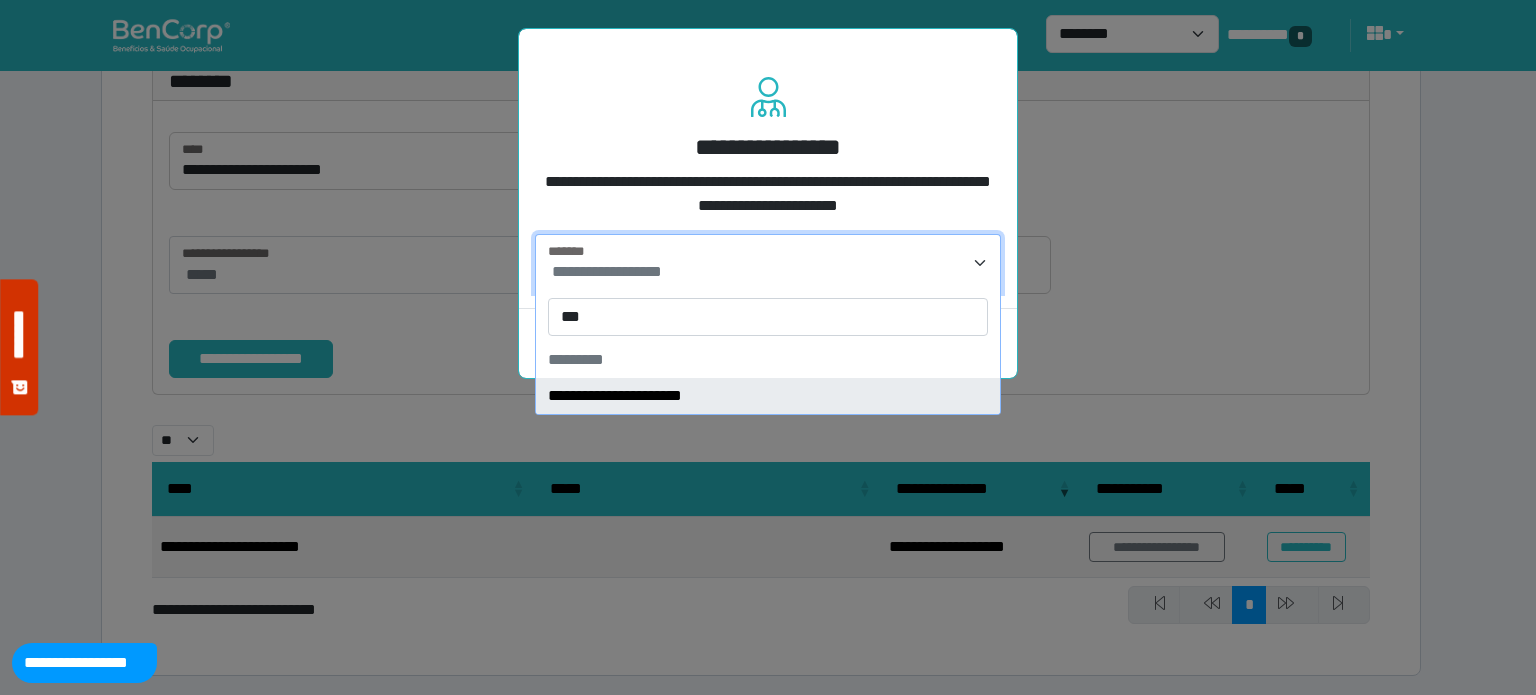 type on "****" 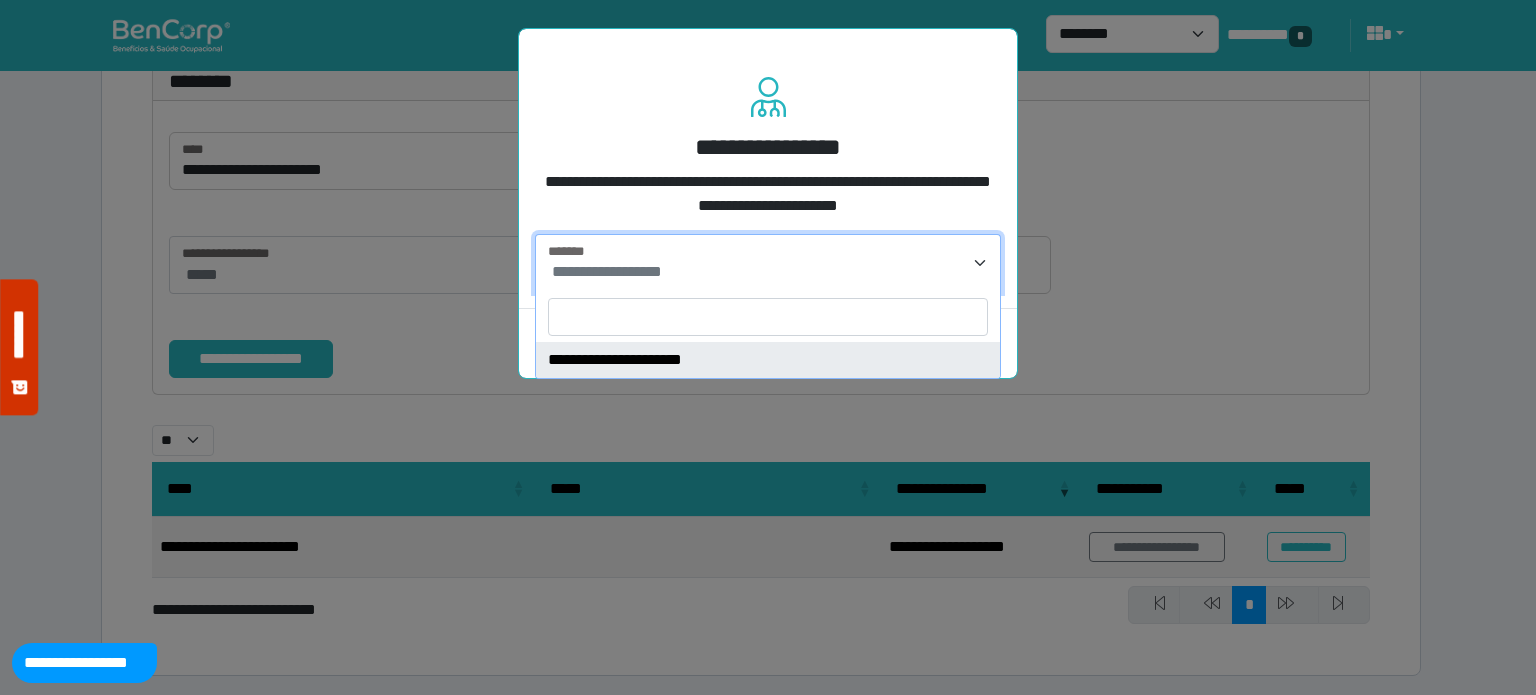 select on "****" 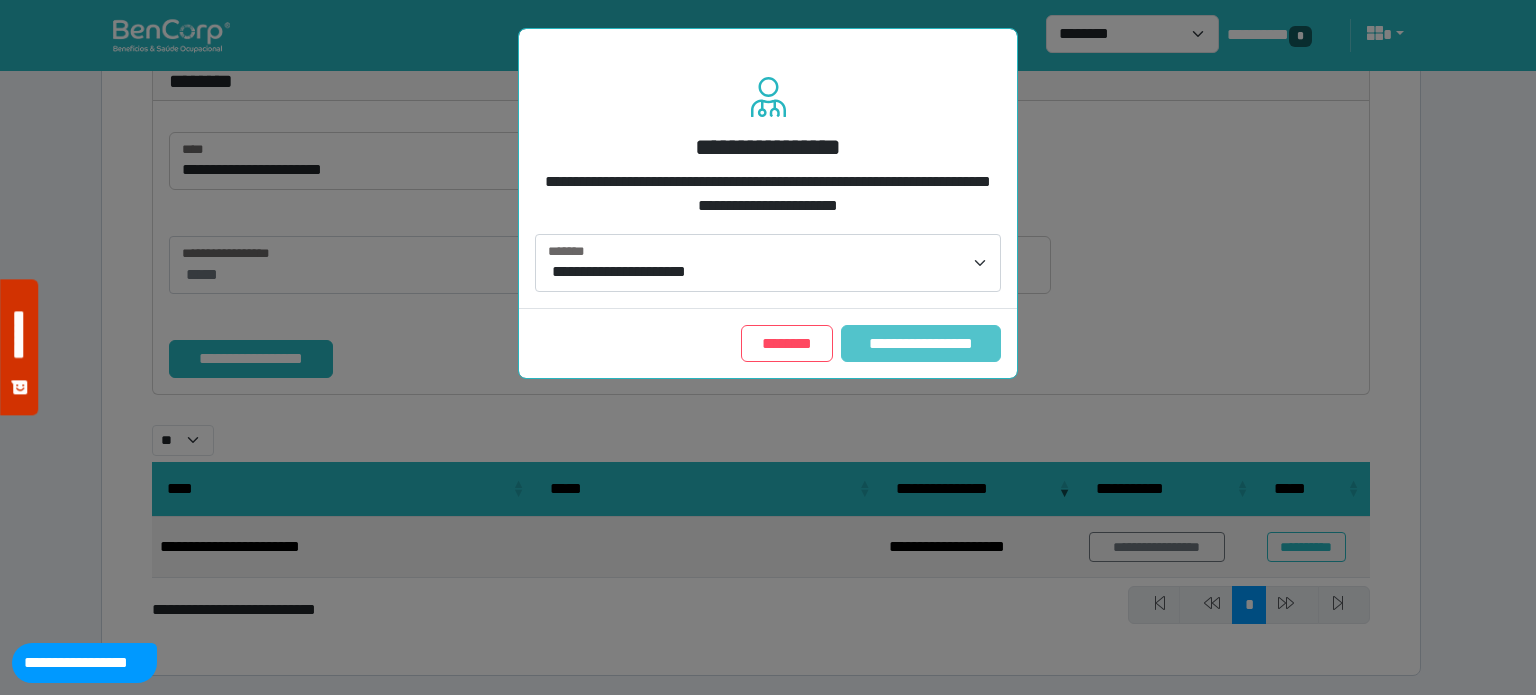 click on "**********" at bounding box center [921, 344] 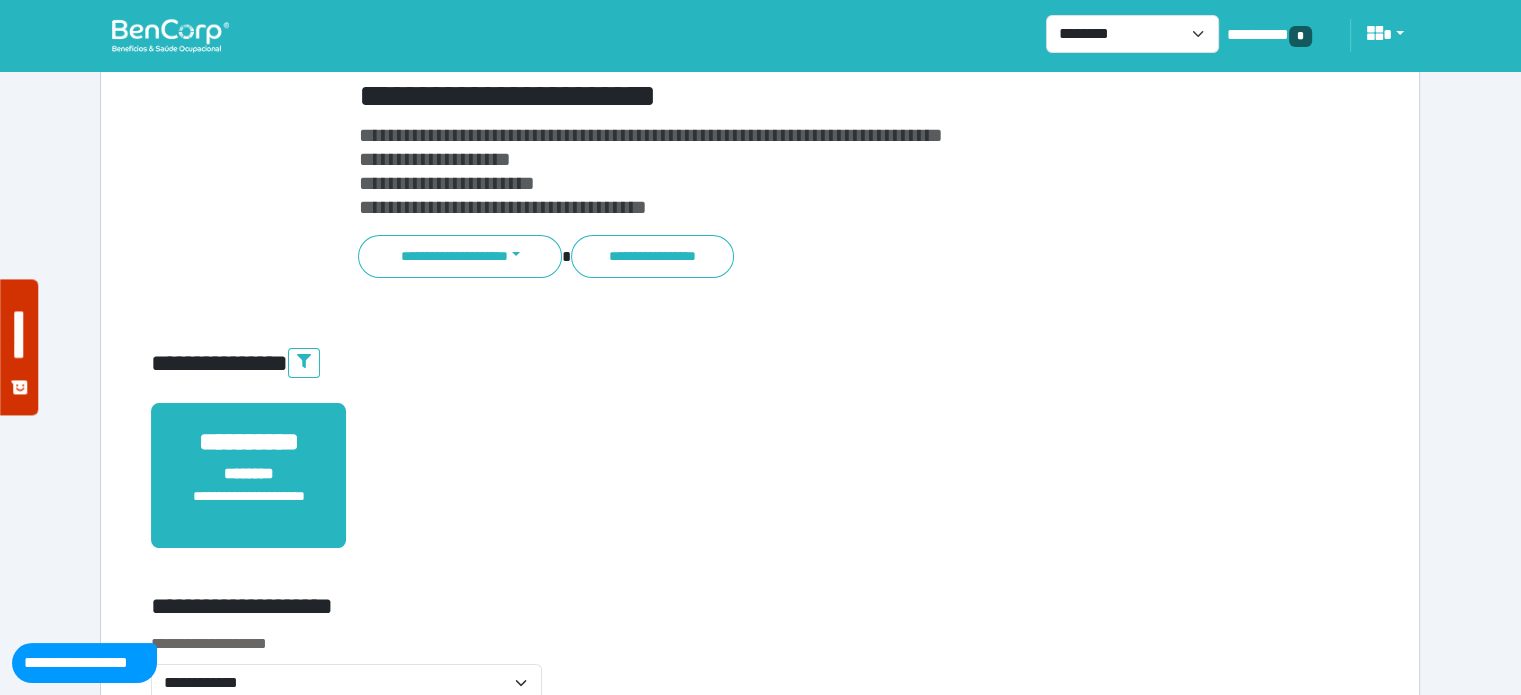 scroll, scrollTop: 300, scrollLeft: 0, axis: vertical 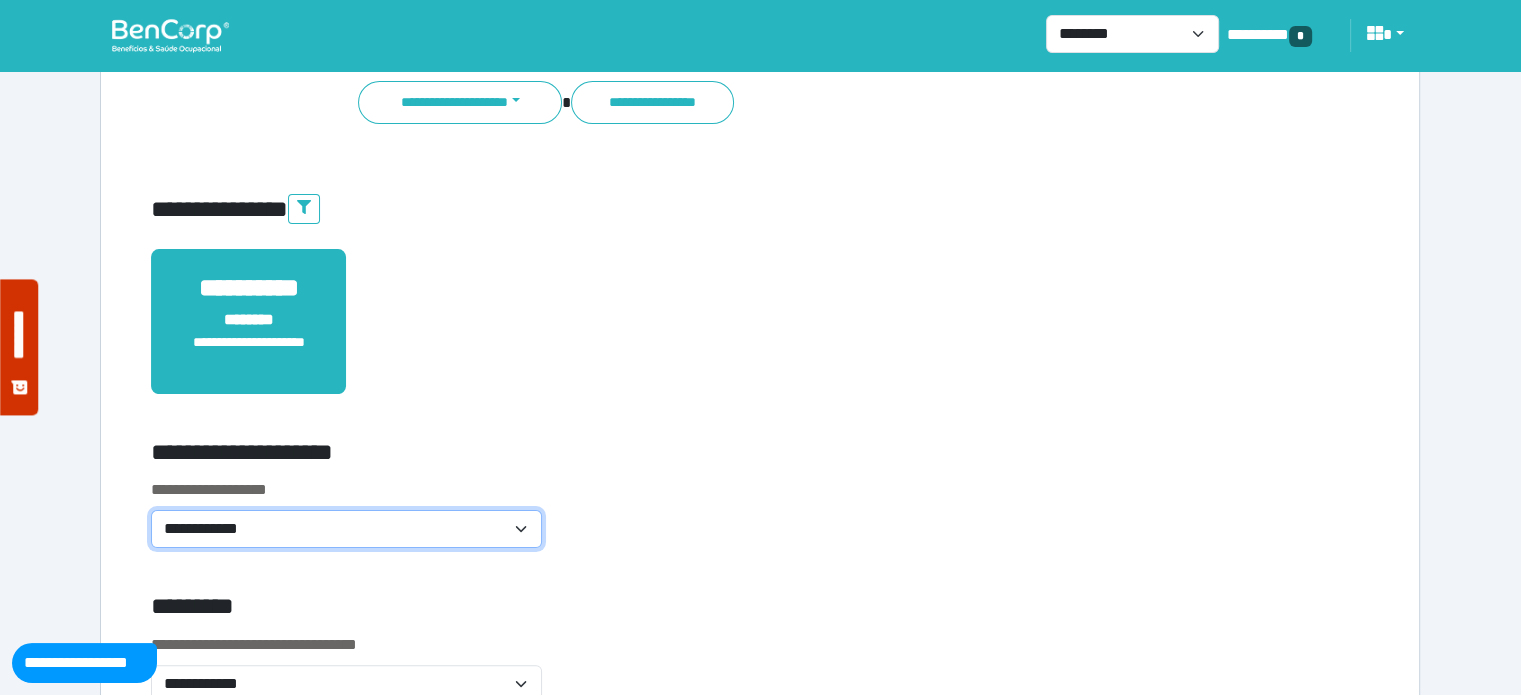click on "**********" at bounding box center [346, 529] 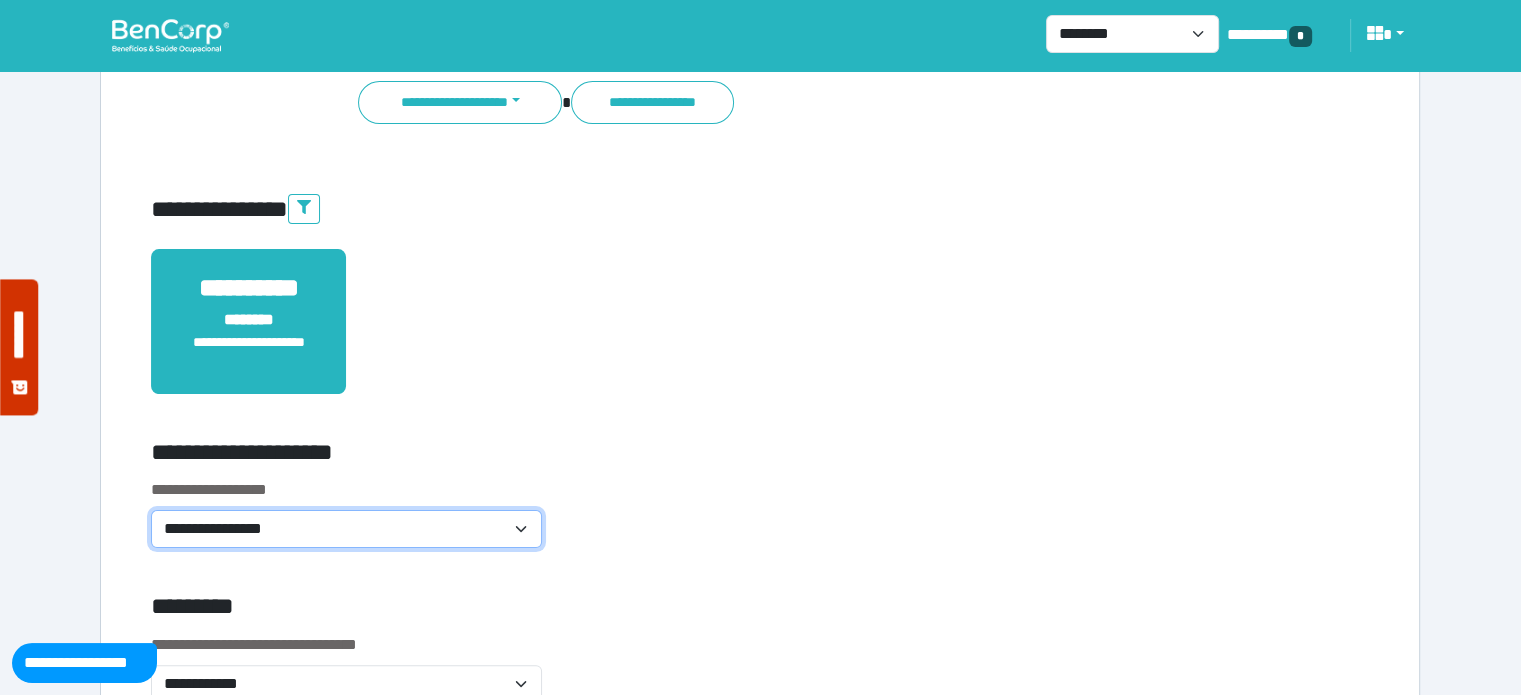 click on "**********" at bounding box center [346, 529] 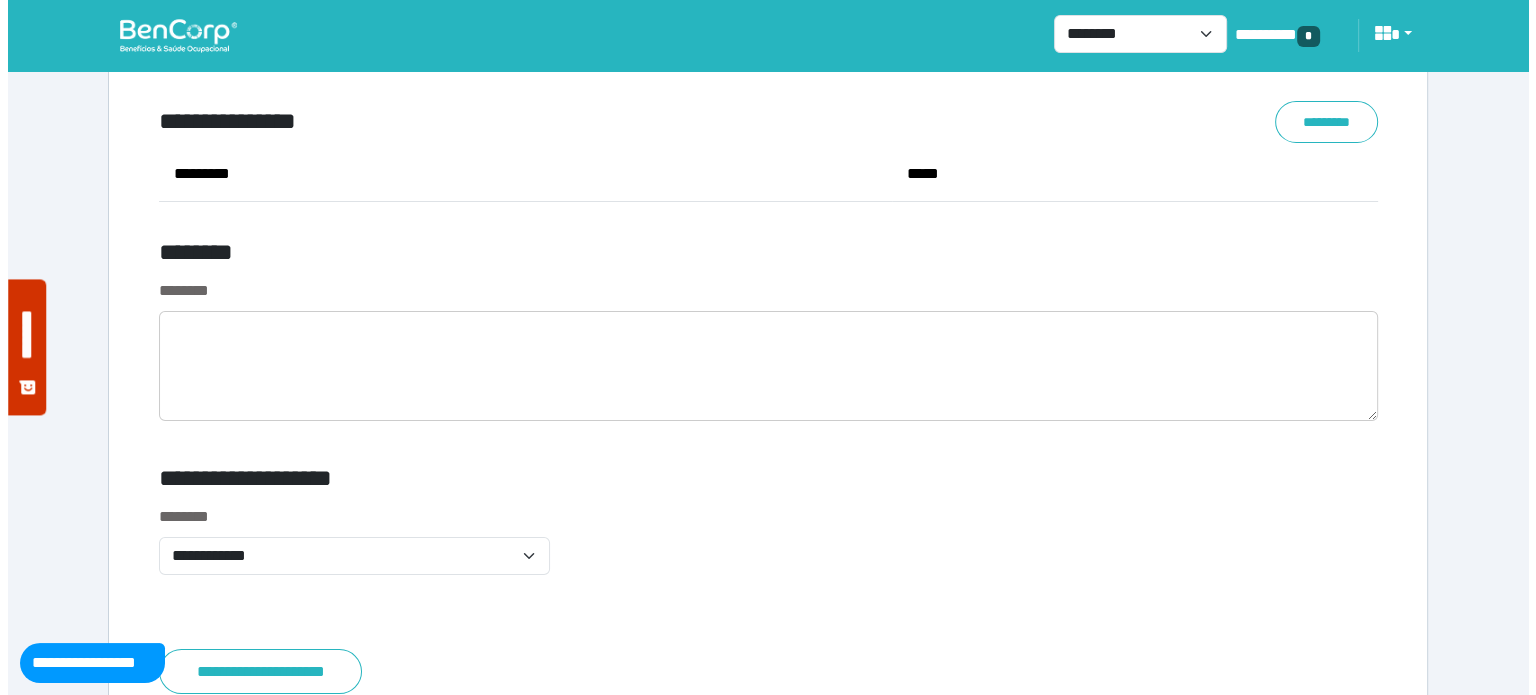scroll, scrollTop: 7600, scrollLeft: 0, axis: vertical 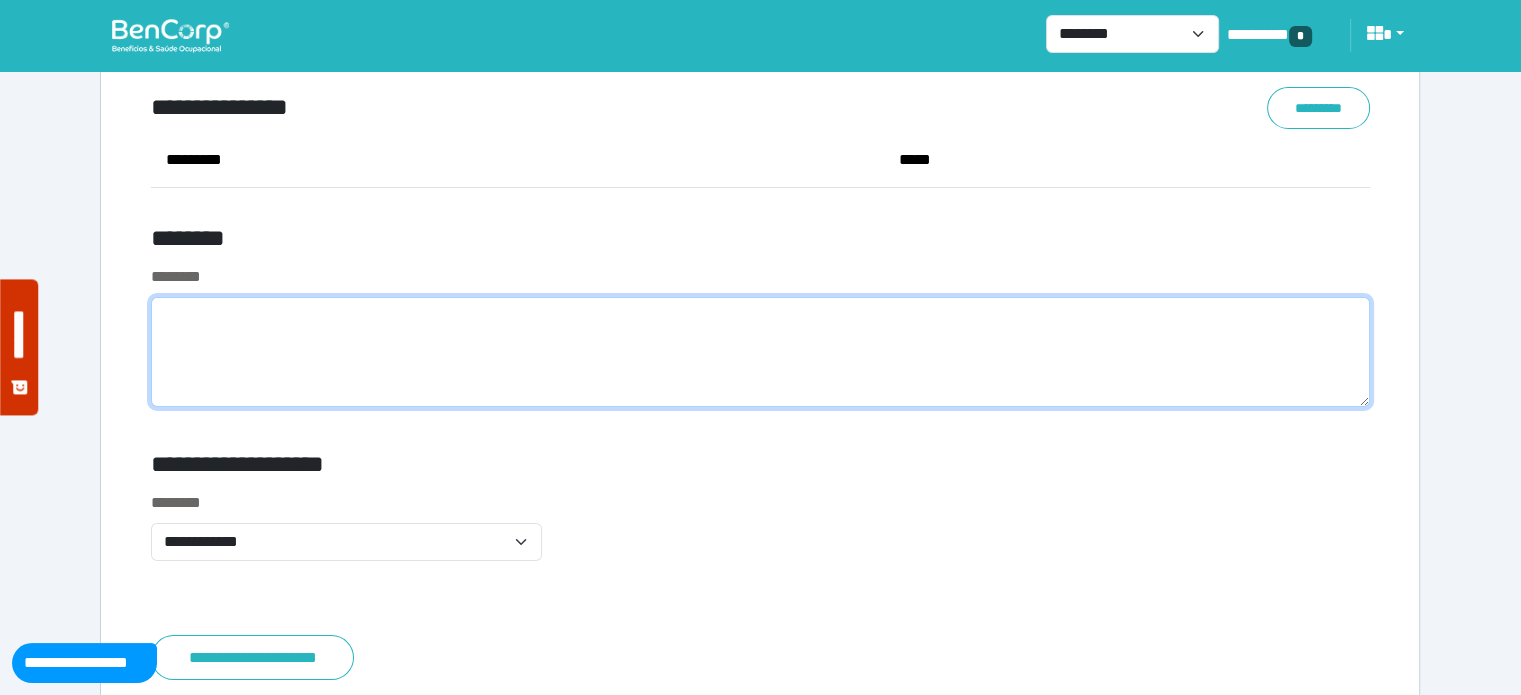 click at bounding box center (760, 352) 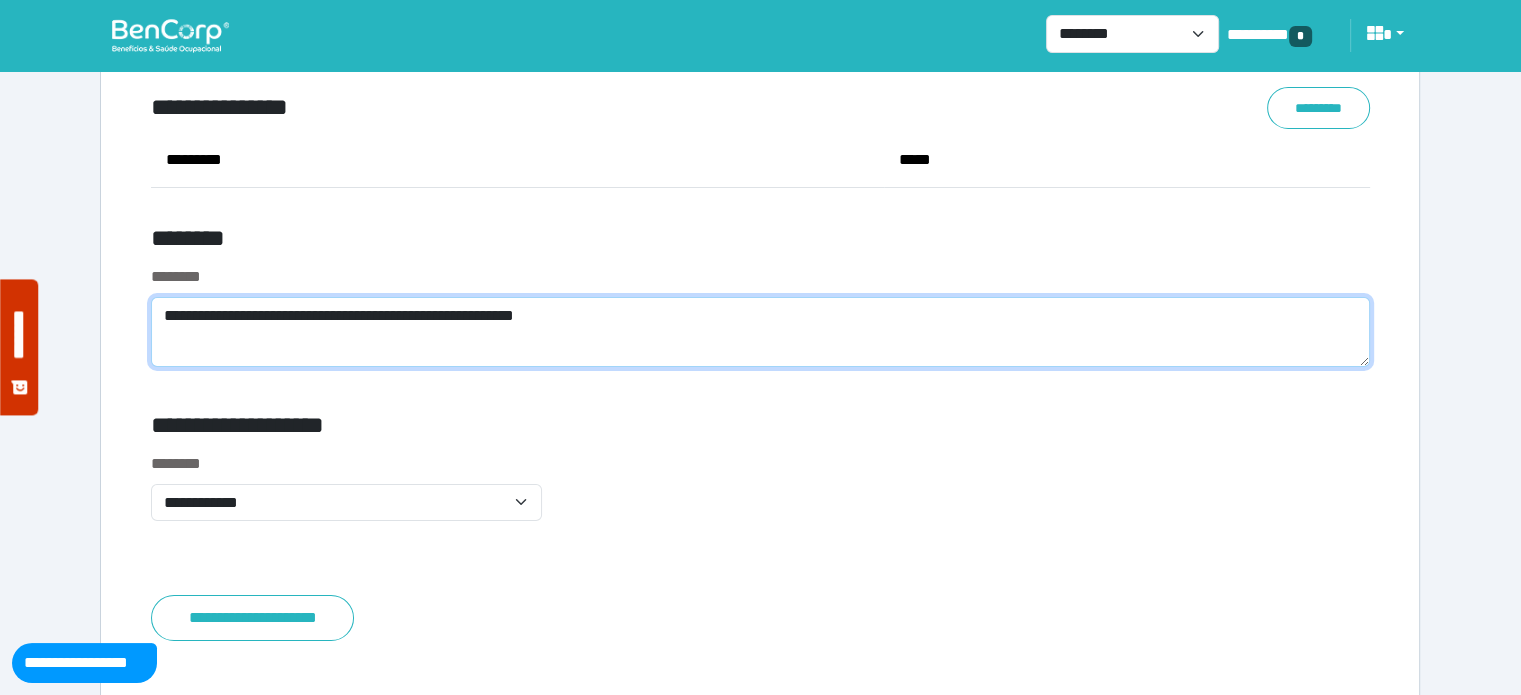 click on "**********" at bounding box center (760, 332) 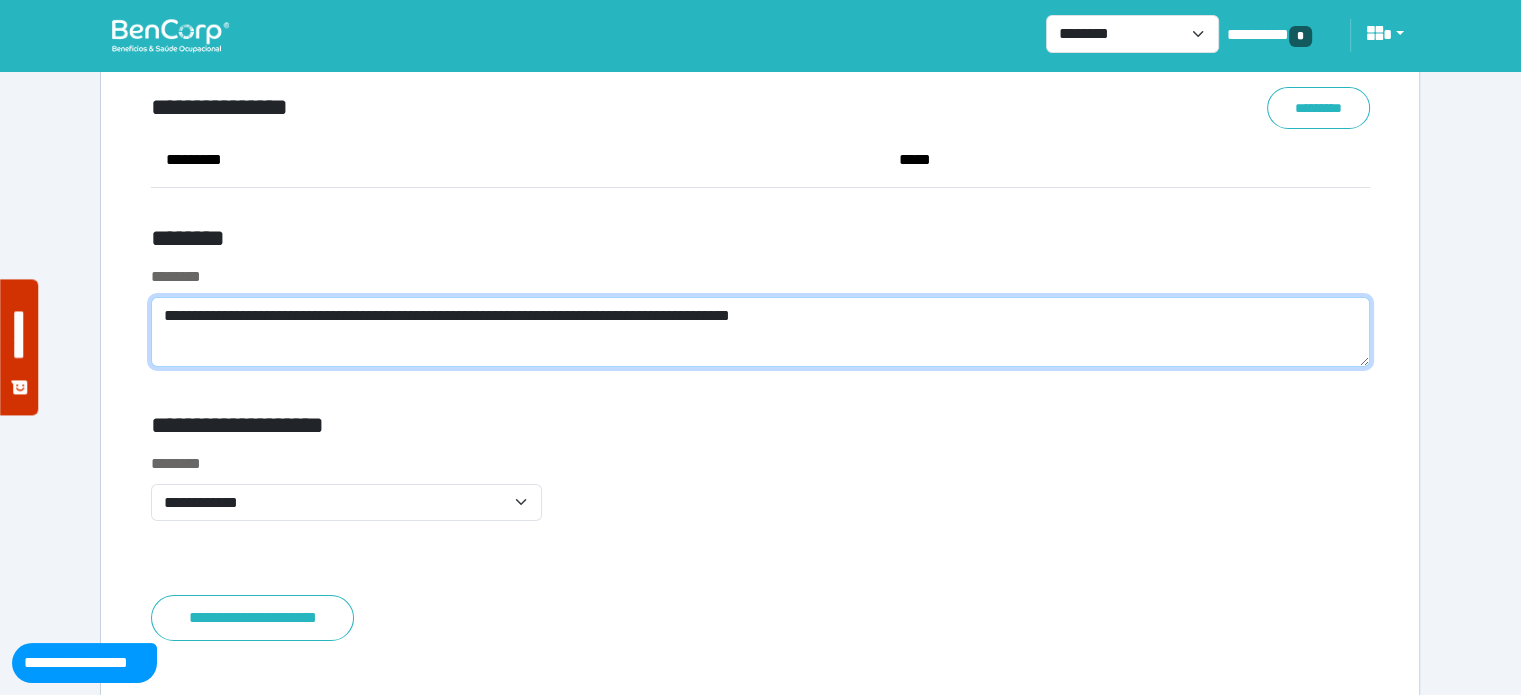 click on "**********" at bounding box center [760, 332] 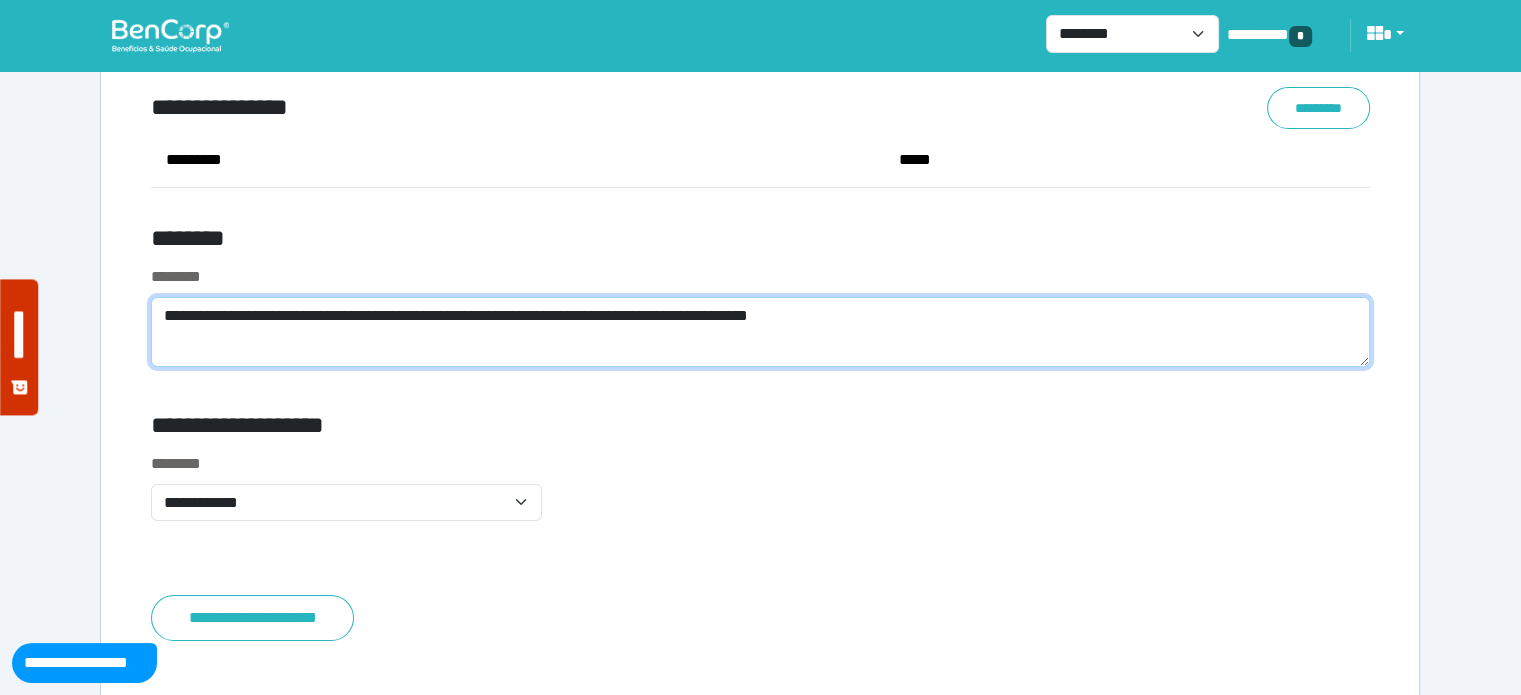 click on "**********" at bounding box center [760, 332] 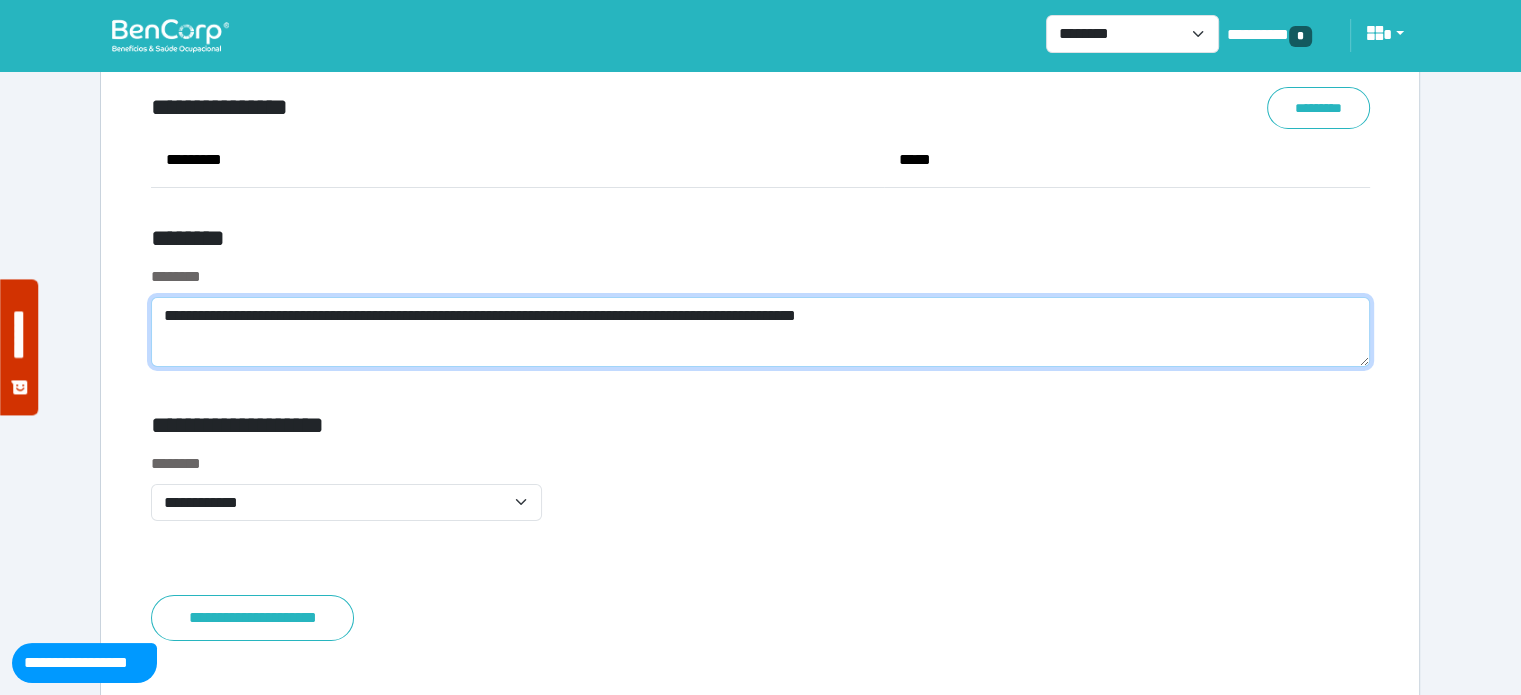 click on "**********" at bounding box center [760, 332] 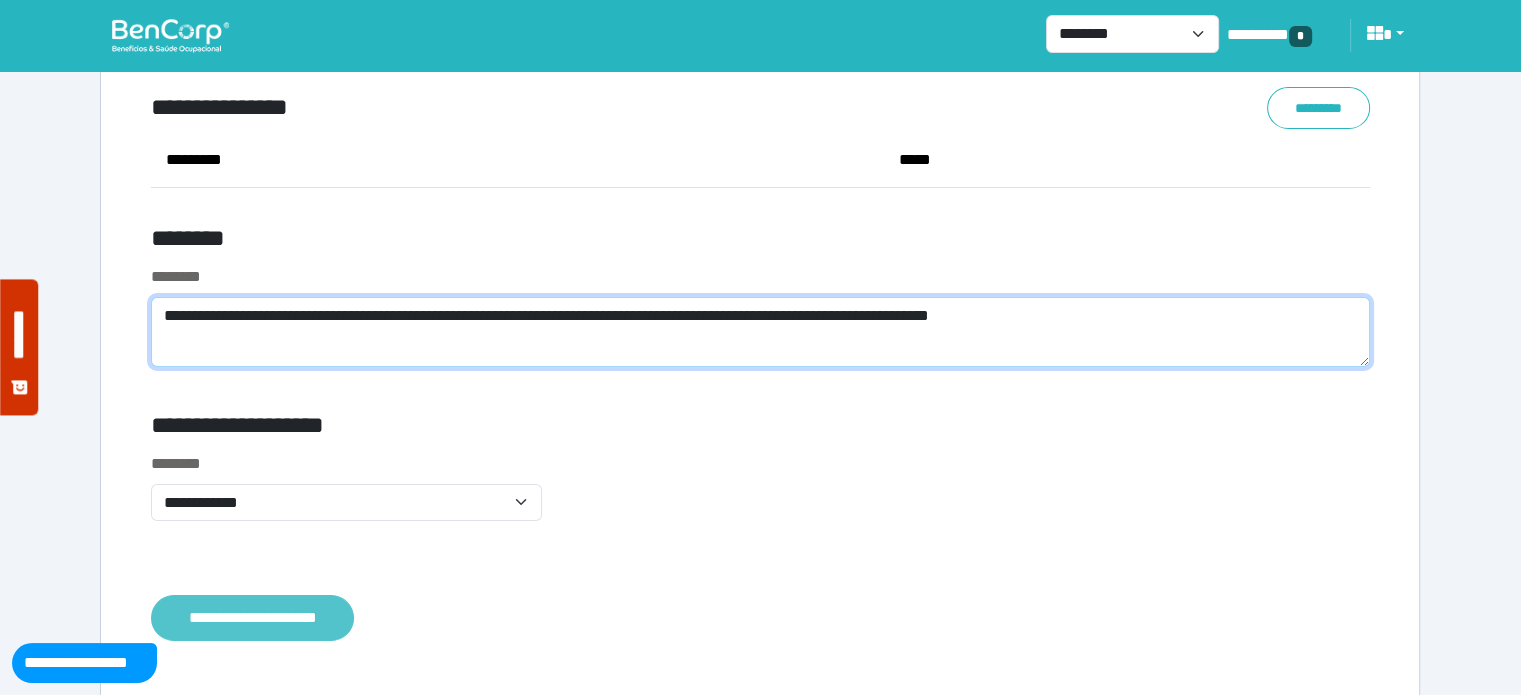 type on "**********" 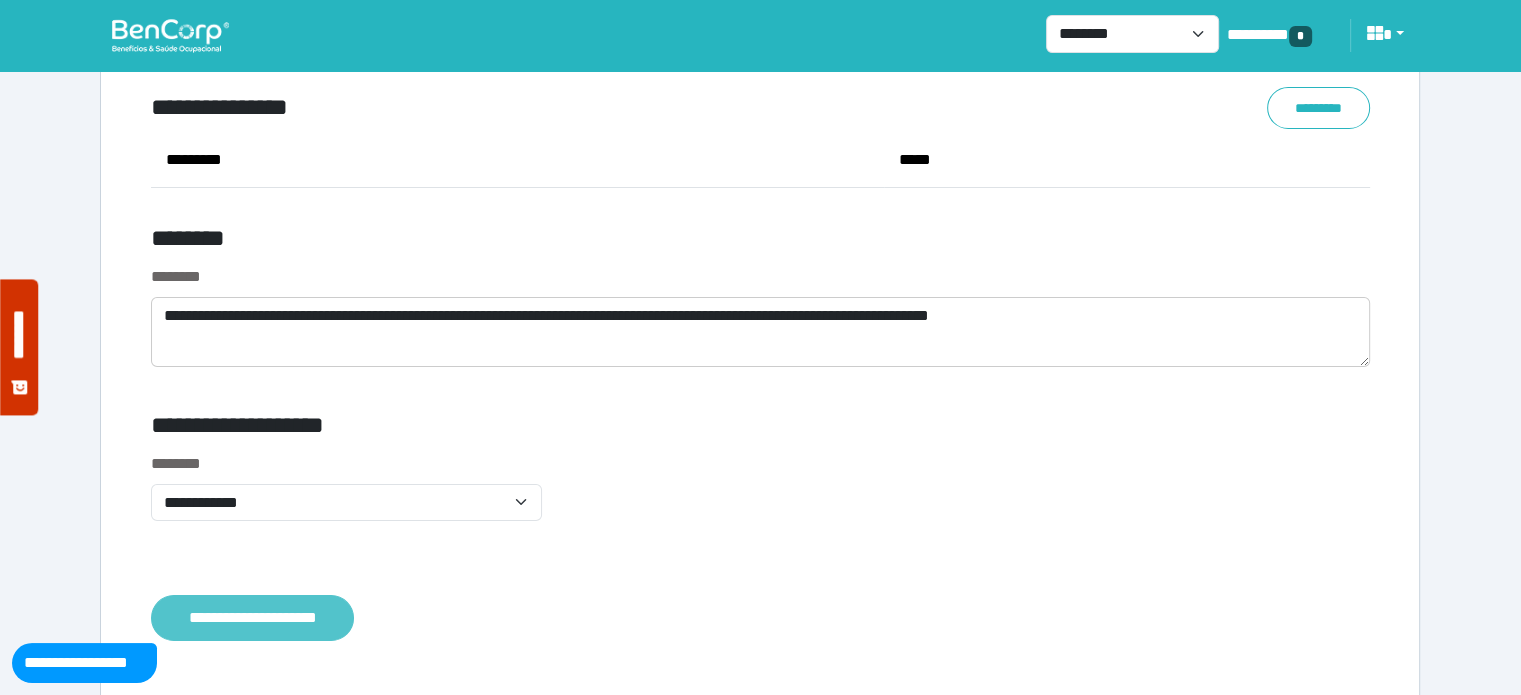 click on "**********" at bounding box center (252, 618) 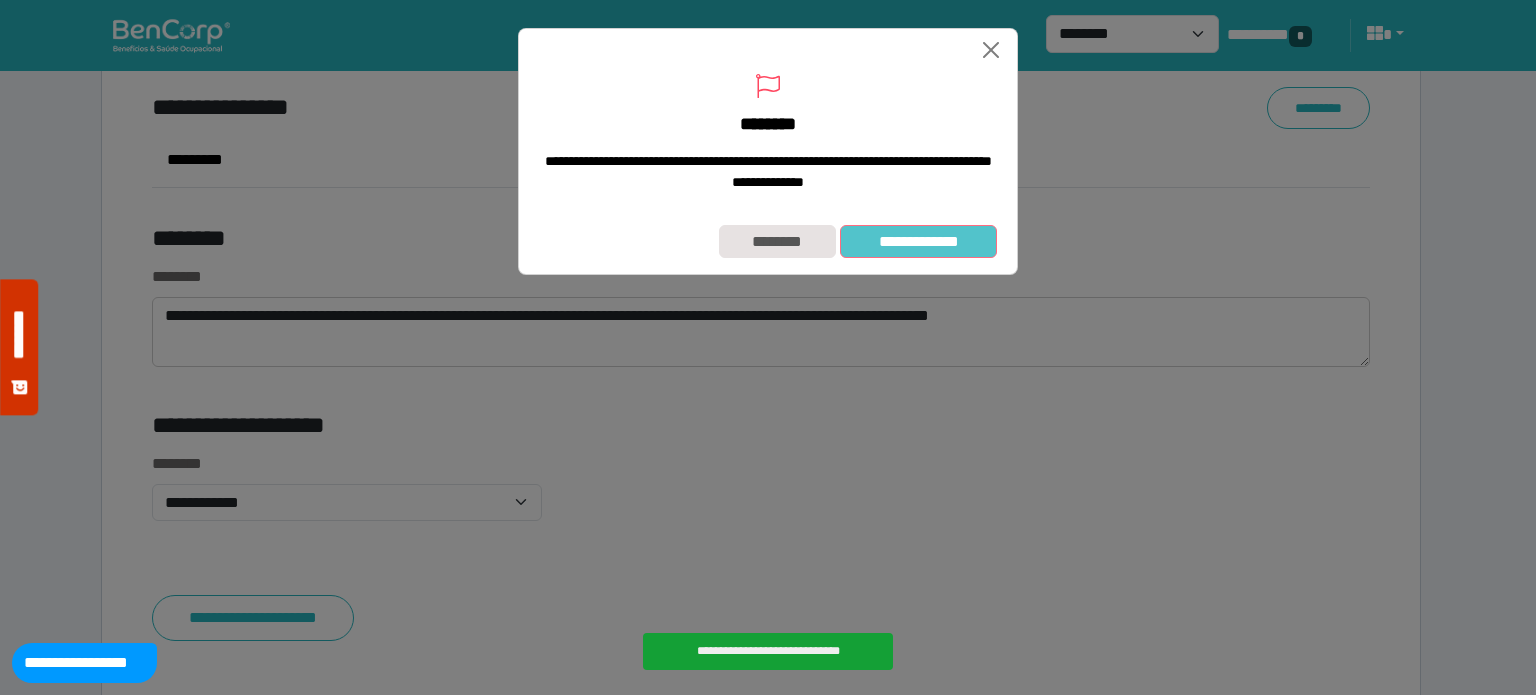 click on "**********" at bounding box center (918, 242) 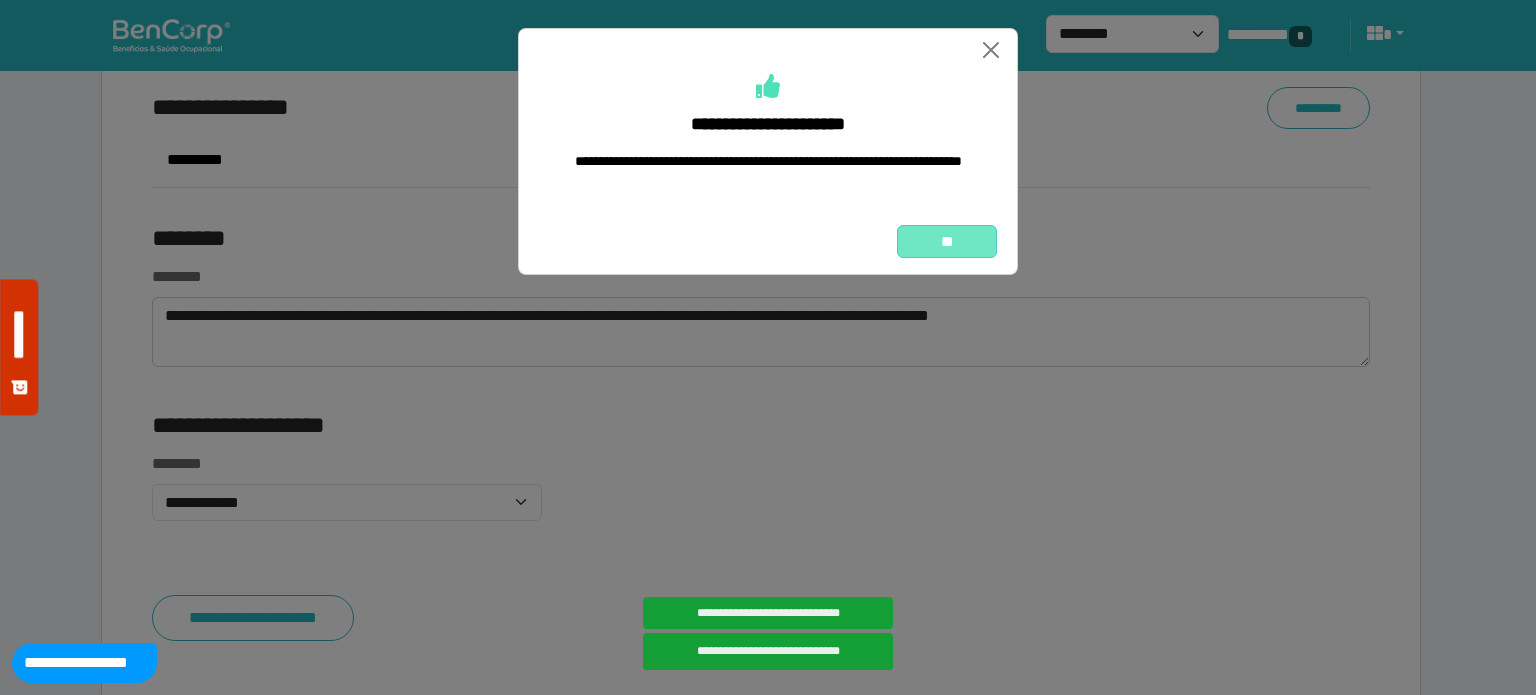 click on "**" at bounding box center (947, 242) 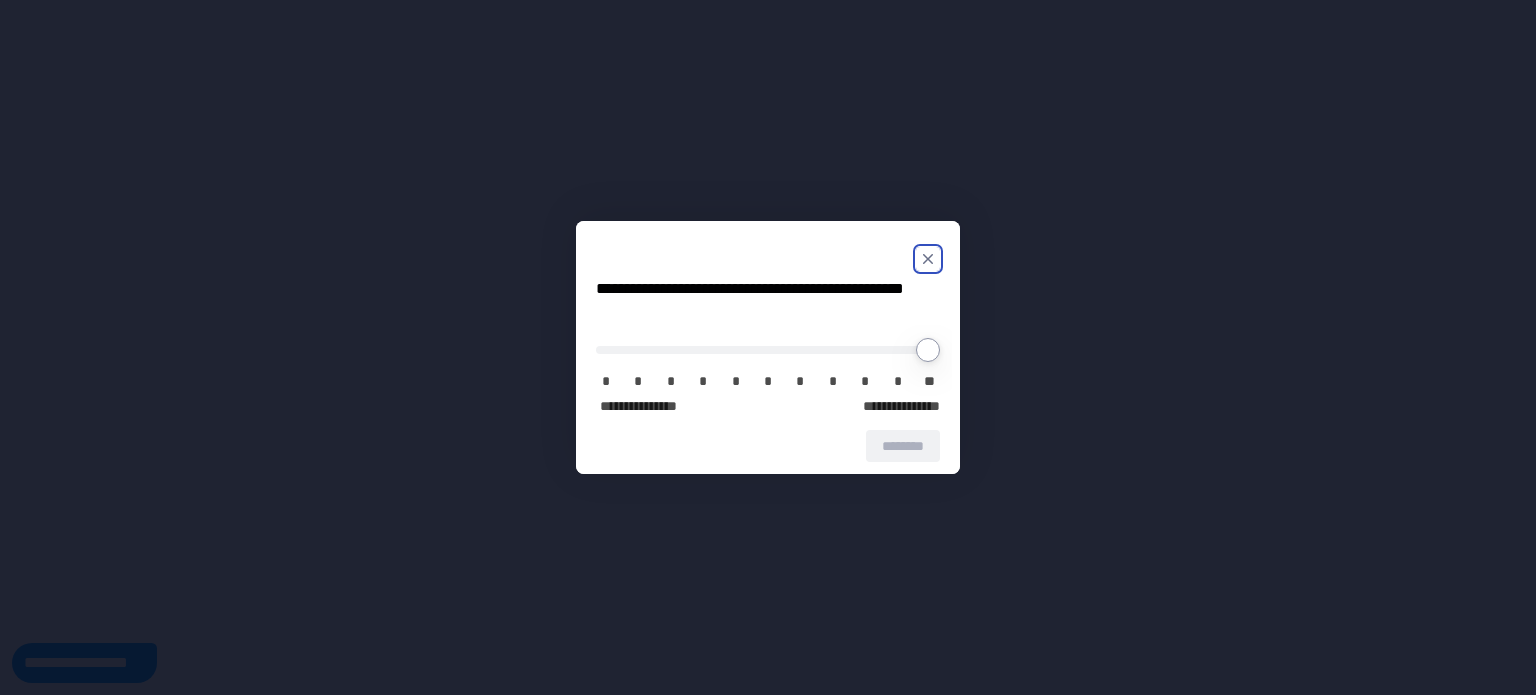 scroll, scrollTop: 0, scrollLeft: 0, axis: both 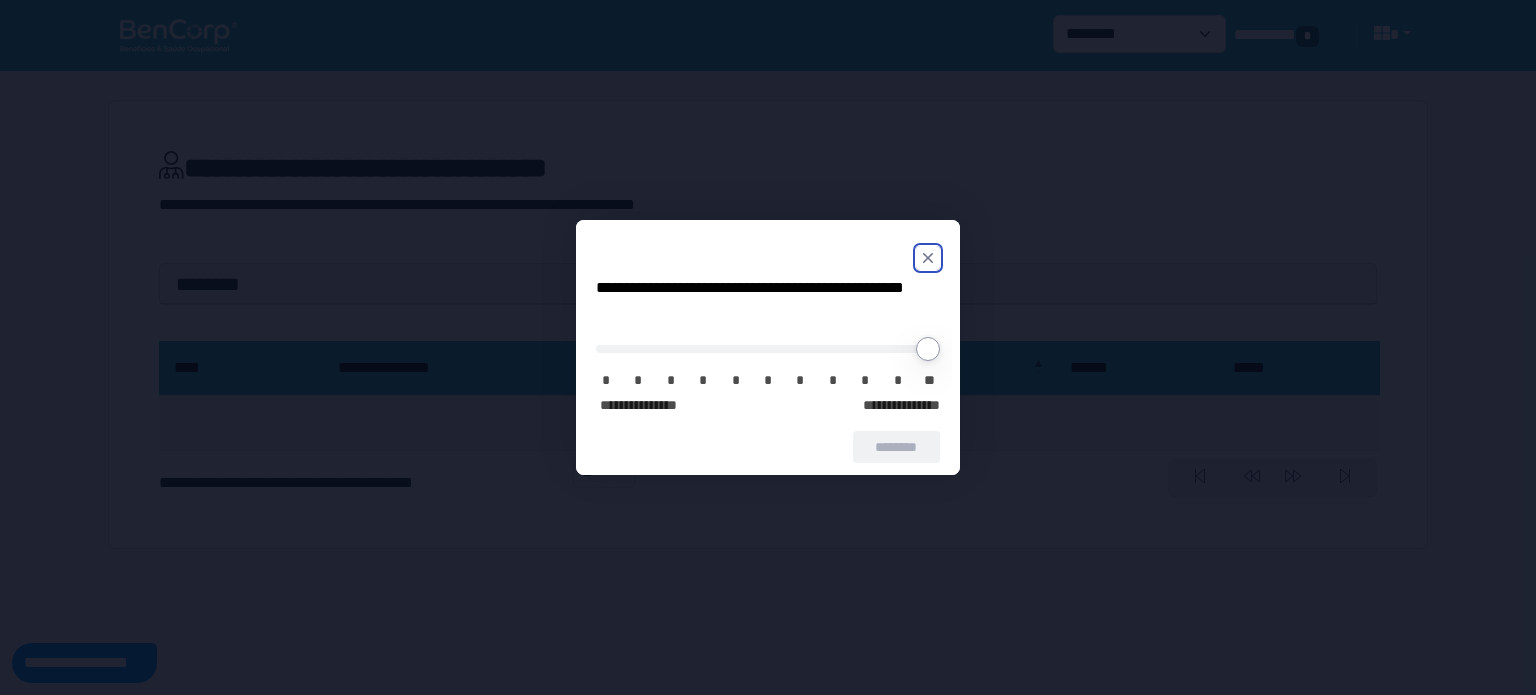 click 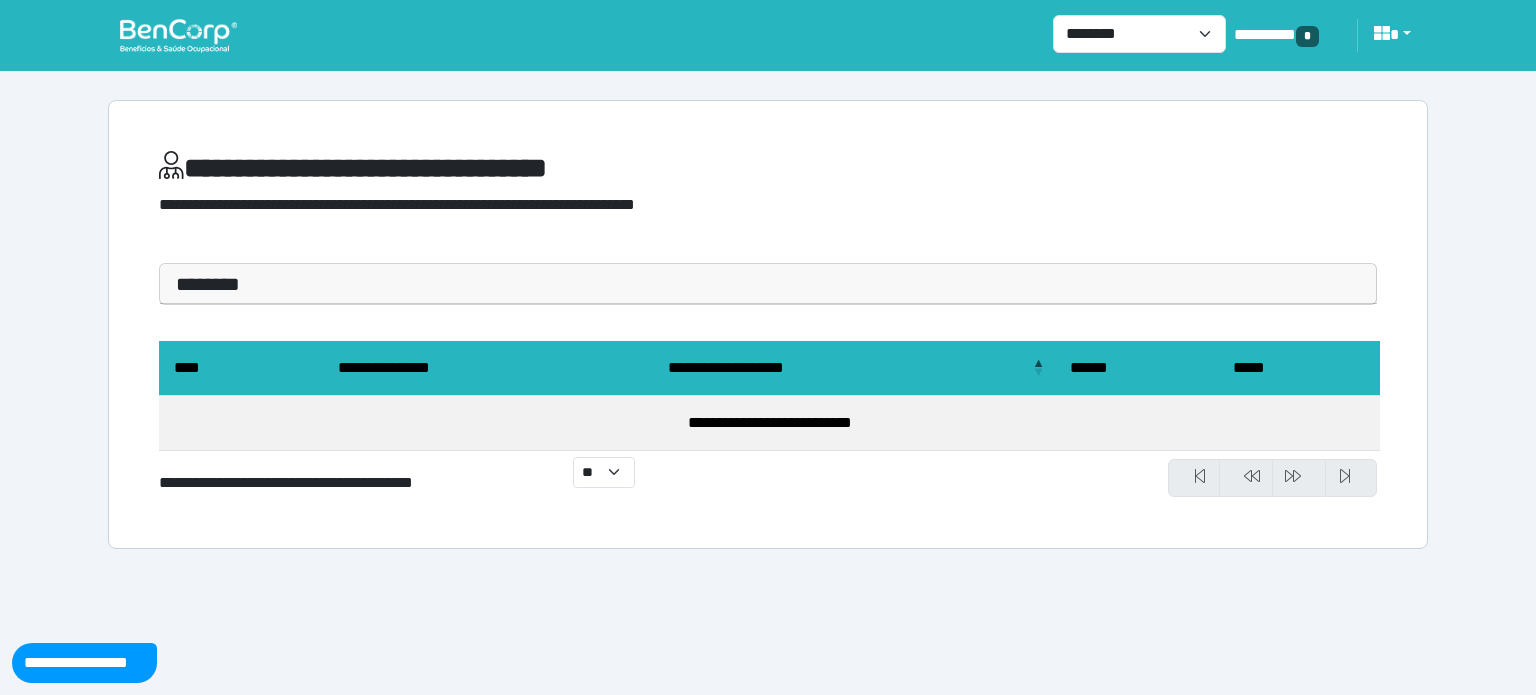 click on "**********" at bounding box center (768, 35) 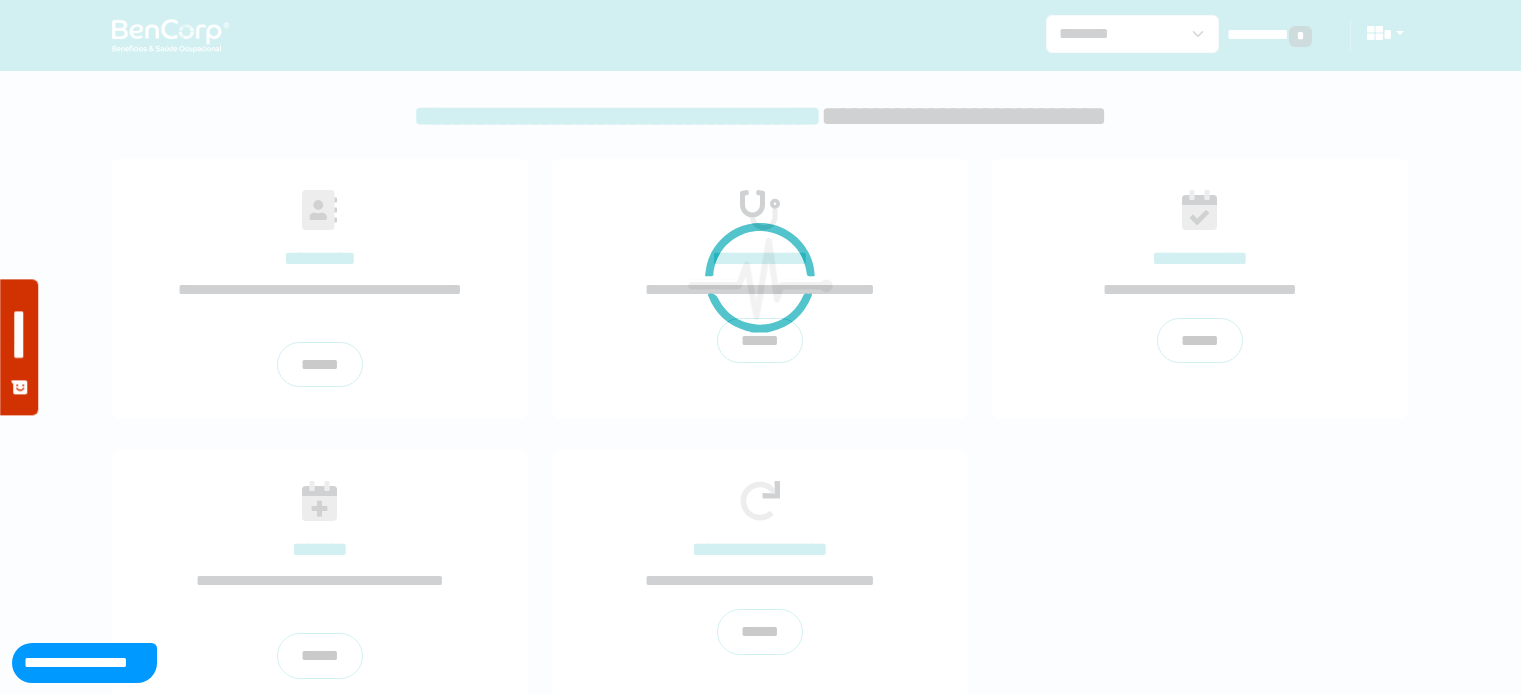 scroll, scrollTop: 0, scrollLeft: 0, axis: both 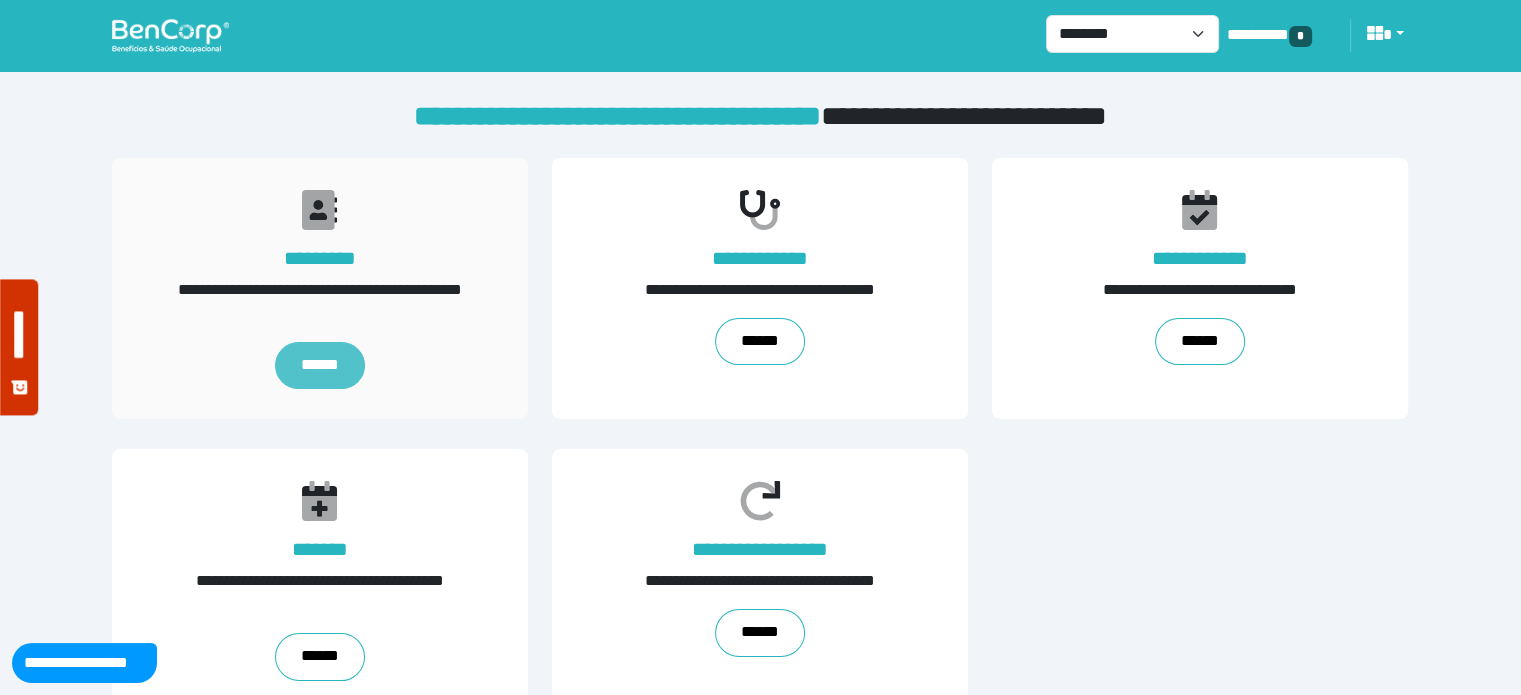 click on "******" at bounding box center [320, 366] 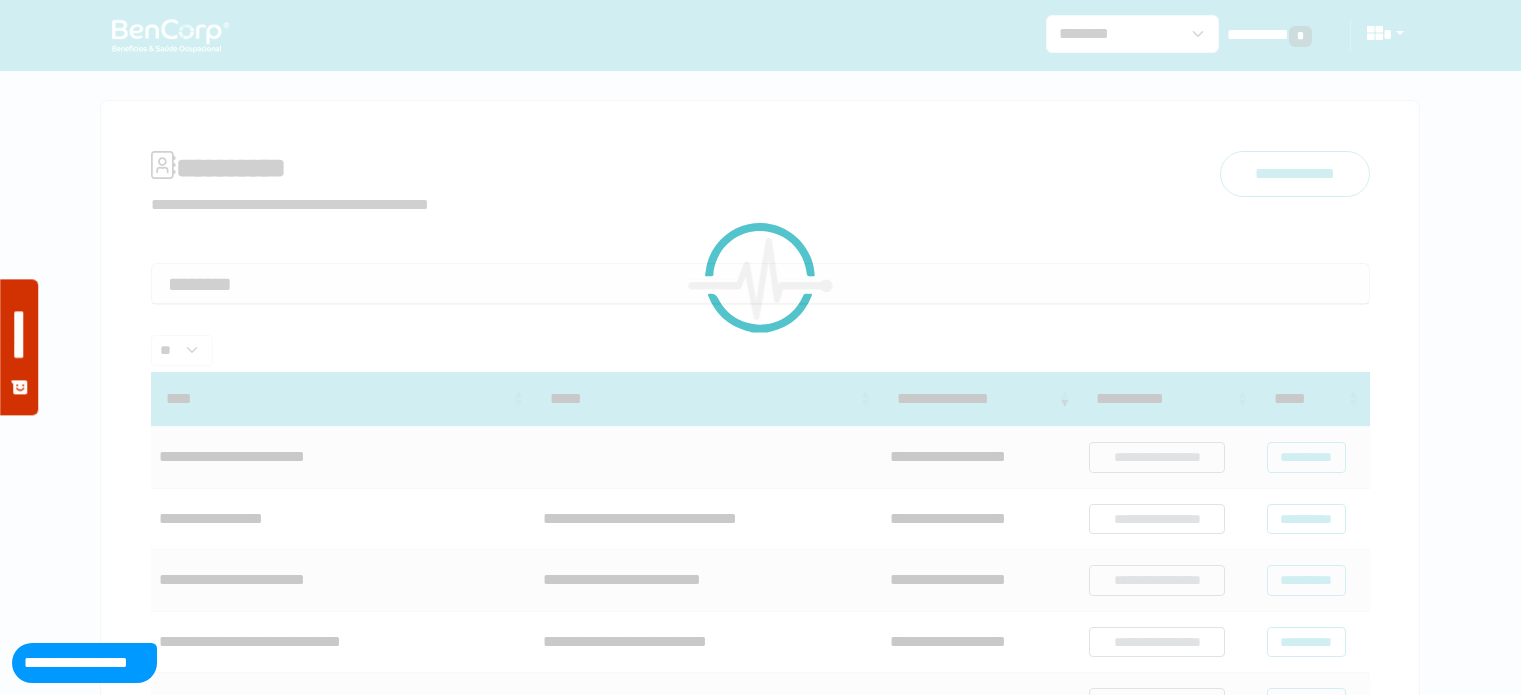 scroll, scrollTop: 0, scrollLeft: 0, axis: both 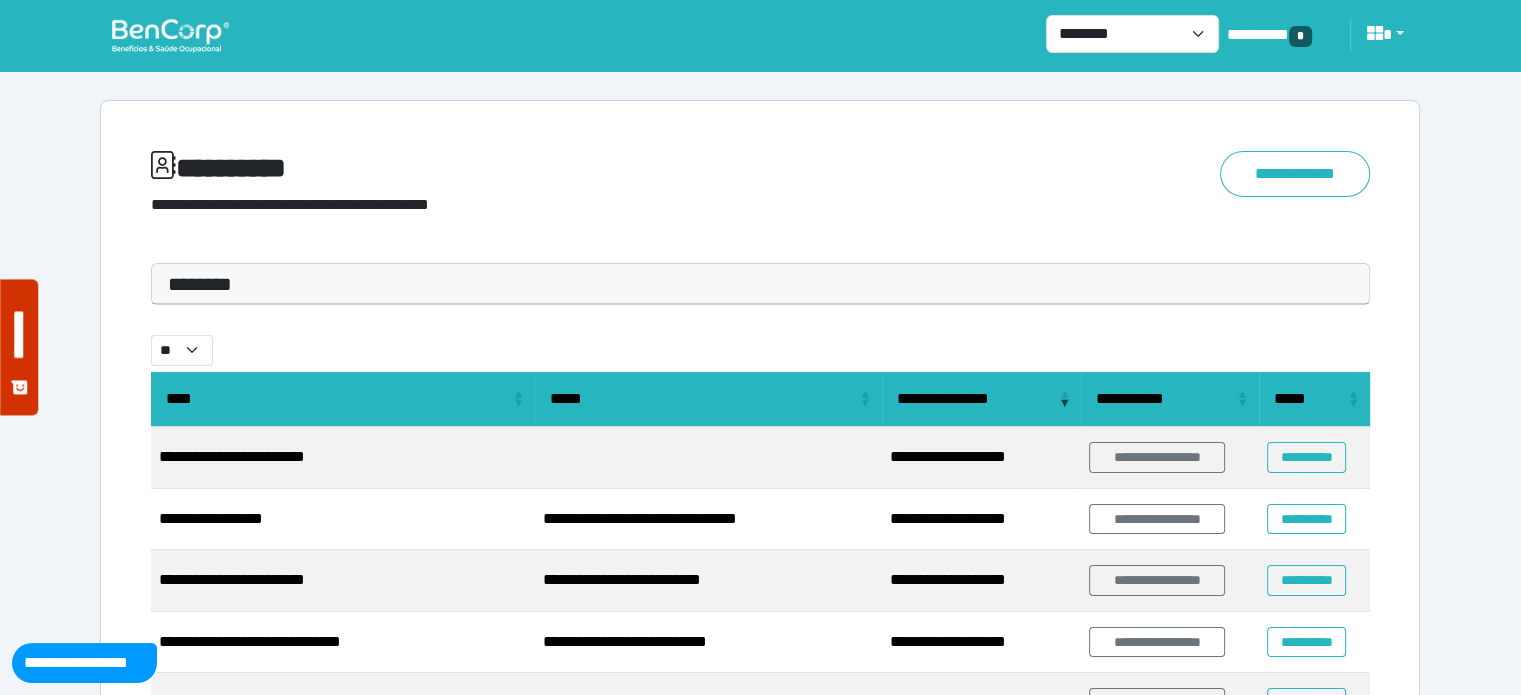 click on "********" at bounding box center (760, 284) 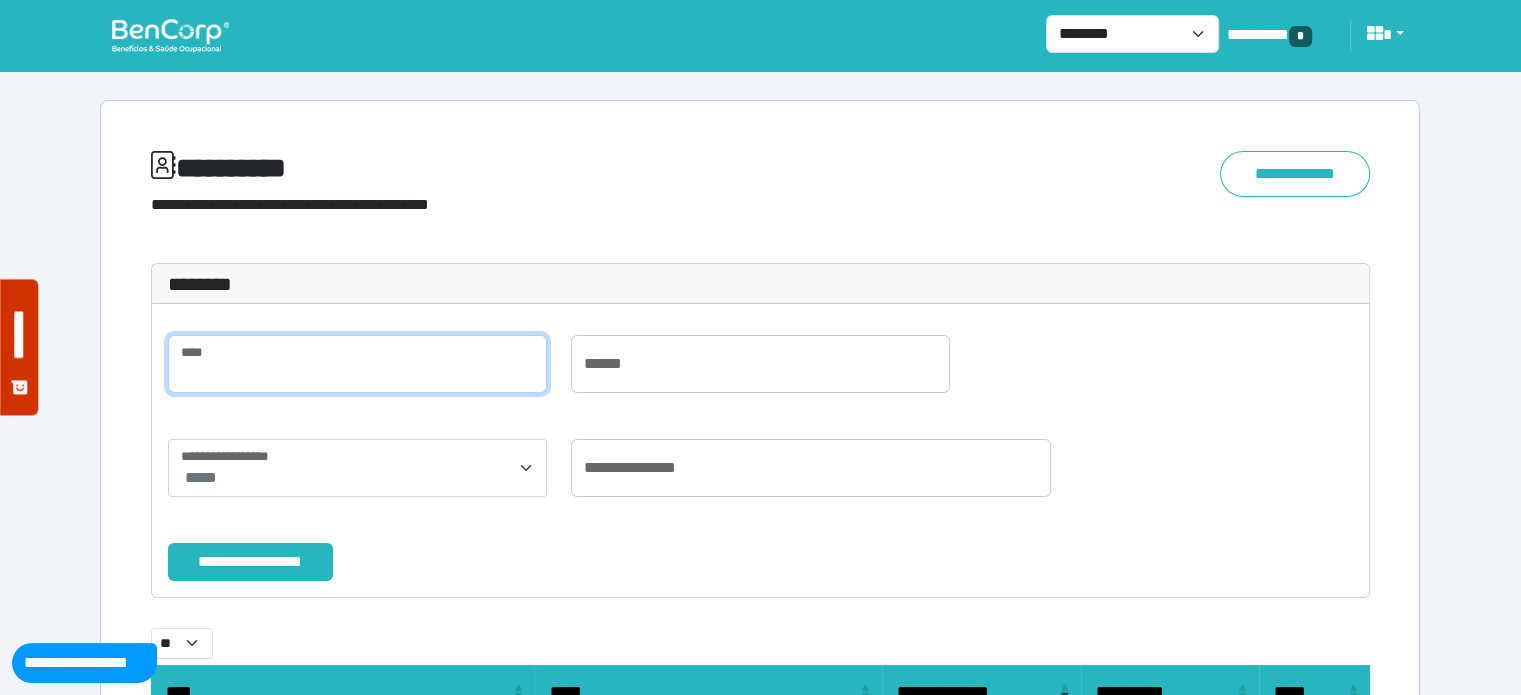 click at bounding box center (357, 364) 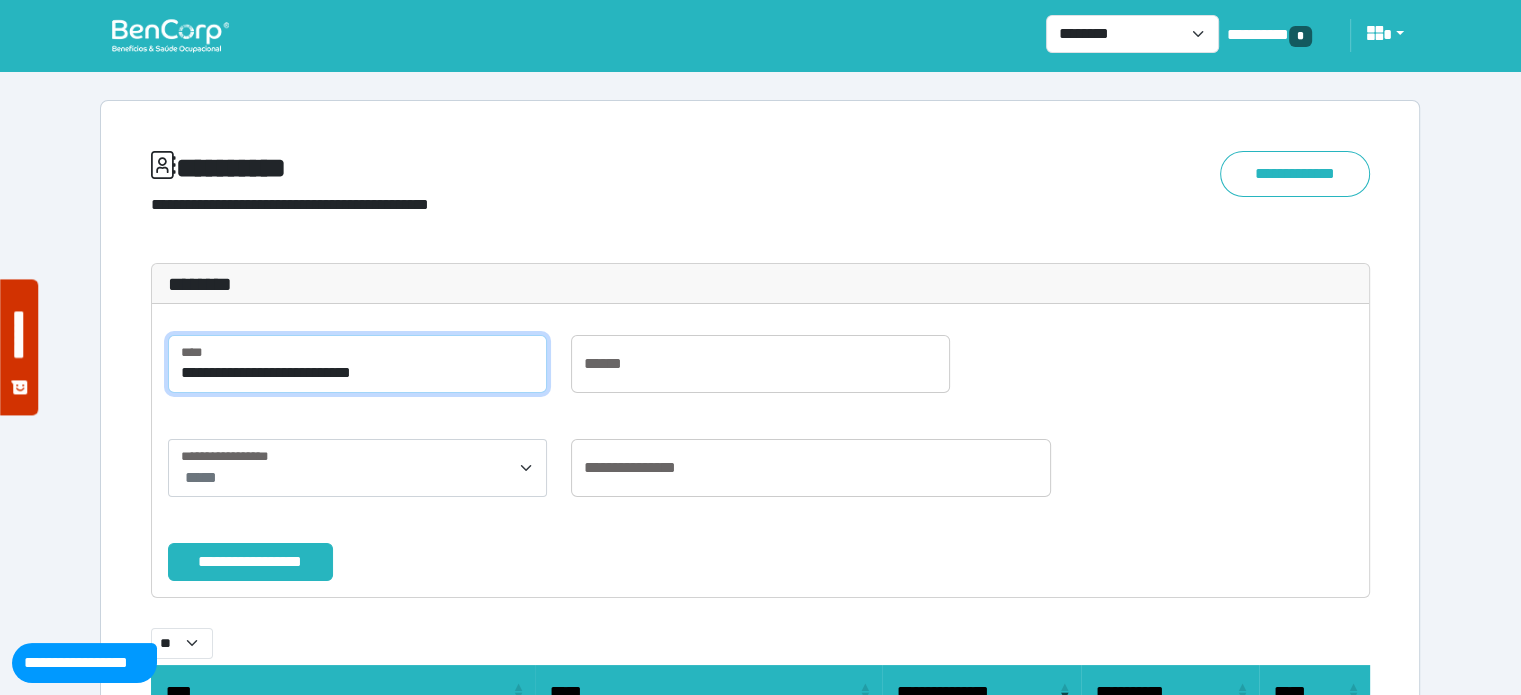 type on "**********" 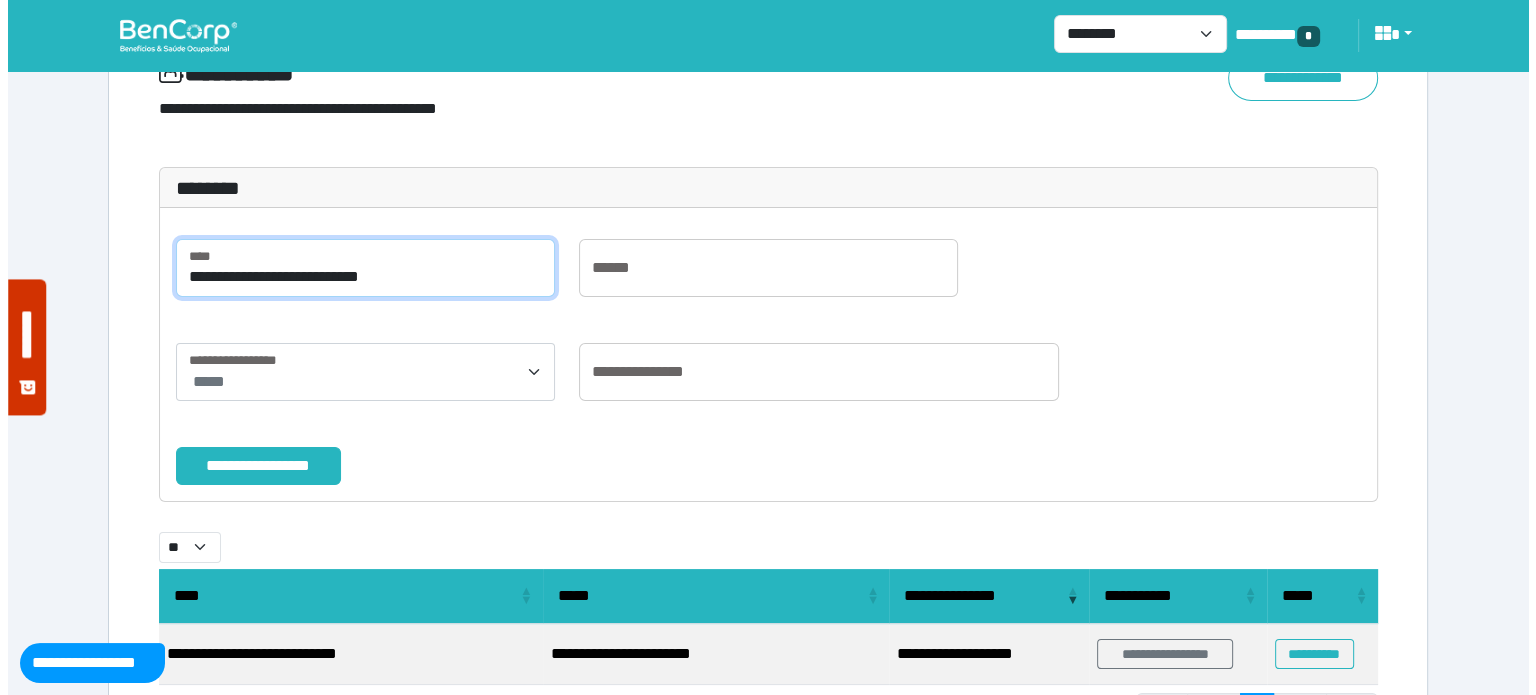 scroll, scrollTop: 203, scrollLeft: 0, axis: vertical 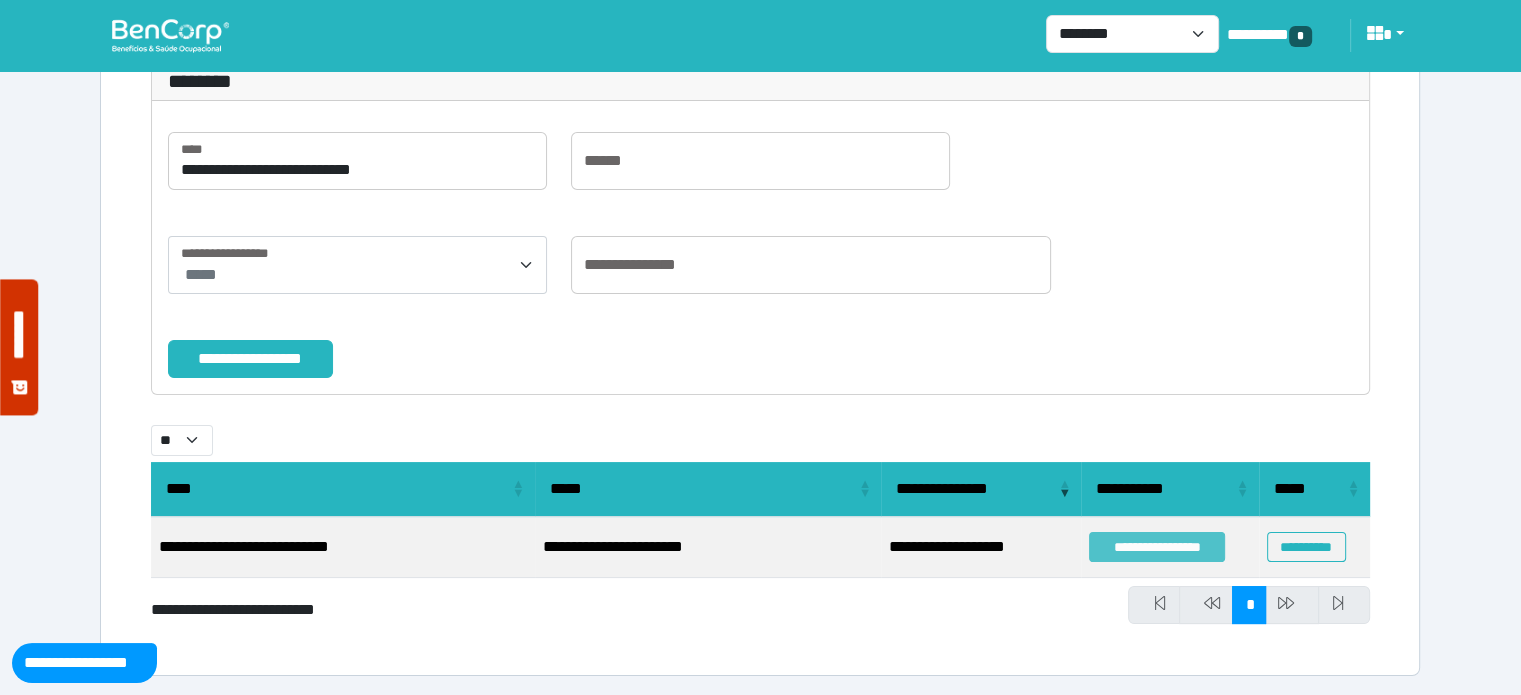 click on "**********" at bounding box center [1157, 547] 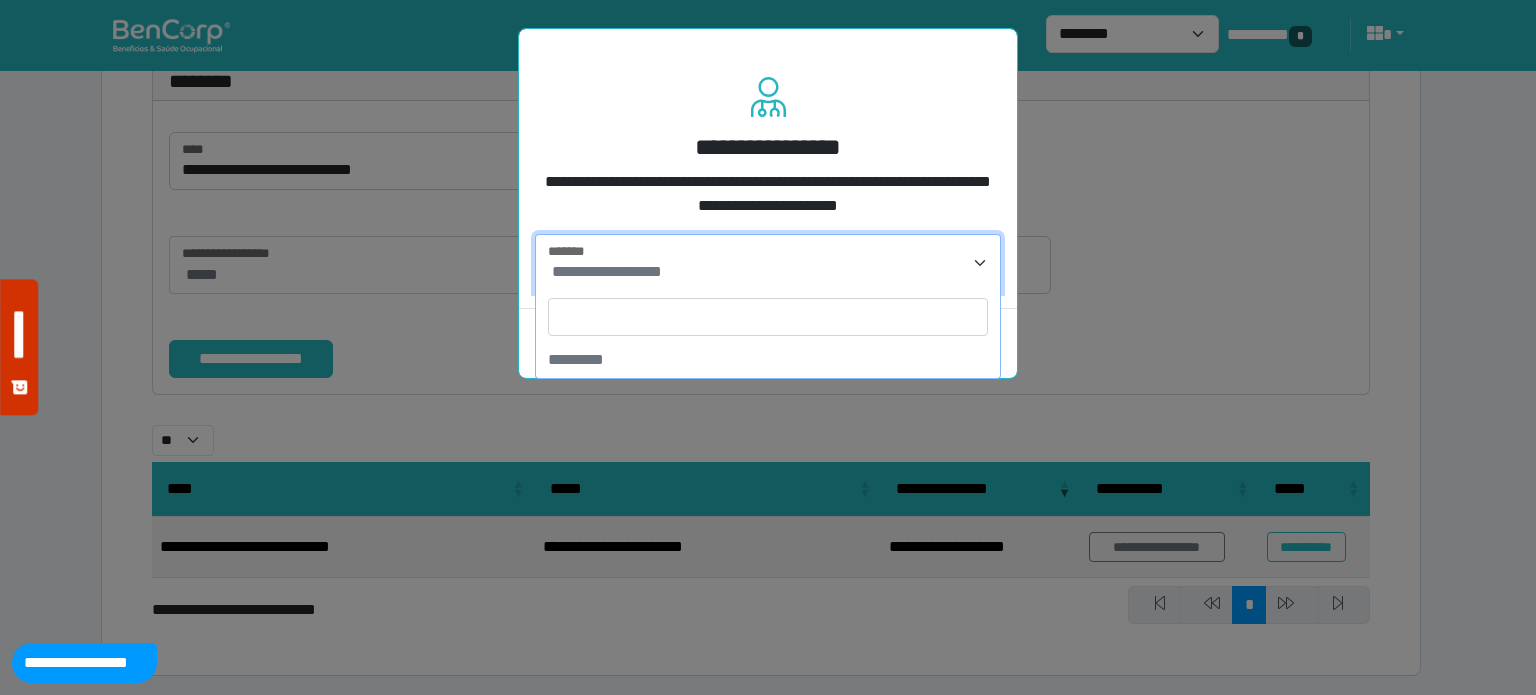 click on "**********" at bounding box center (770, 272) 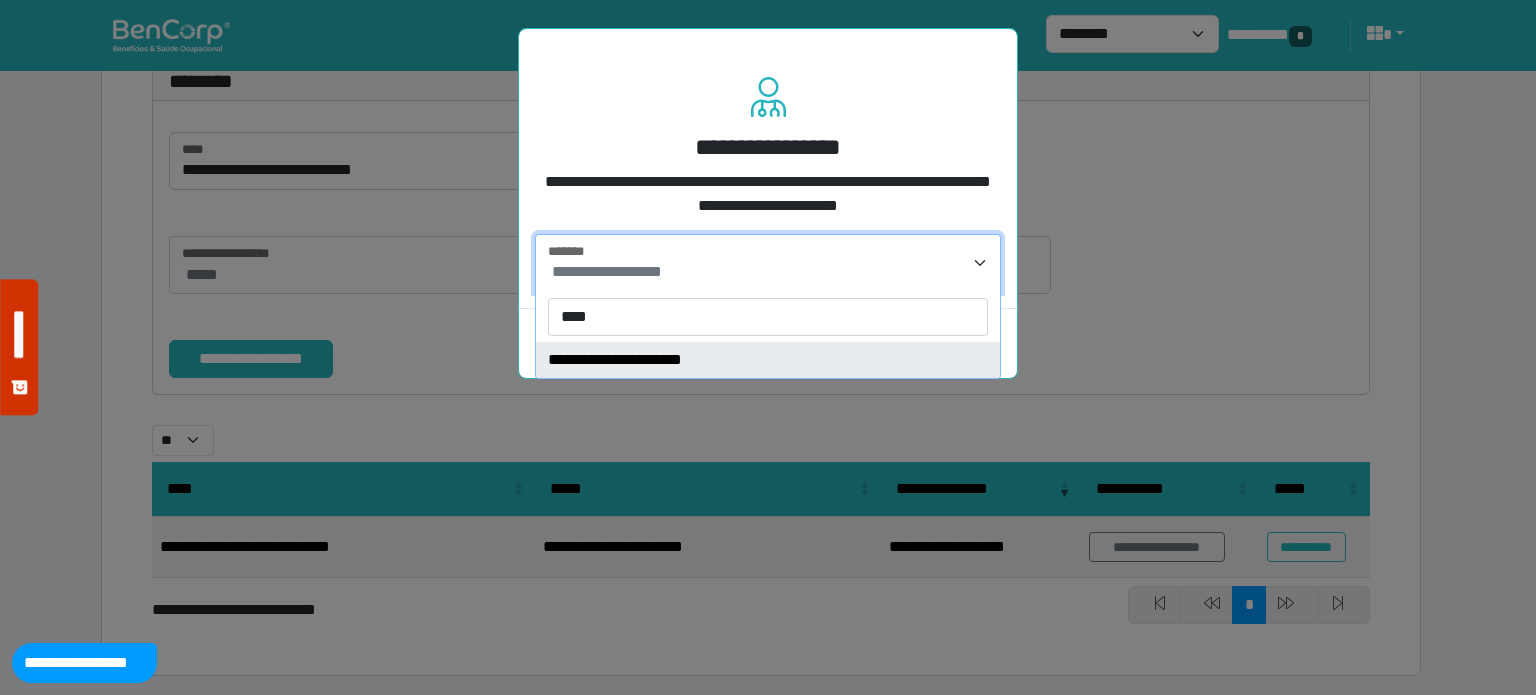 type on "****" 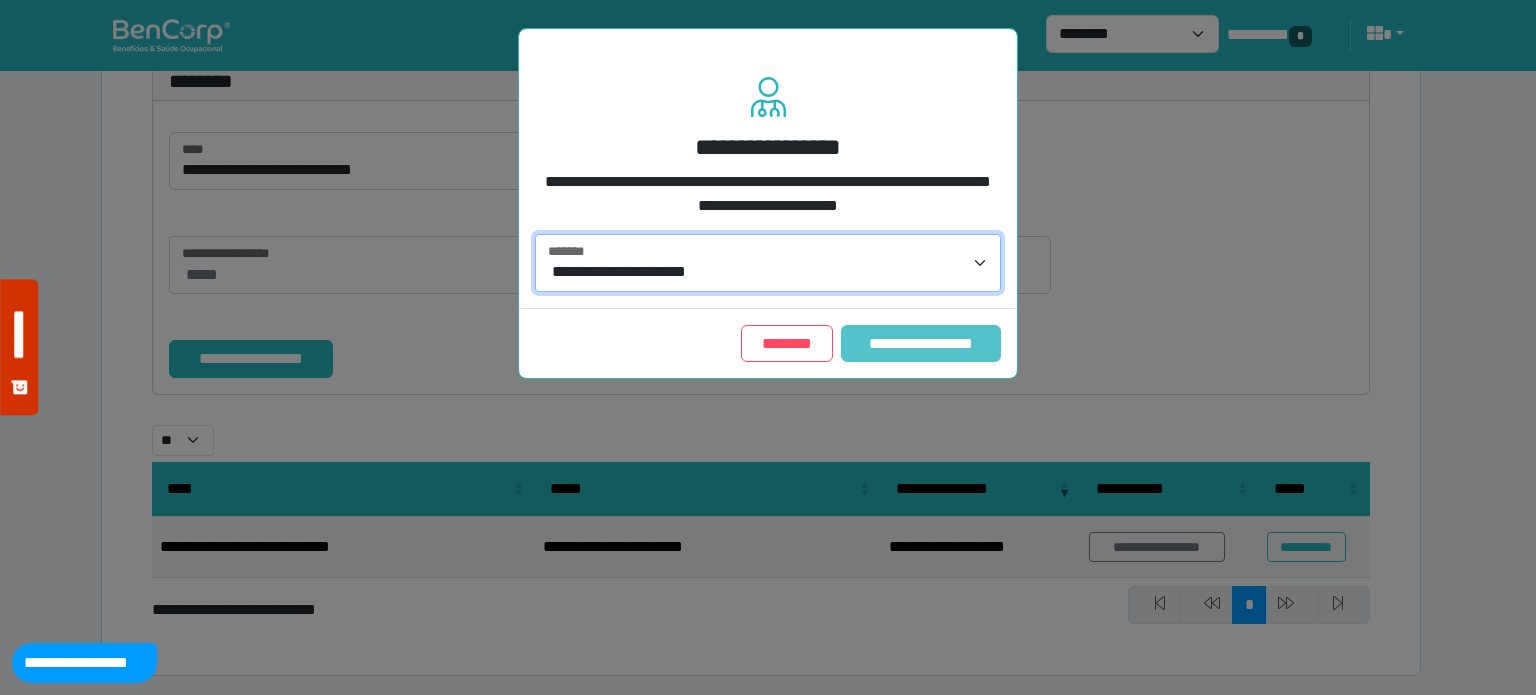 click on "**********" at bounding box center (921, 344) 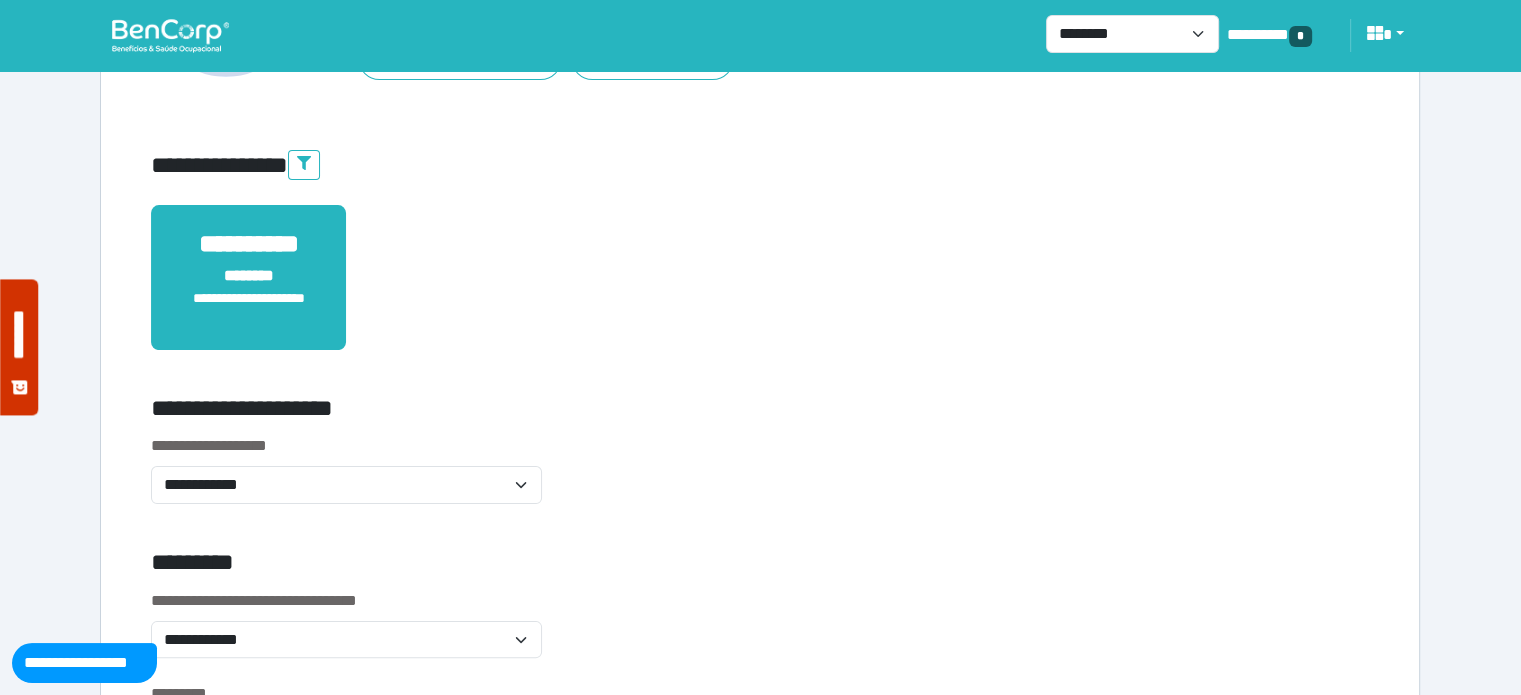scroll, scrollTop: 300, scrollLeft: 0, axis: vertical 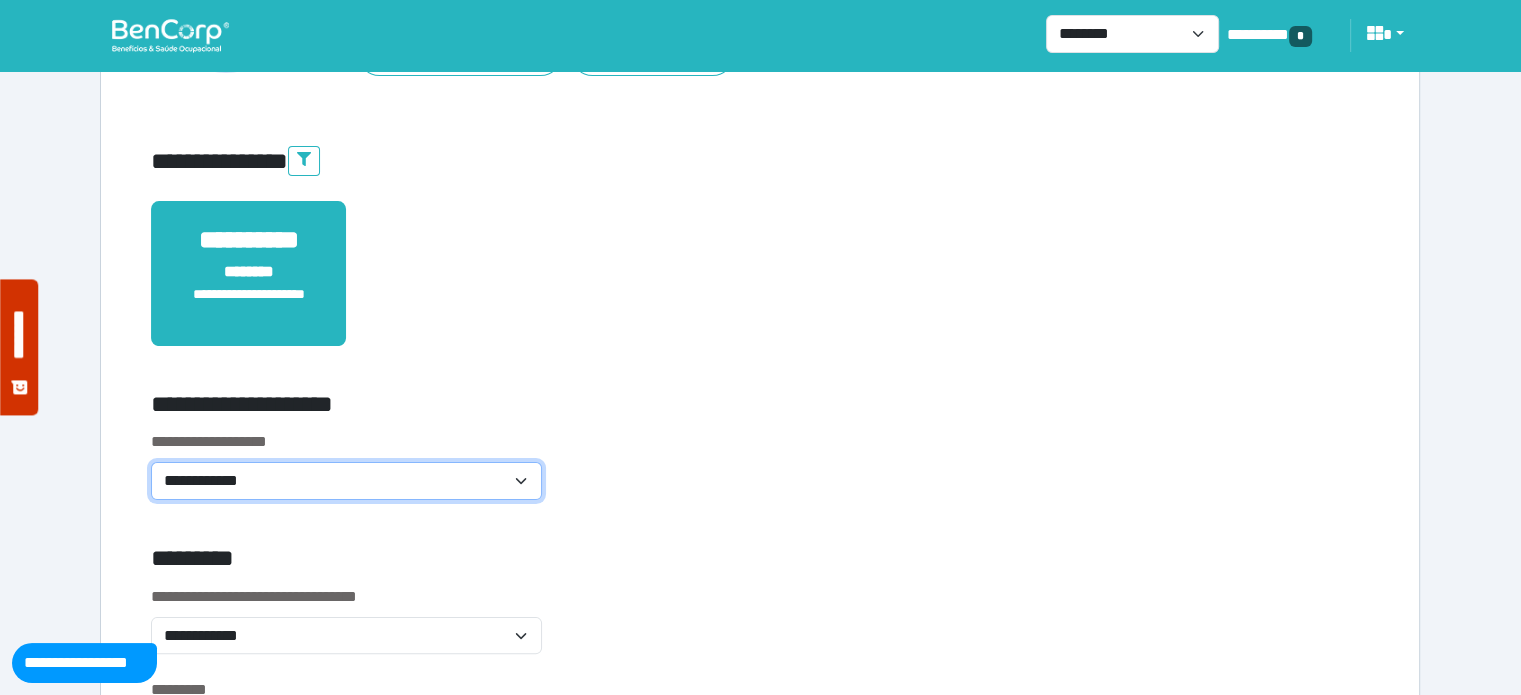 click on "**********" at bounding box center (346, 481) 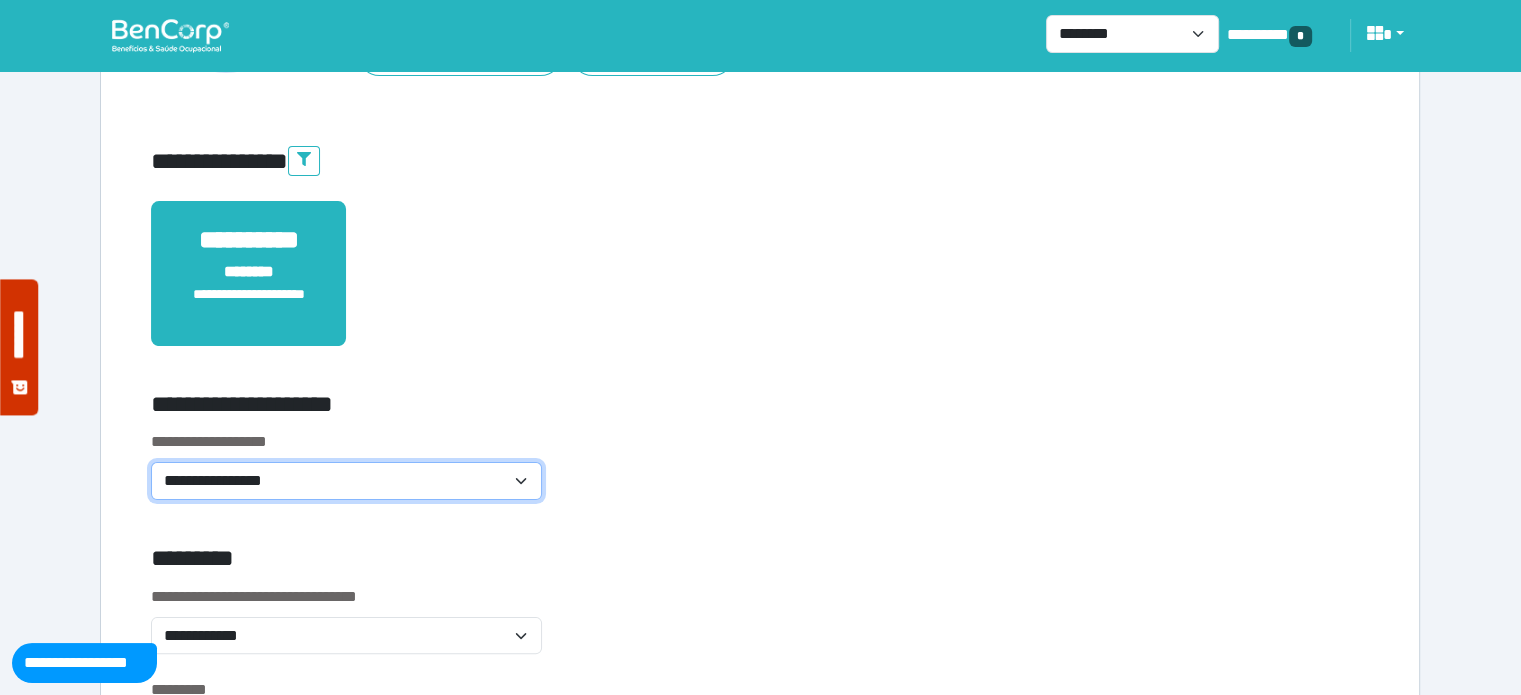 click on "**********" at bounding box center [346, 481] 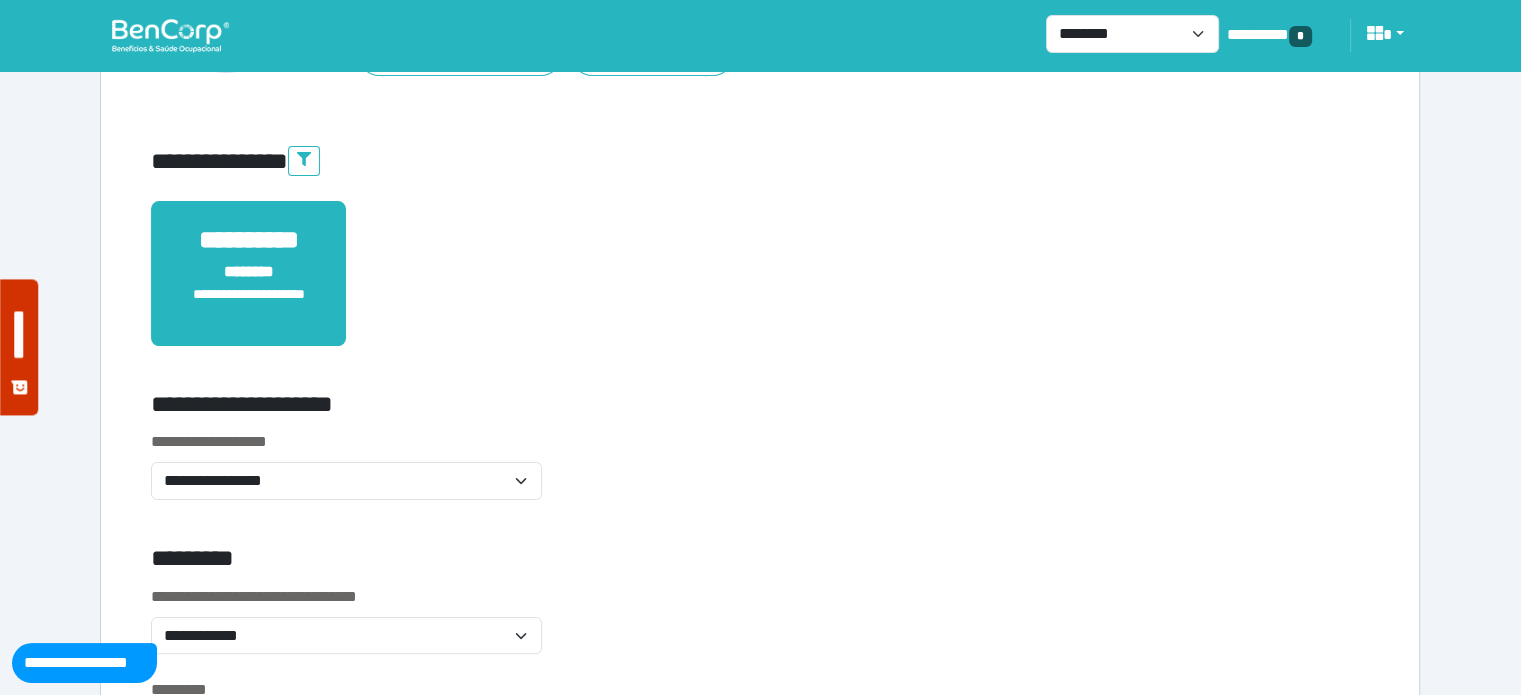 click on "**********" at bounding box center [553, 408] 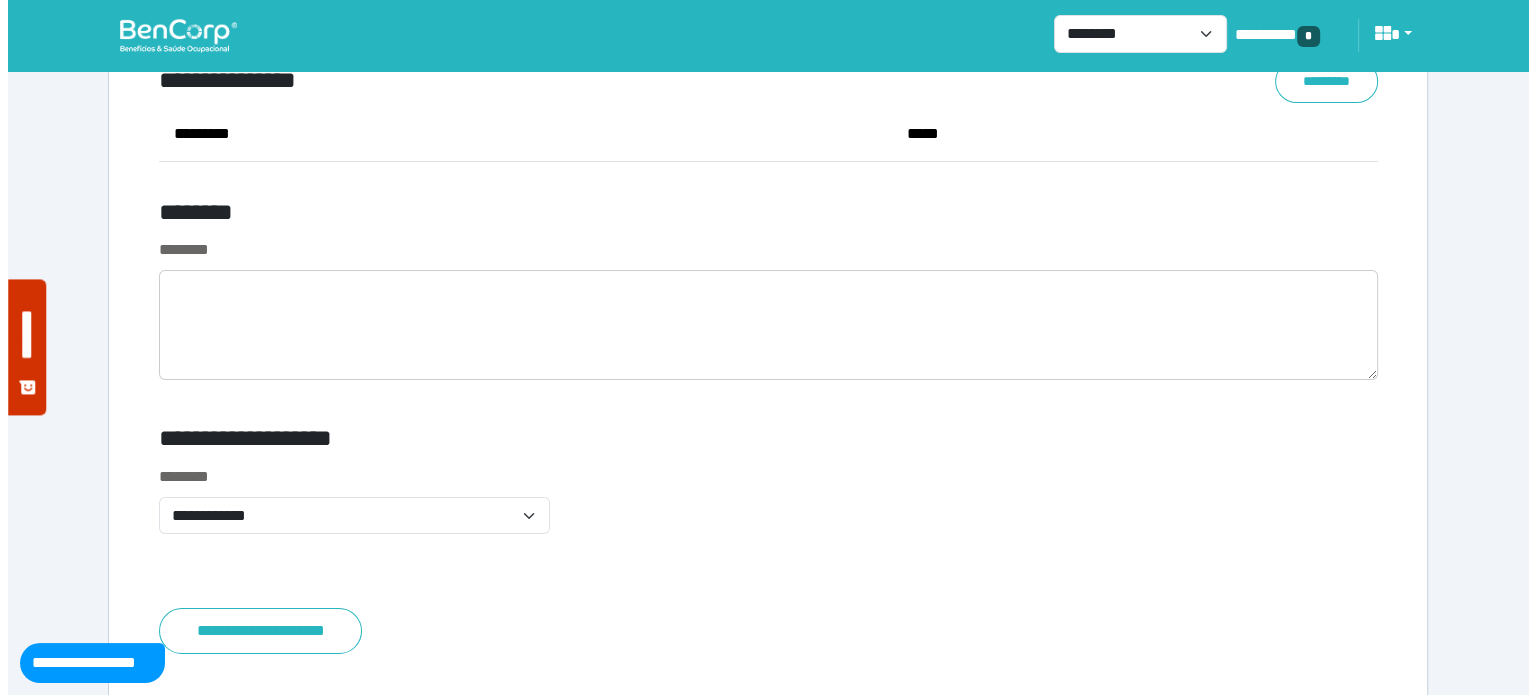 scroll, scrollTop: 7668, scrollLeft: 0, axis: vertical 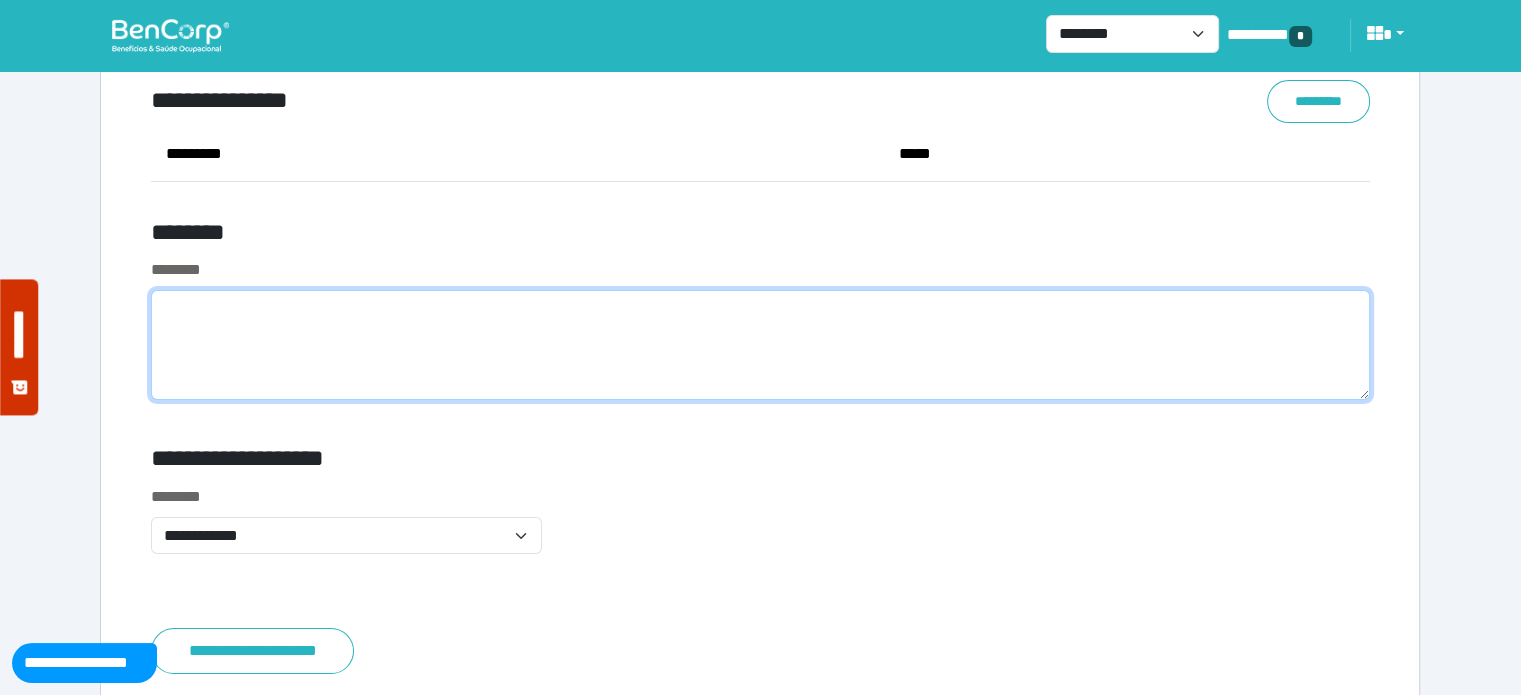 click at bounding box center [760, 345] 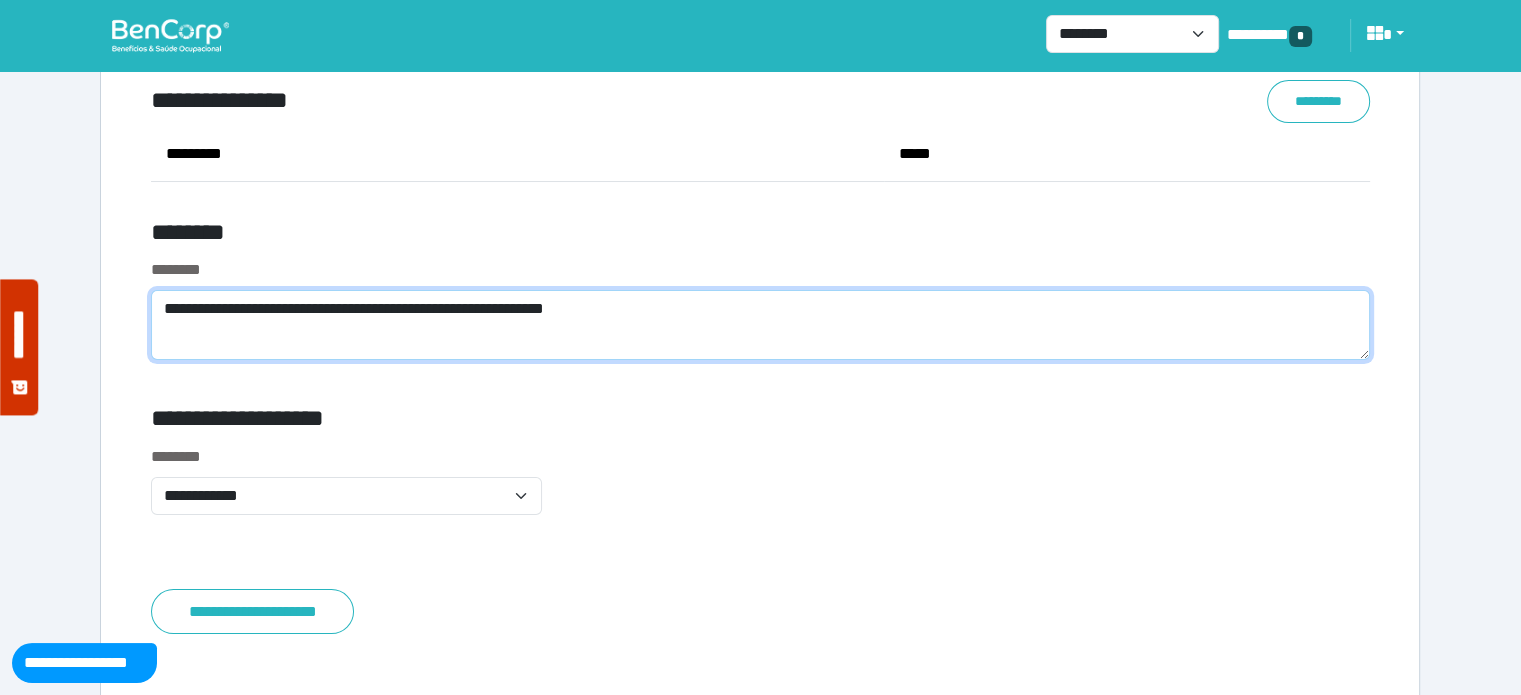 click on "**********" at bounding box center (760, 325) 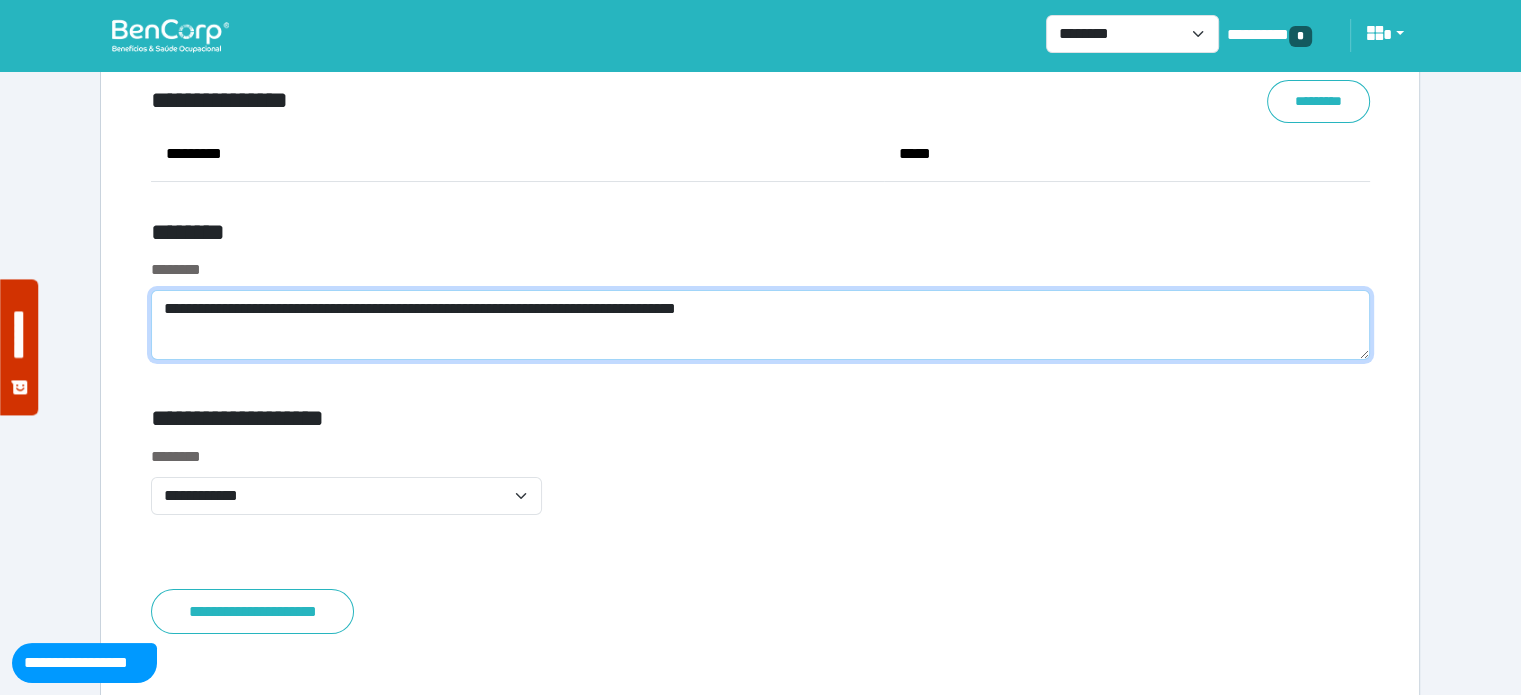 click on "**********" at bounding box center [760, 325] 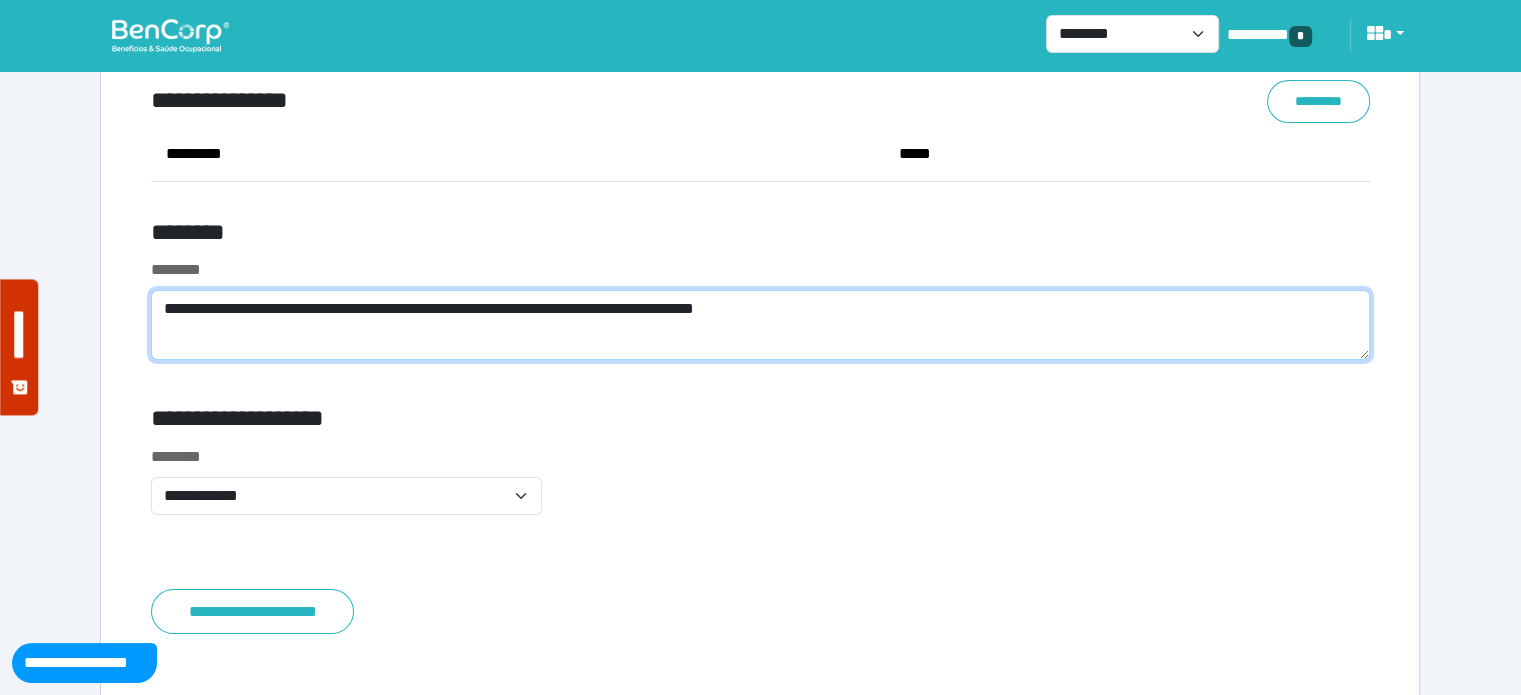 click on "**********" at bounding box center [760, 325] 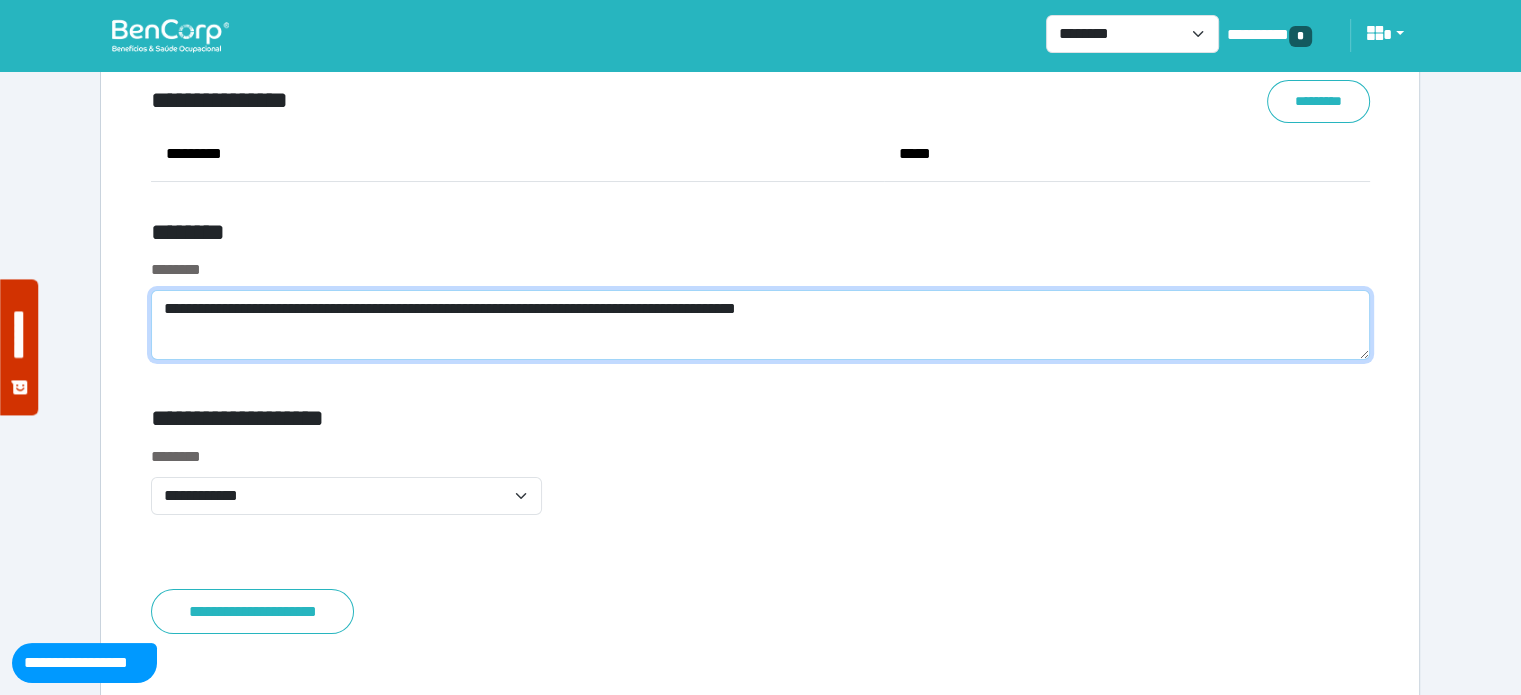 click on "**********" at bounding box center (760, 325) 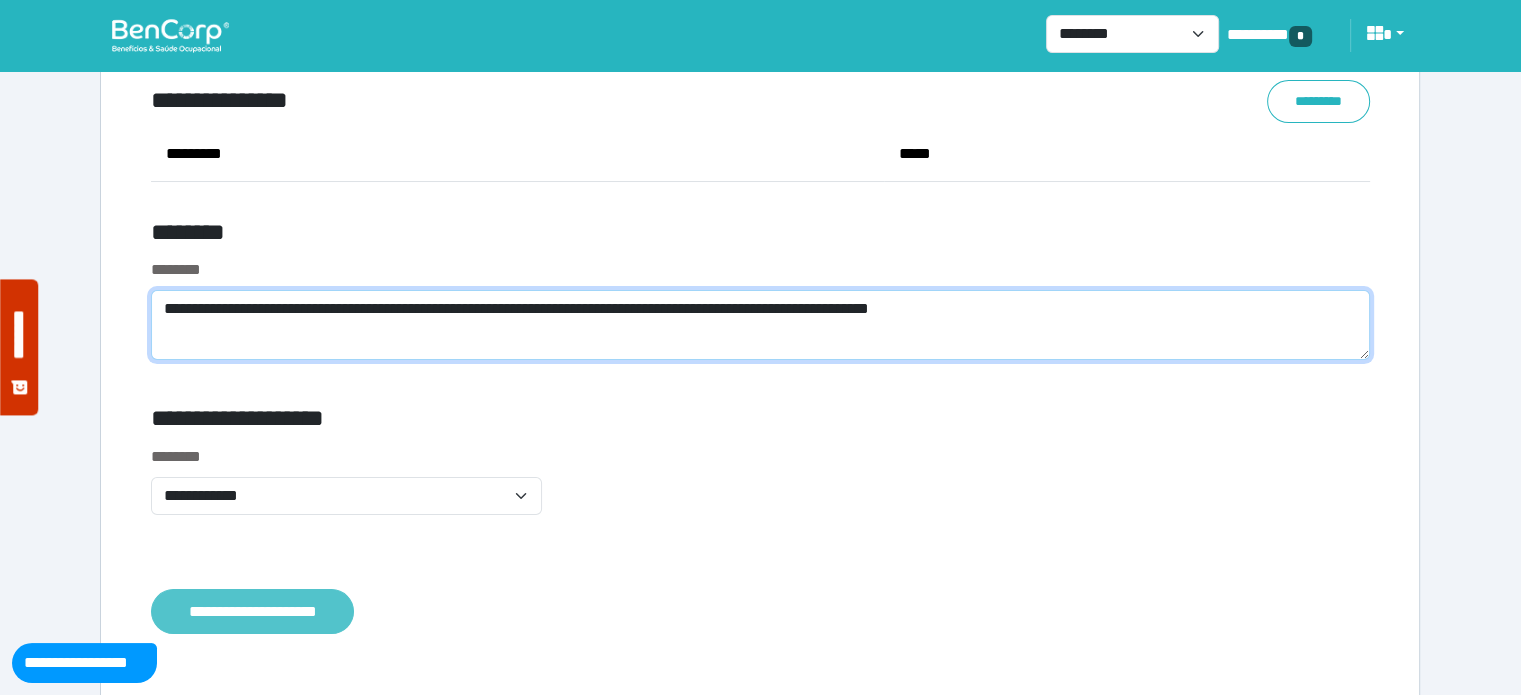 type on "**********" 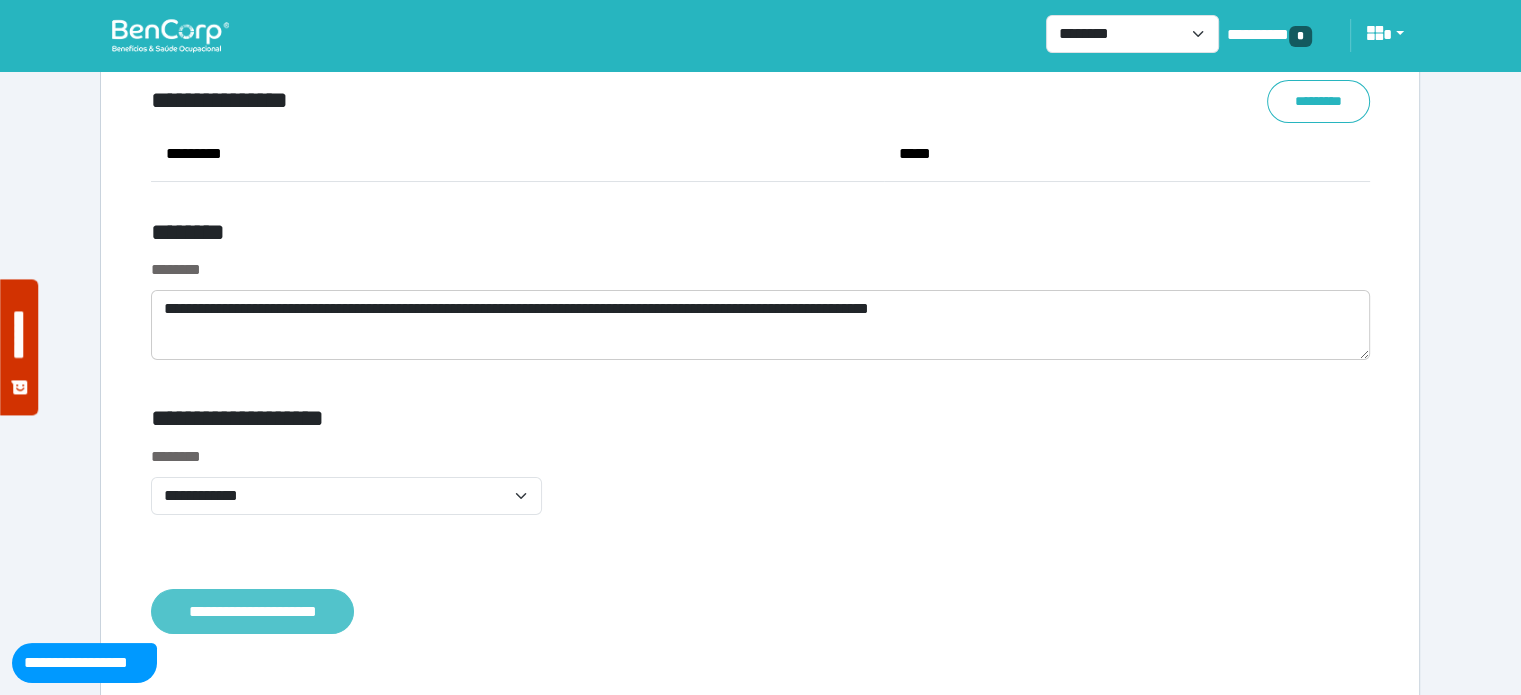 click on "**********" at bounding box center (252, 612) 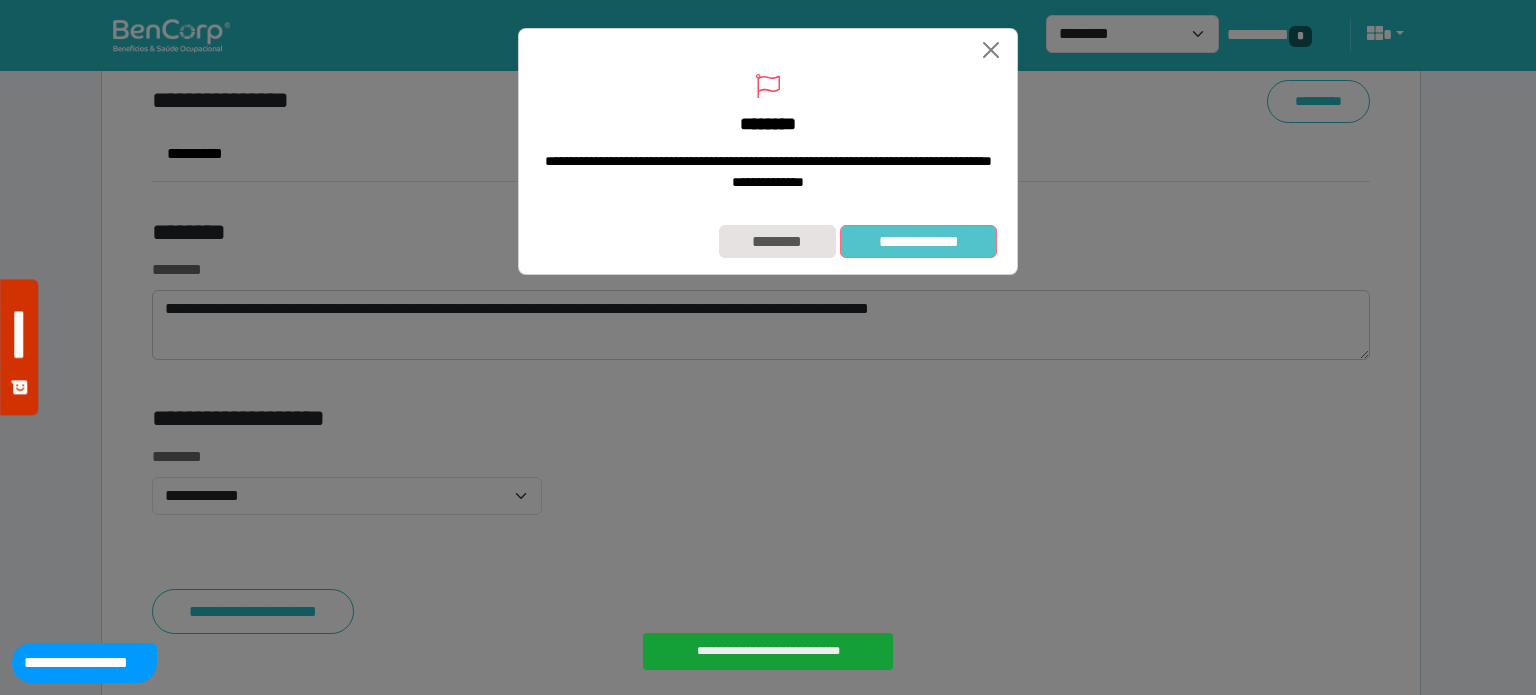 click on "**********" at bounding box center [918, 242] 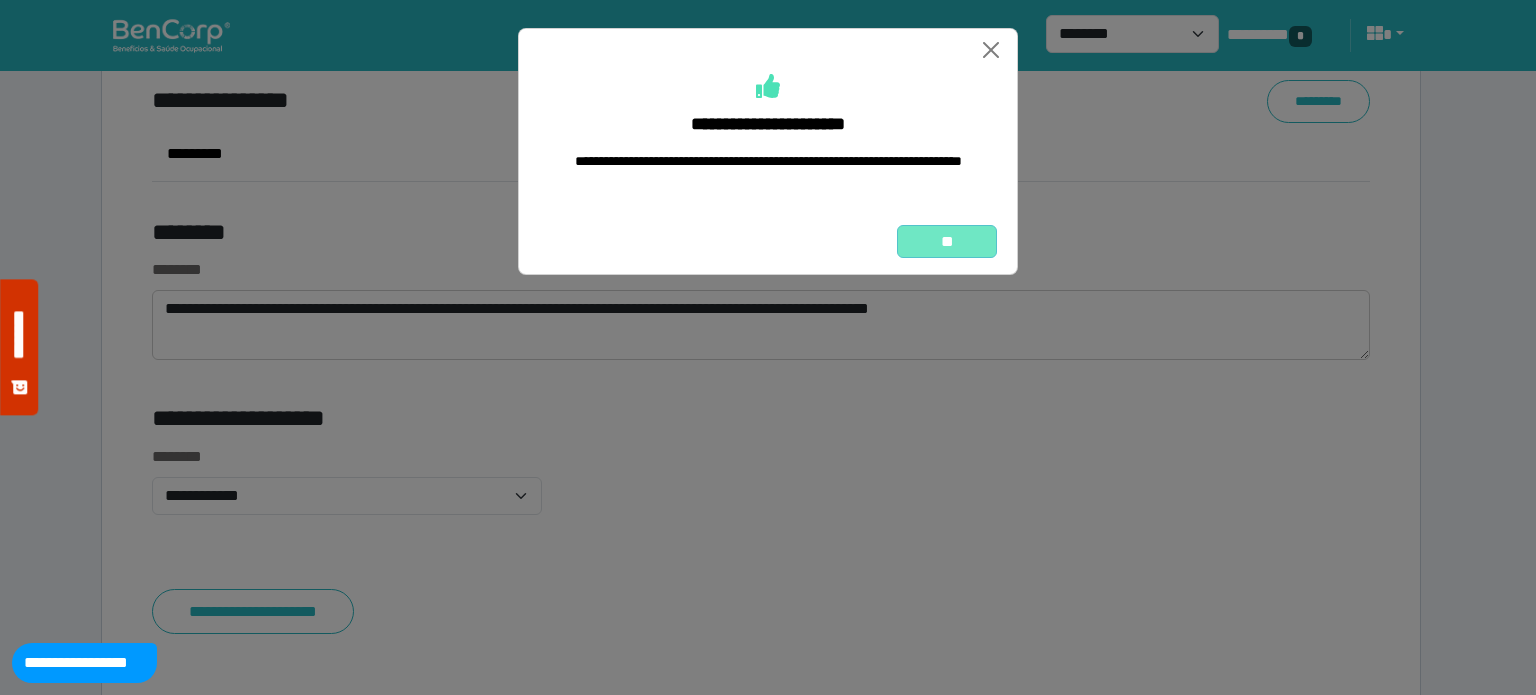 click on "**" at bounding box center (947, 242) 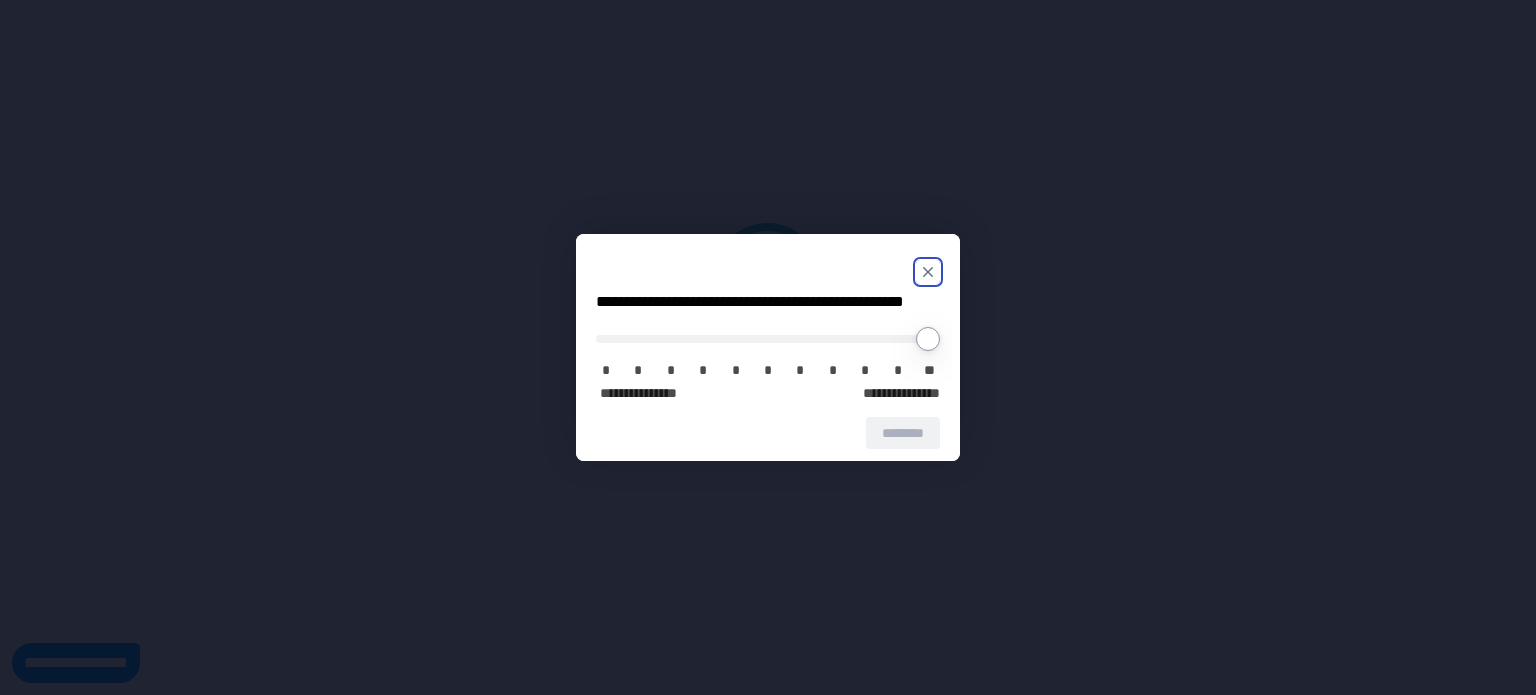 scroll, scrollTop: 0, scrollLeft: 0, axis: both 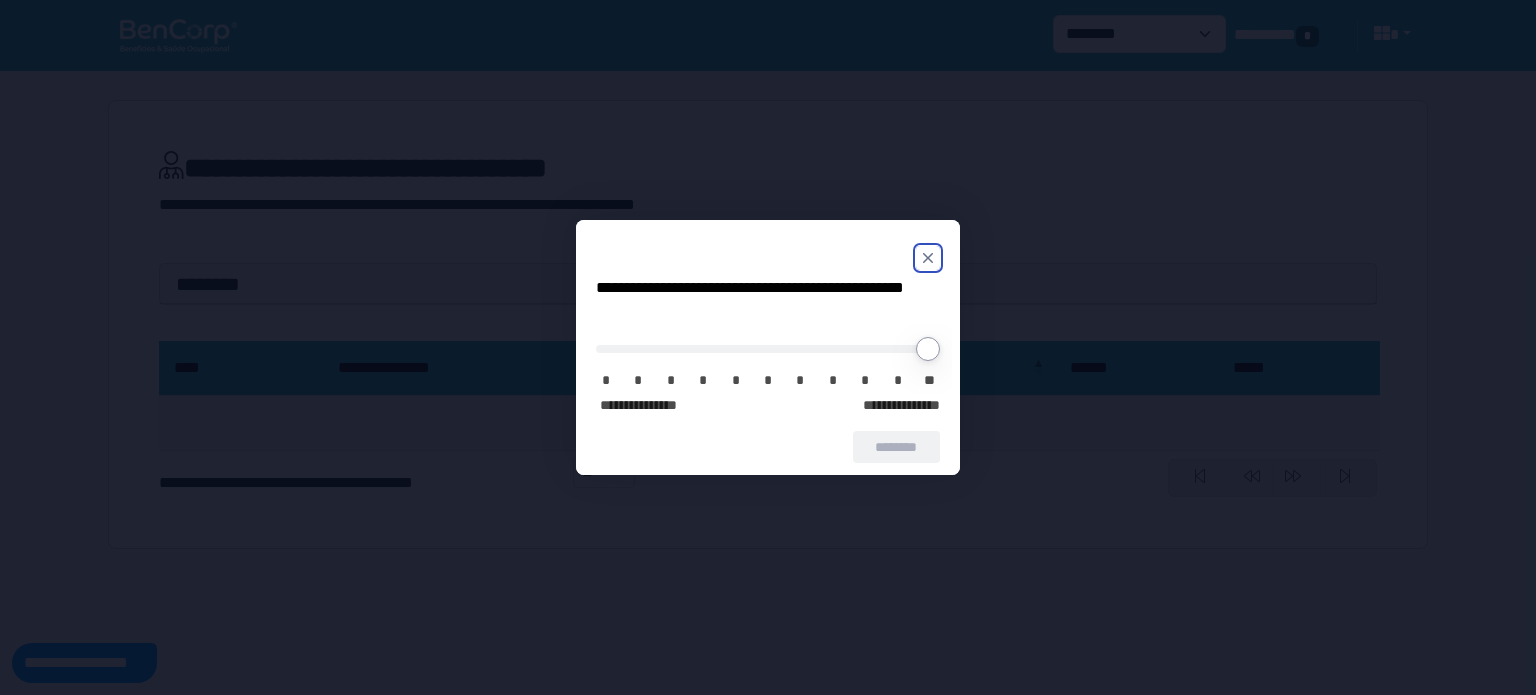 click 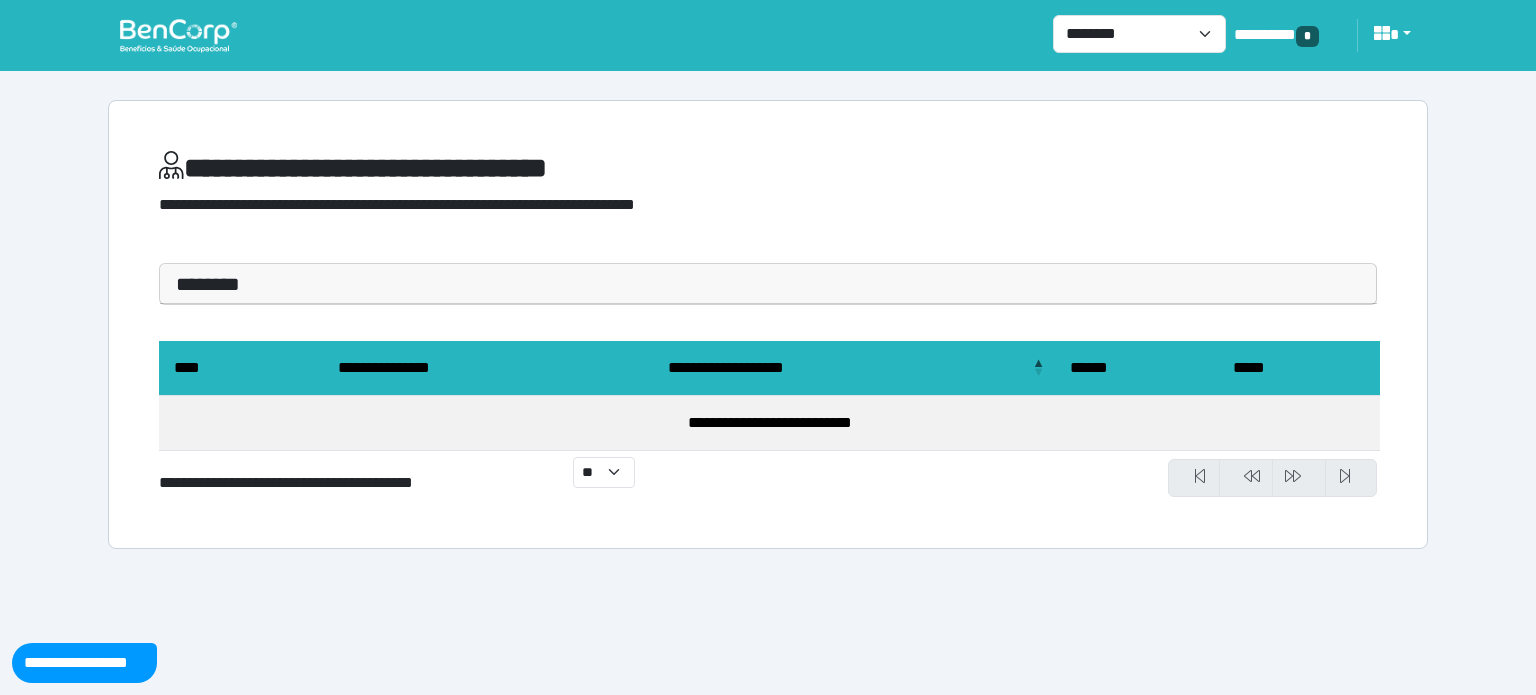 click at bounding box center (178, 35) 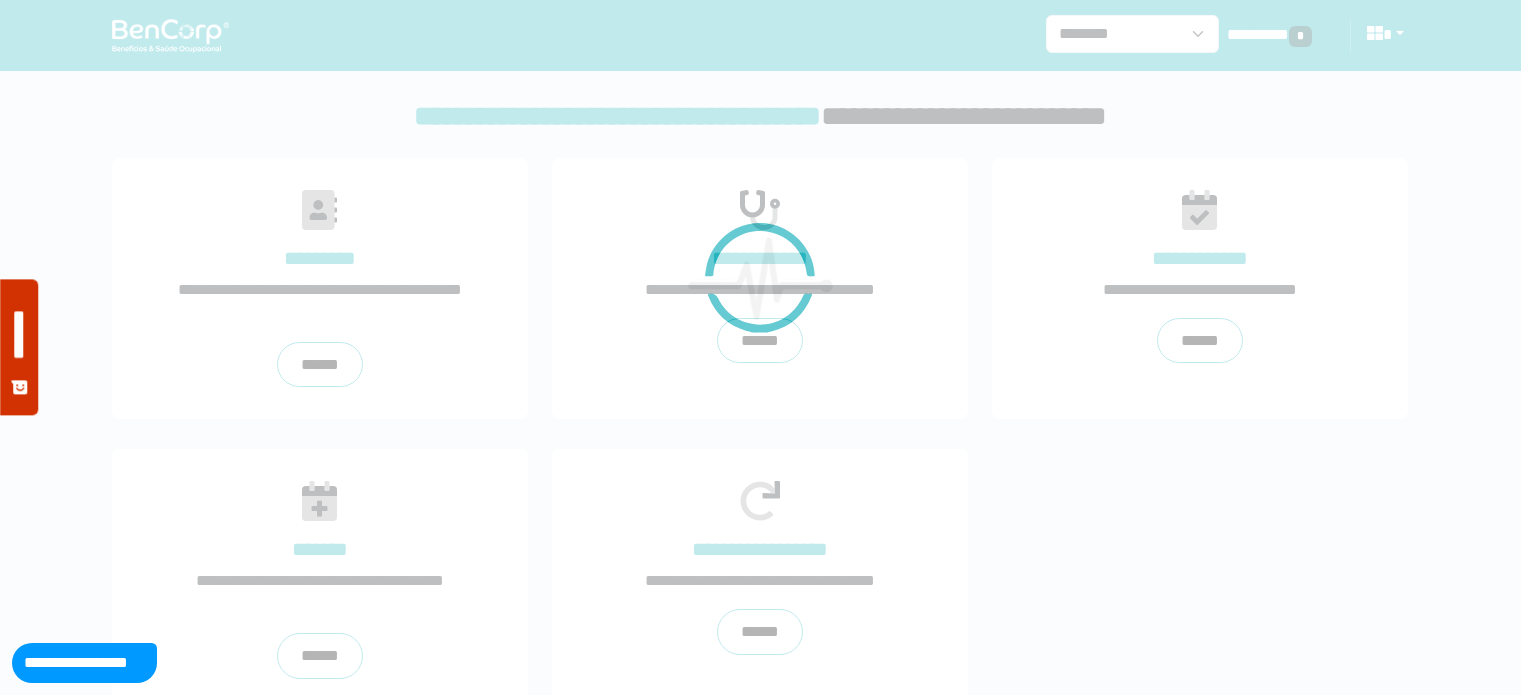 scroll, scrollTop: 0, scrollLeft: 0, axis: both 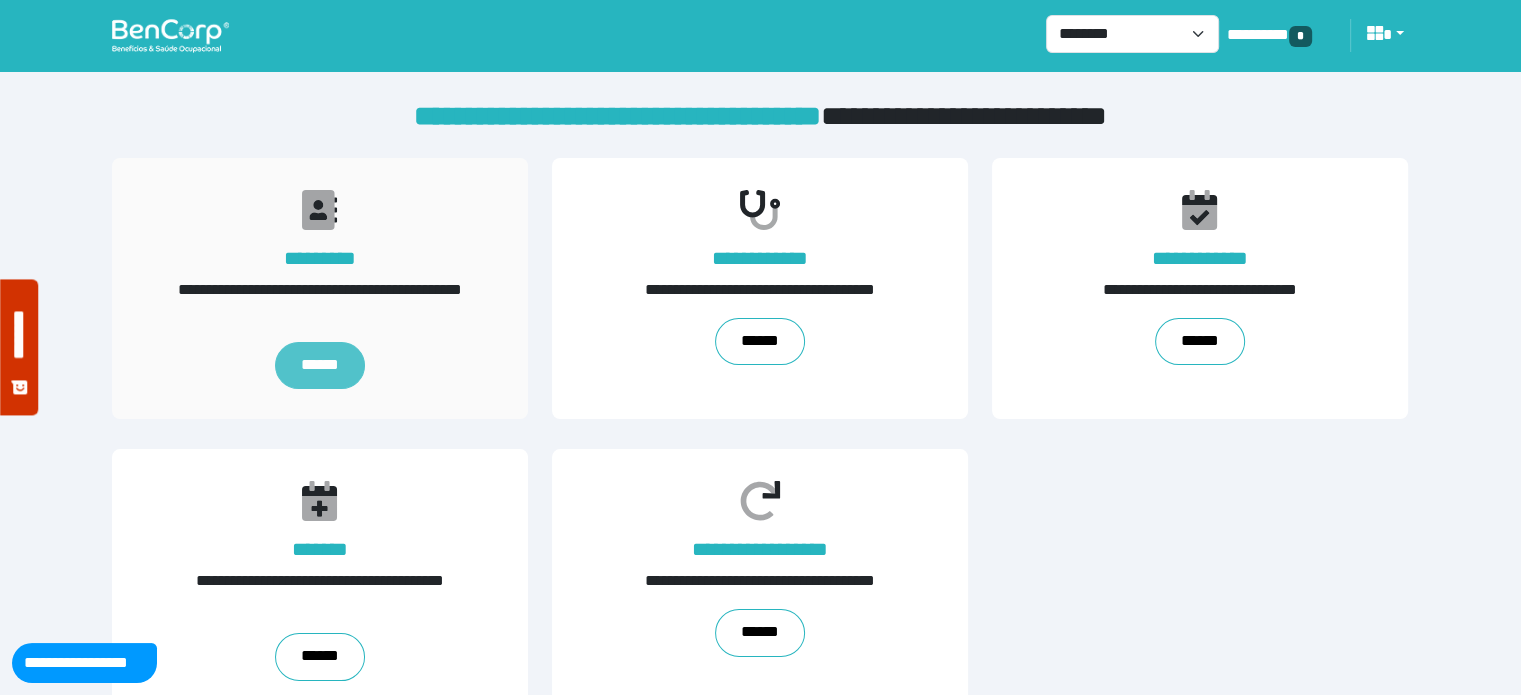 click on "******" at bounding box center [320, 366] 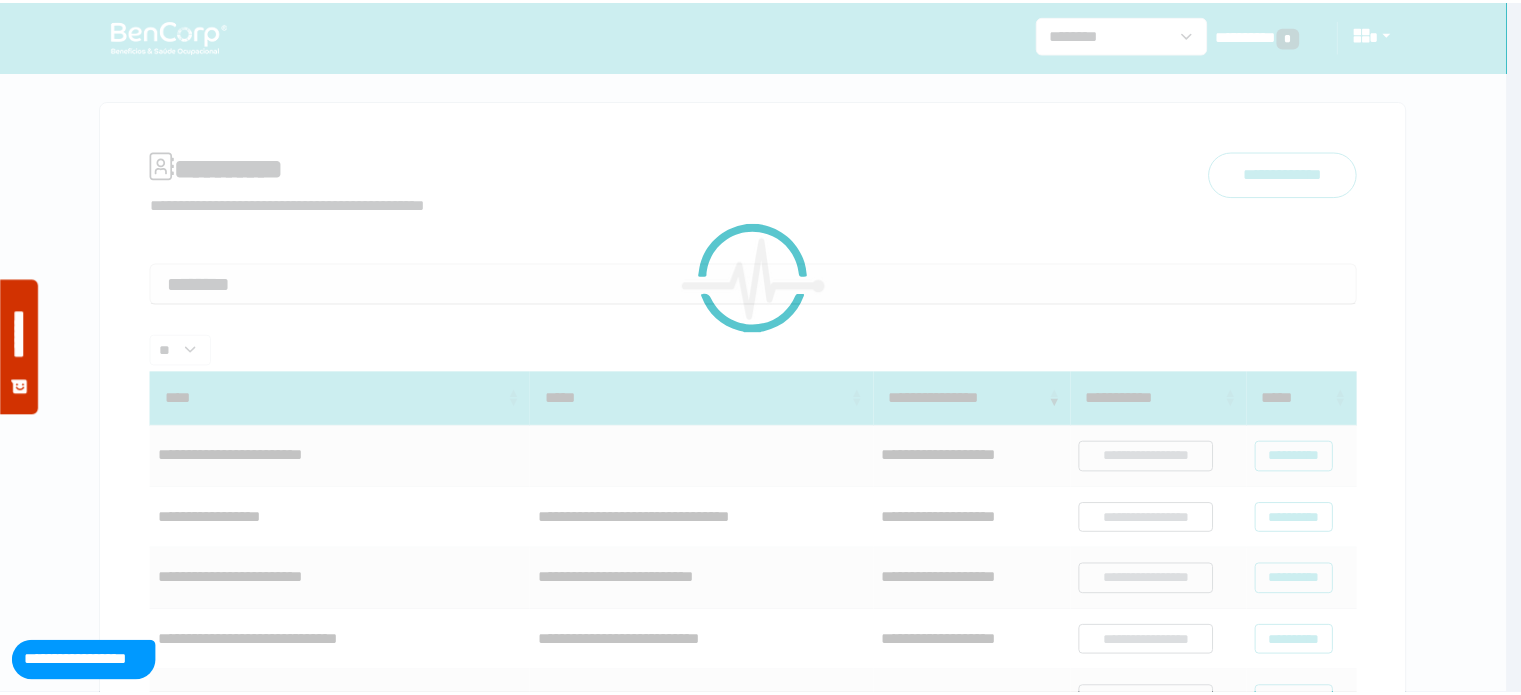 scroll, scrollTop: 0, scrollLeft: 0, axis: both 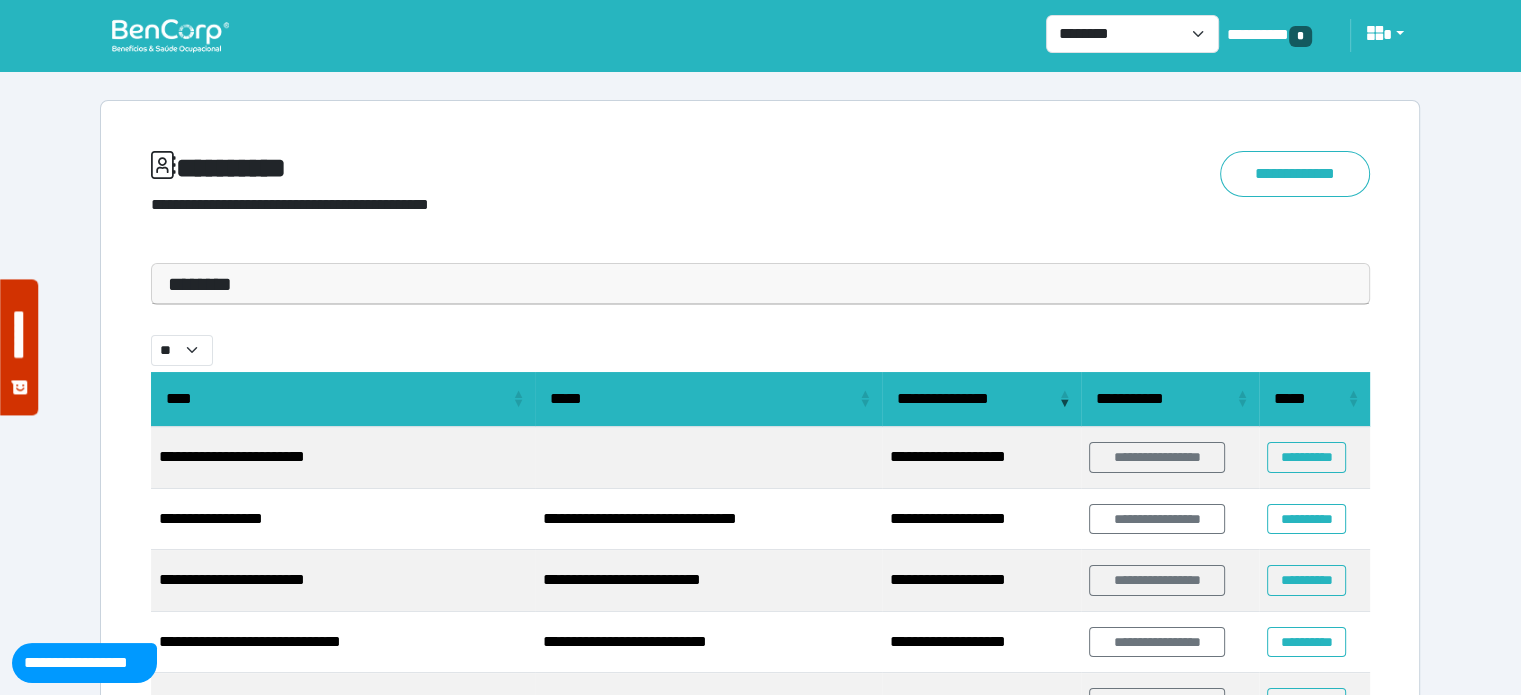 click on "**********" at bounding box center (760, 675) 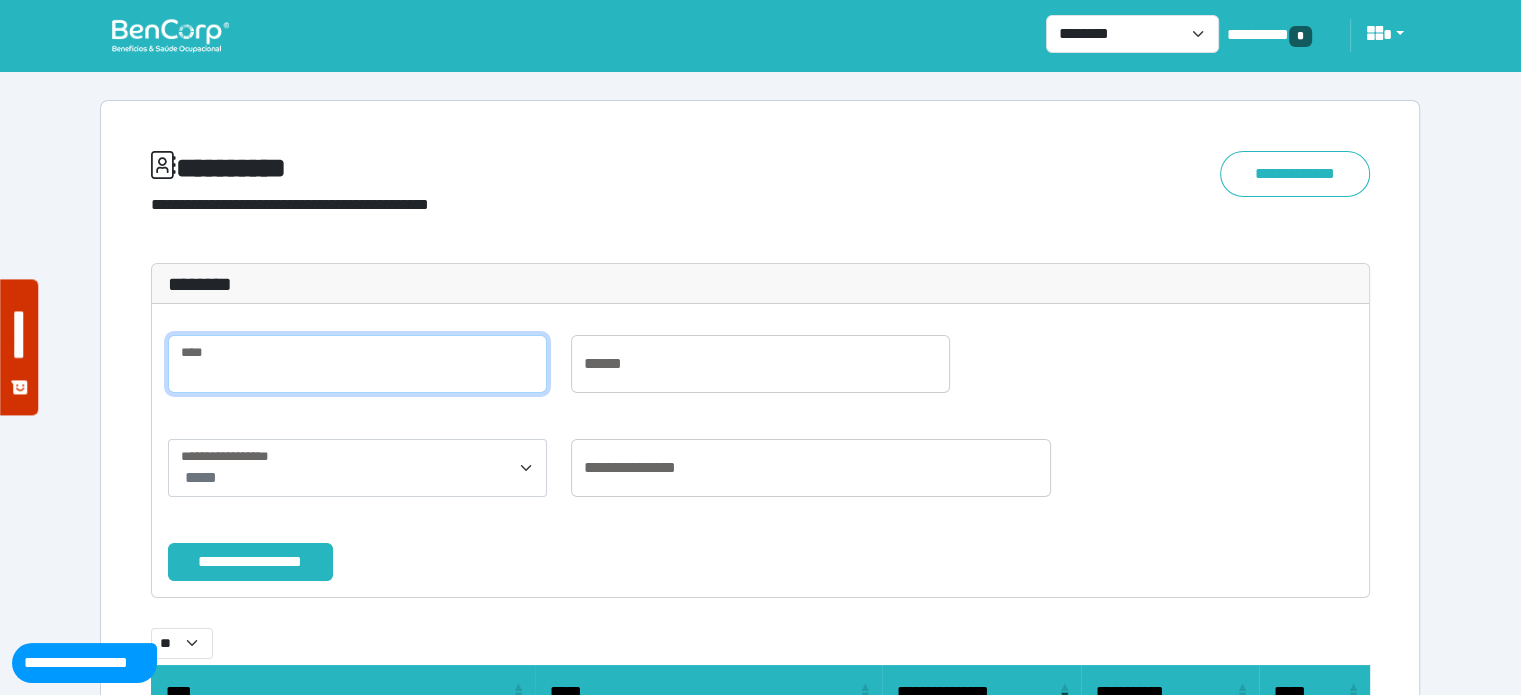 click at bounding box center (357, 364) 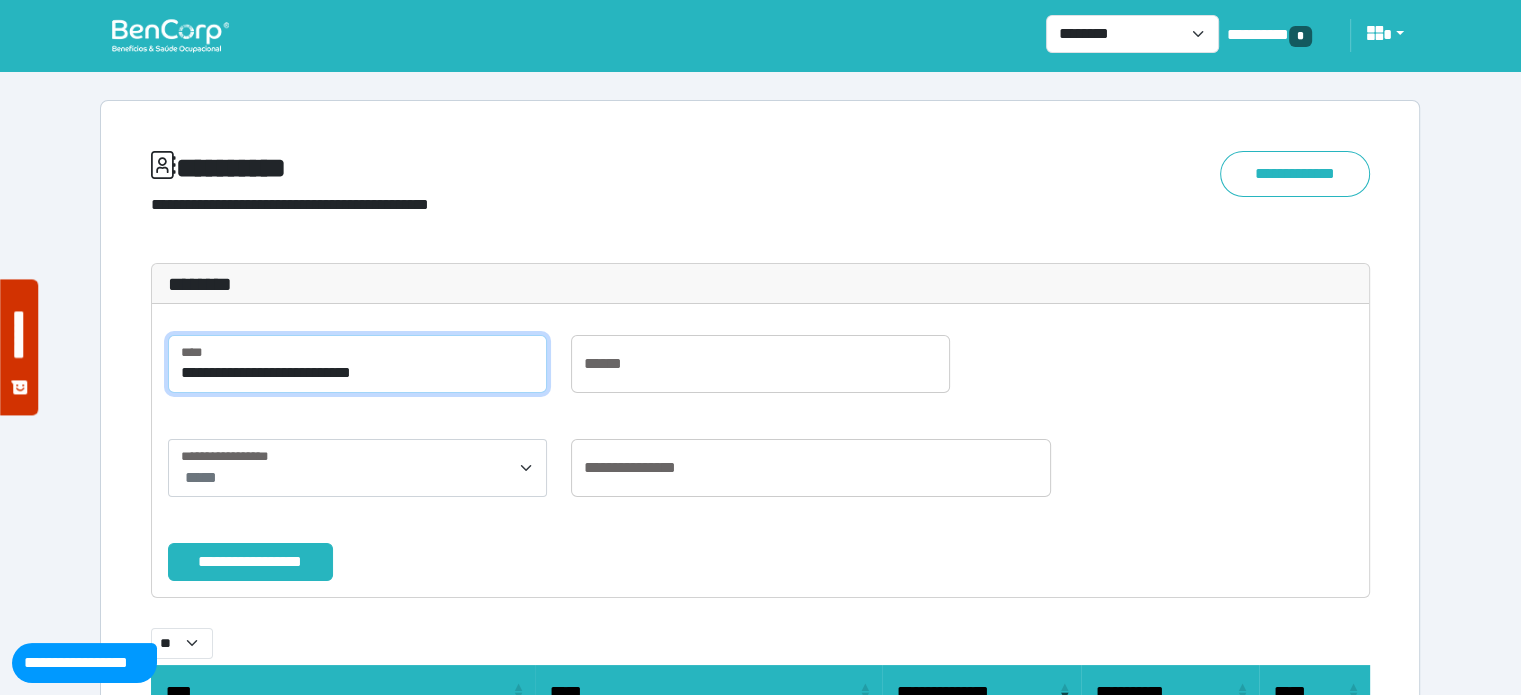 type on "**********" 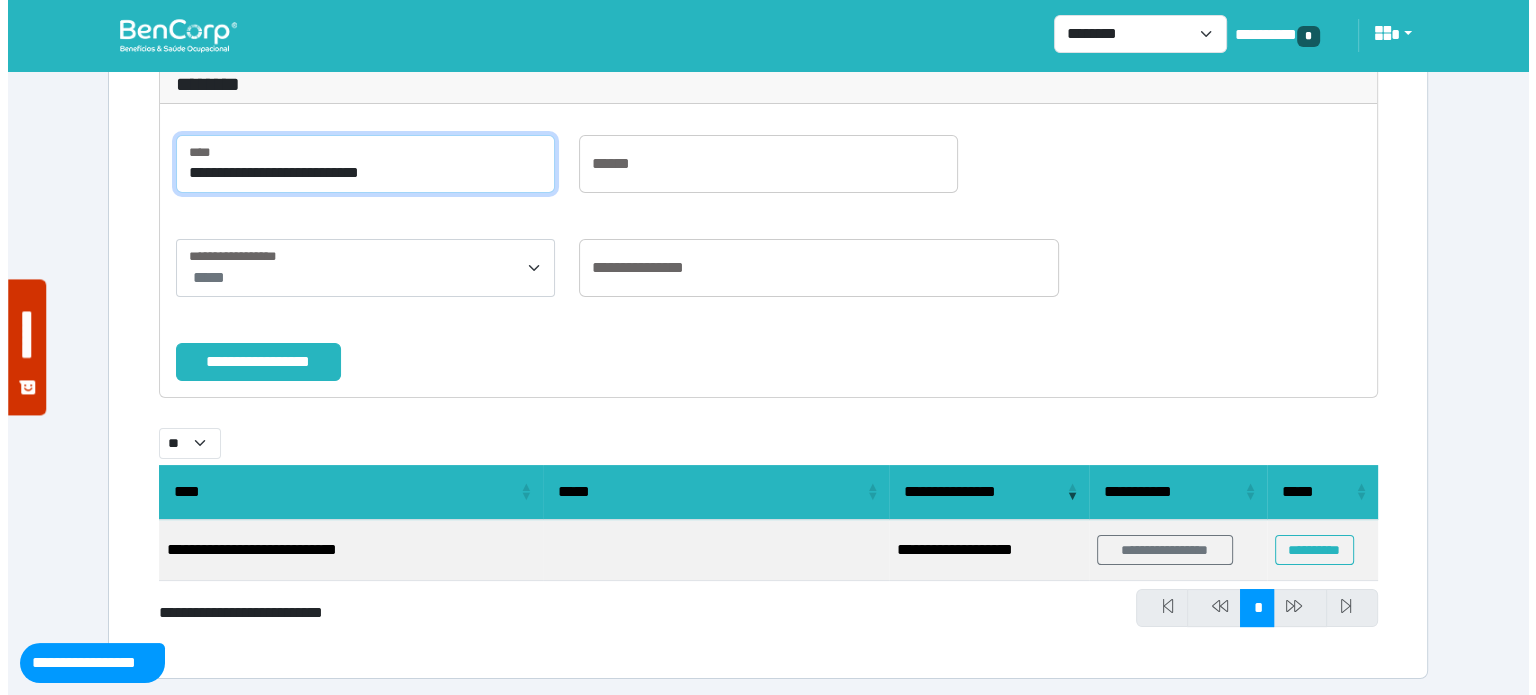 scroll, scrollTop: 203, scrollLeft: 0, axis: vertical 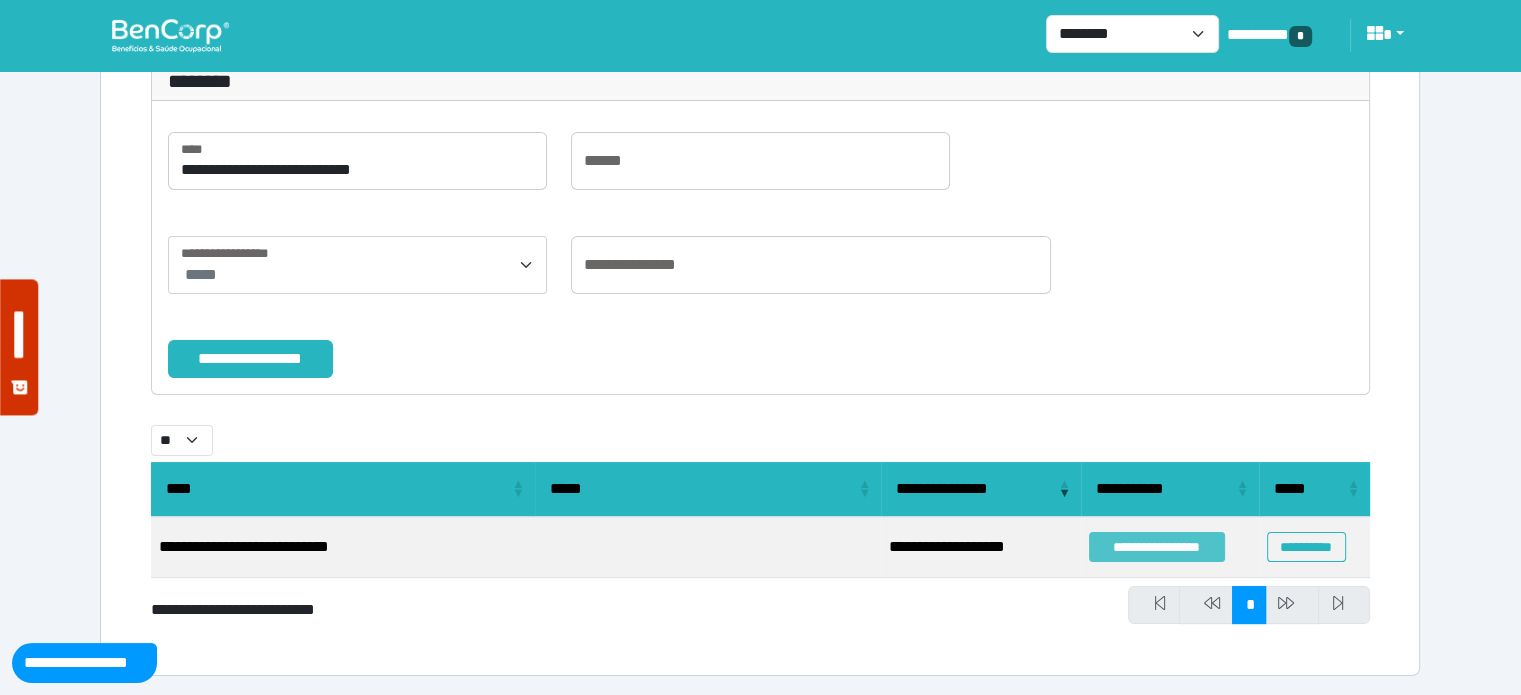 click on "**********" at bounding box center [1157, 547] 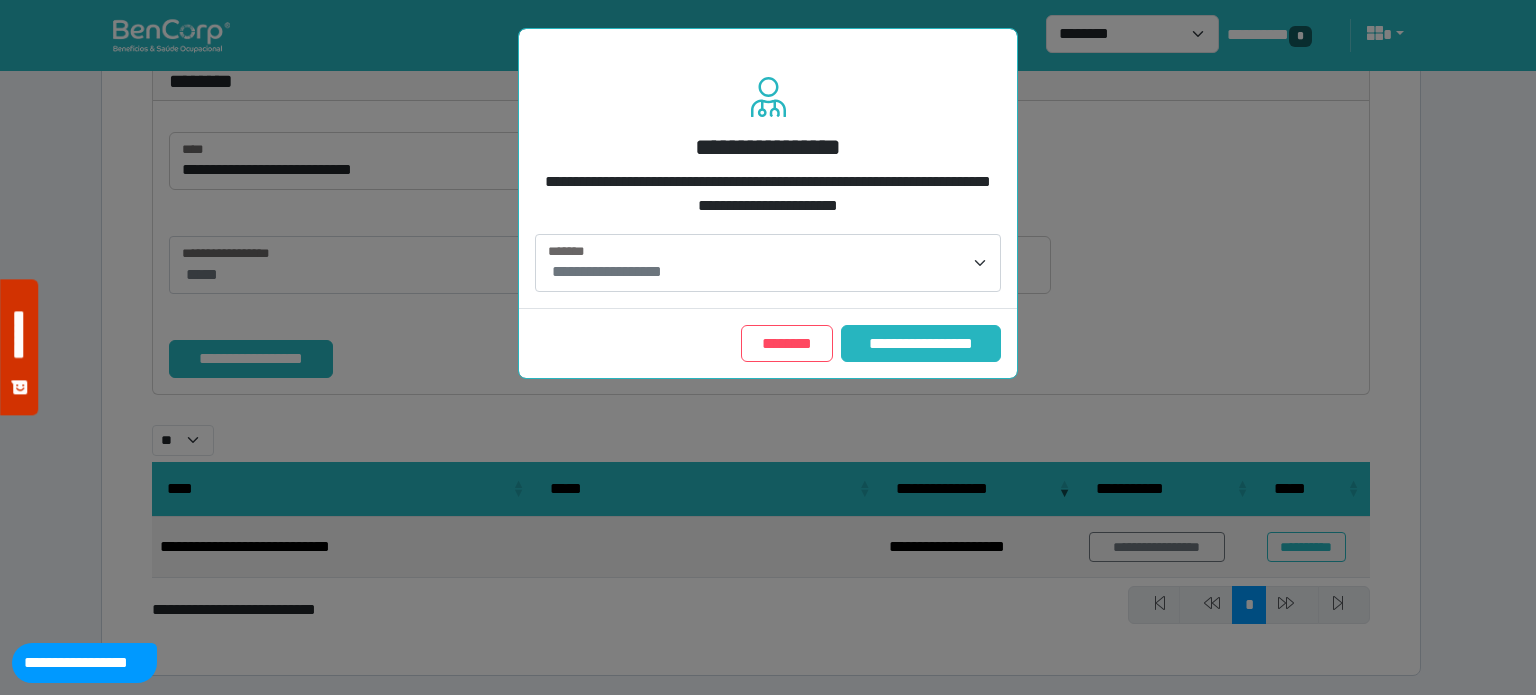 click on "**********" at bounding box center (607, 271) 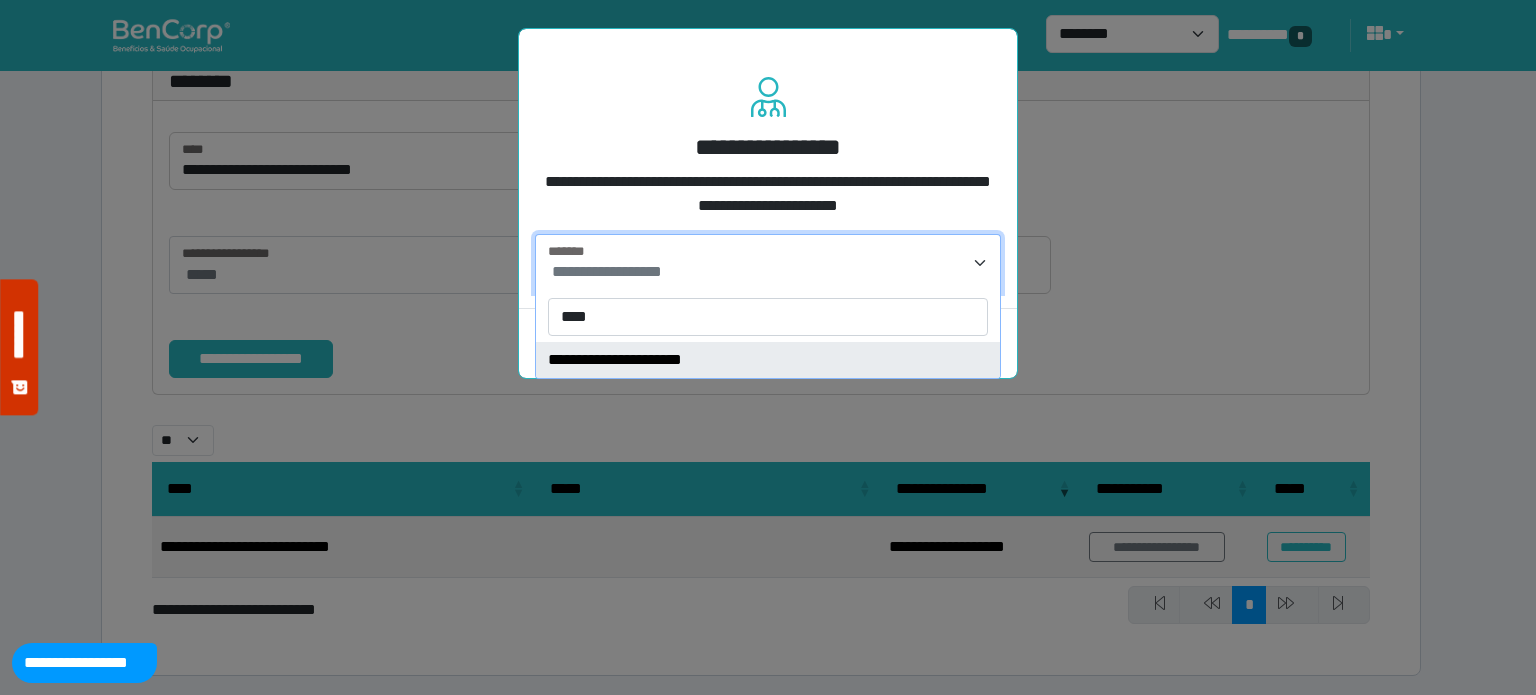 type on "****" 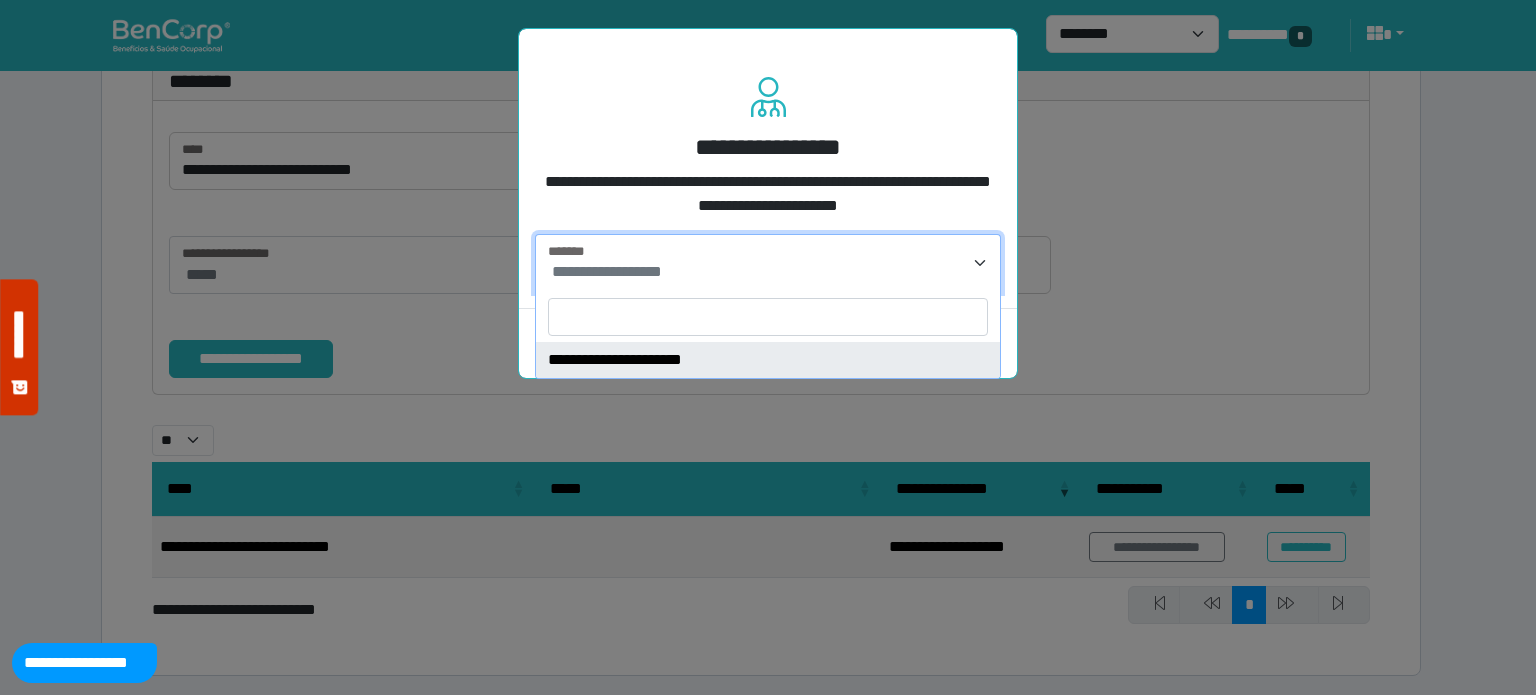 select on "****" 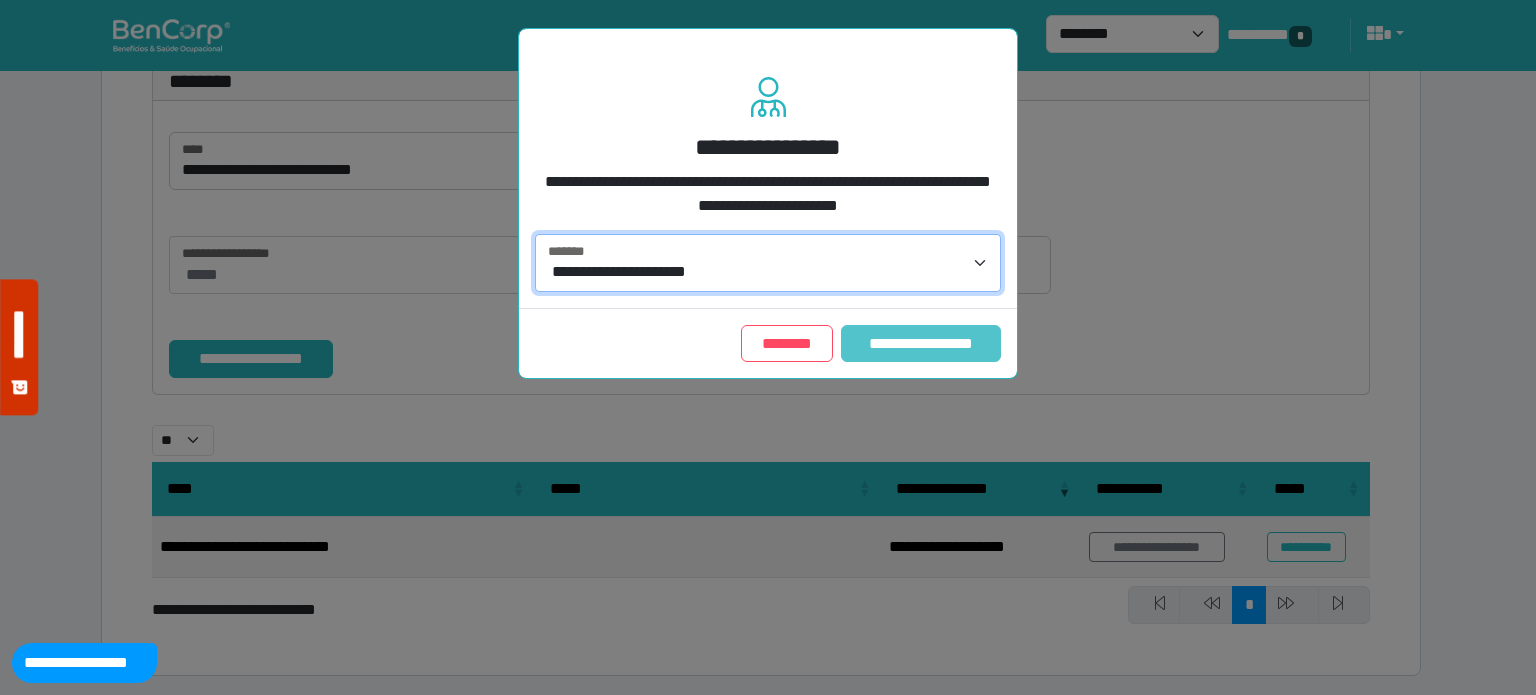 click on "**********" at bounding box center (921, 344) 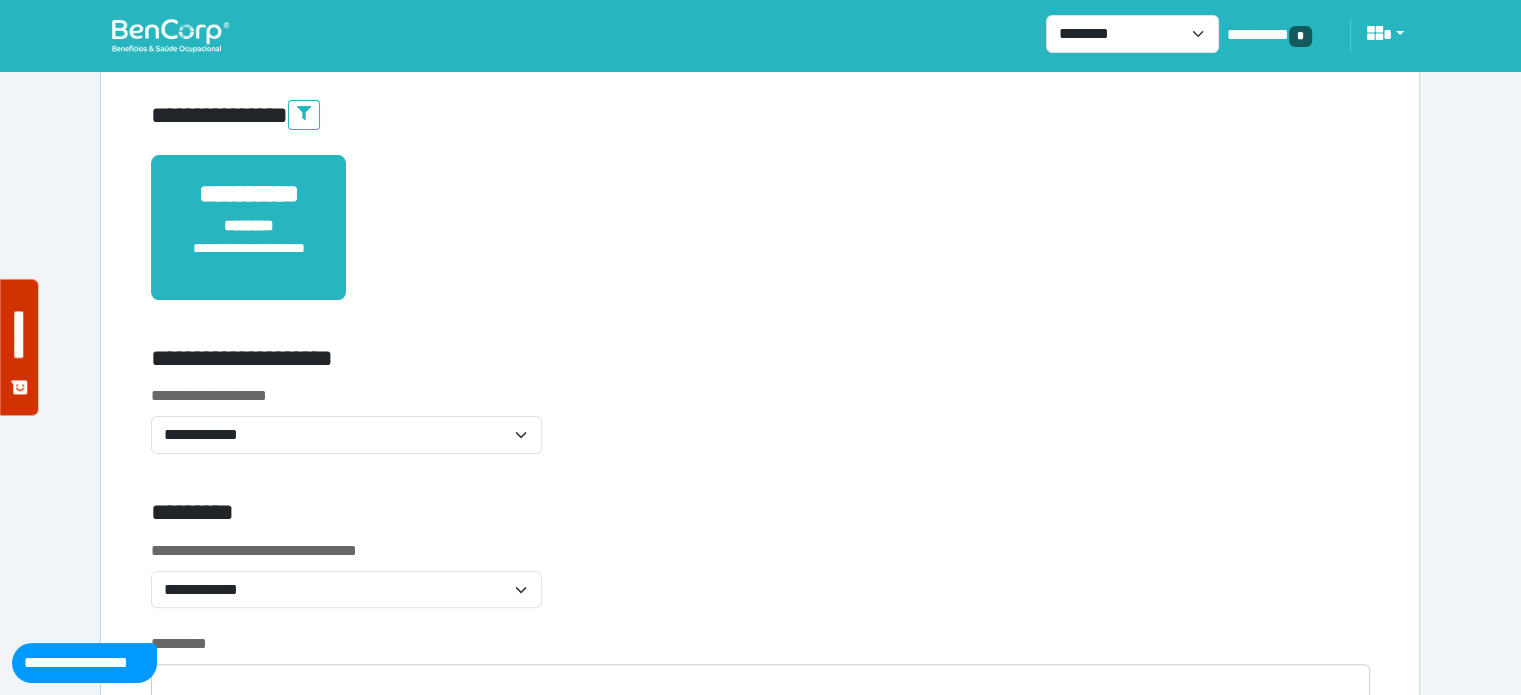 scroll, scrollTop: 400, scrollLeft: 0, axis: vertical 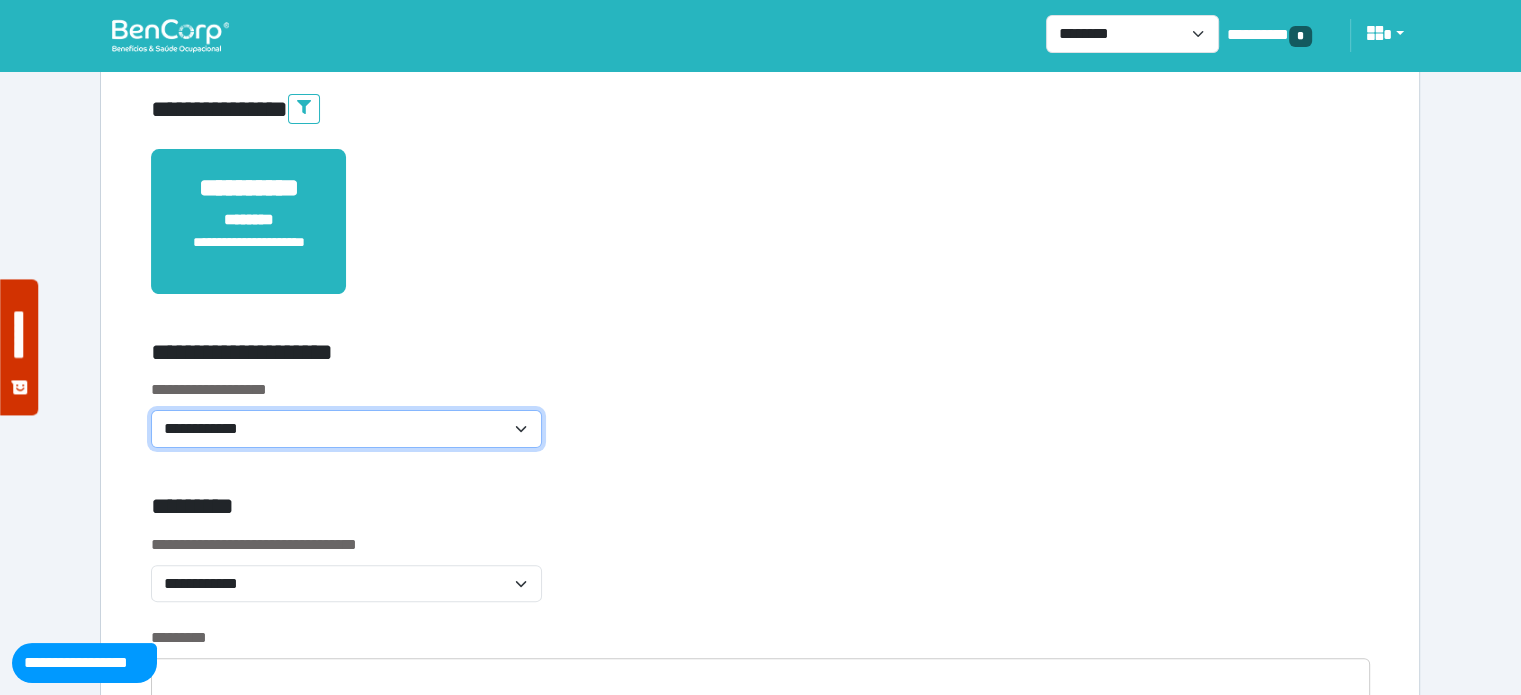 click on "**********" at bounding box center [346, 429] 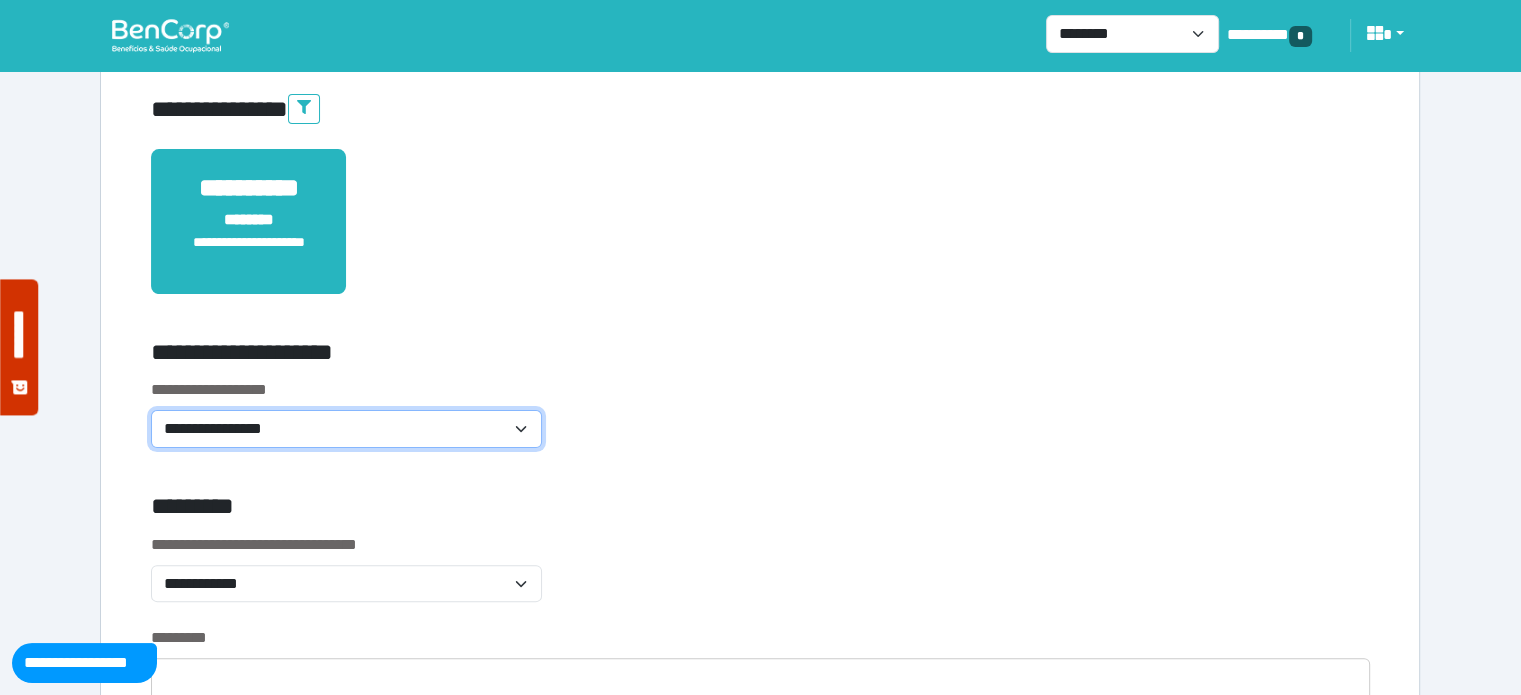 click on "**********" at bounding box center [346, 429] 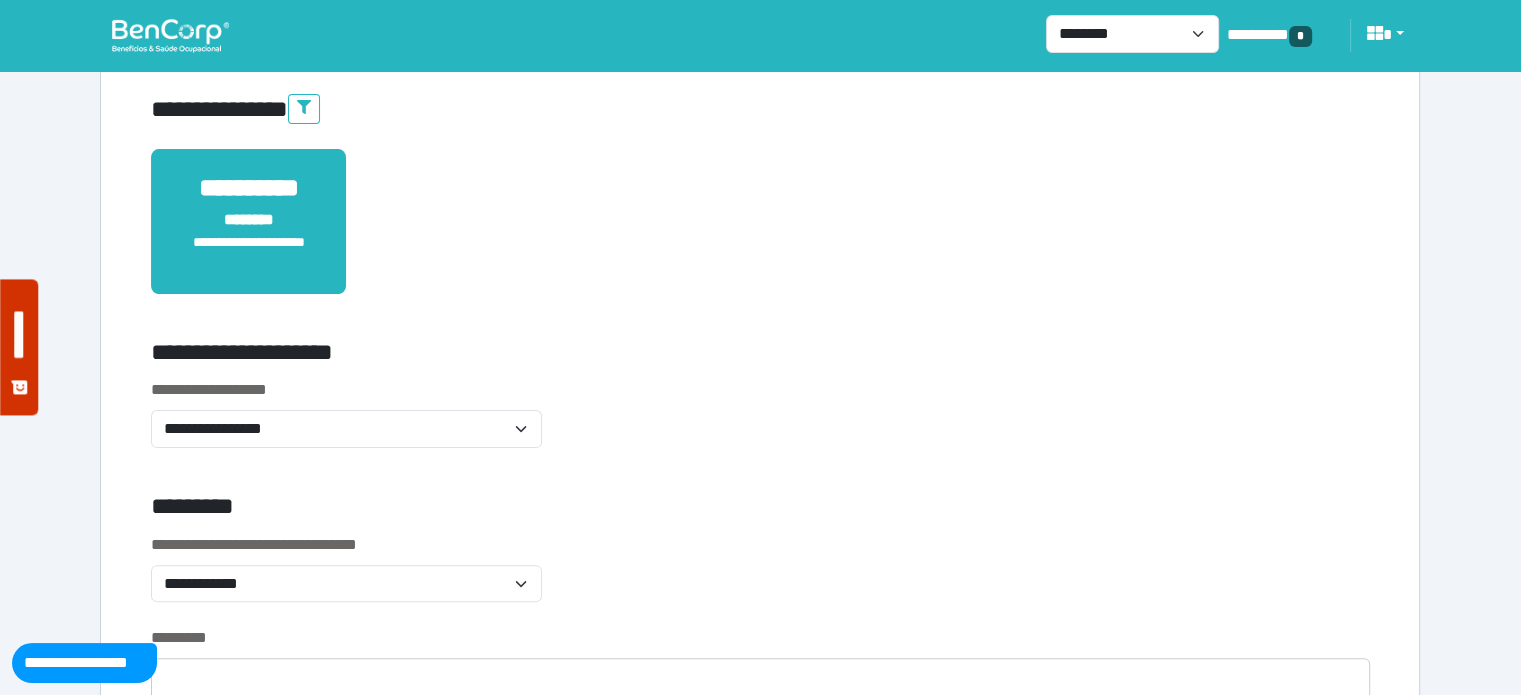 click on "**********" at bounding box center (760, 425) 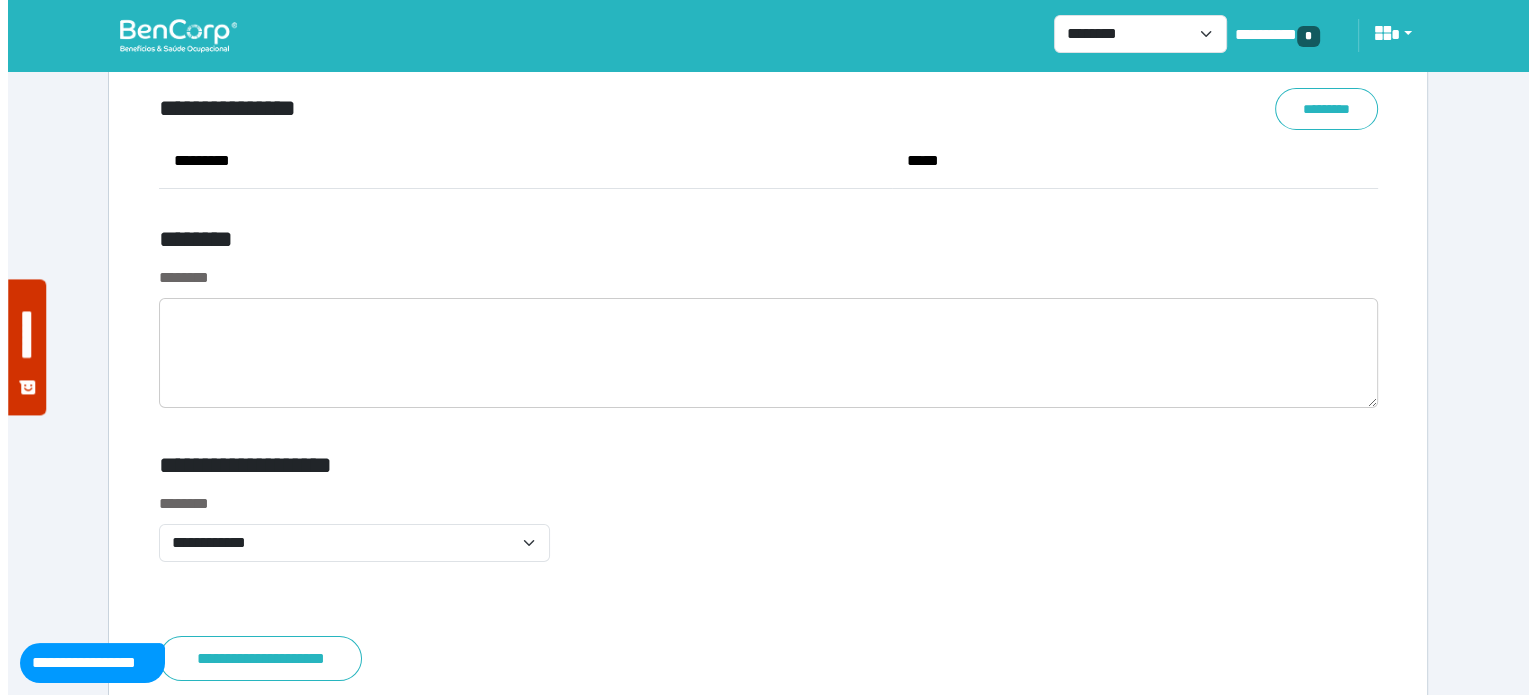 scroll, scrollTop: 7600, scrollLeft: 0, axis: vertical 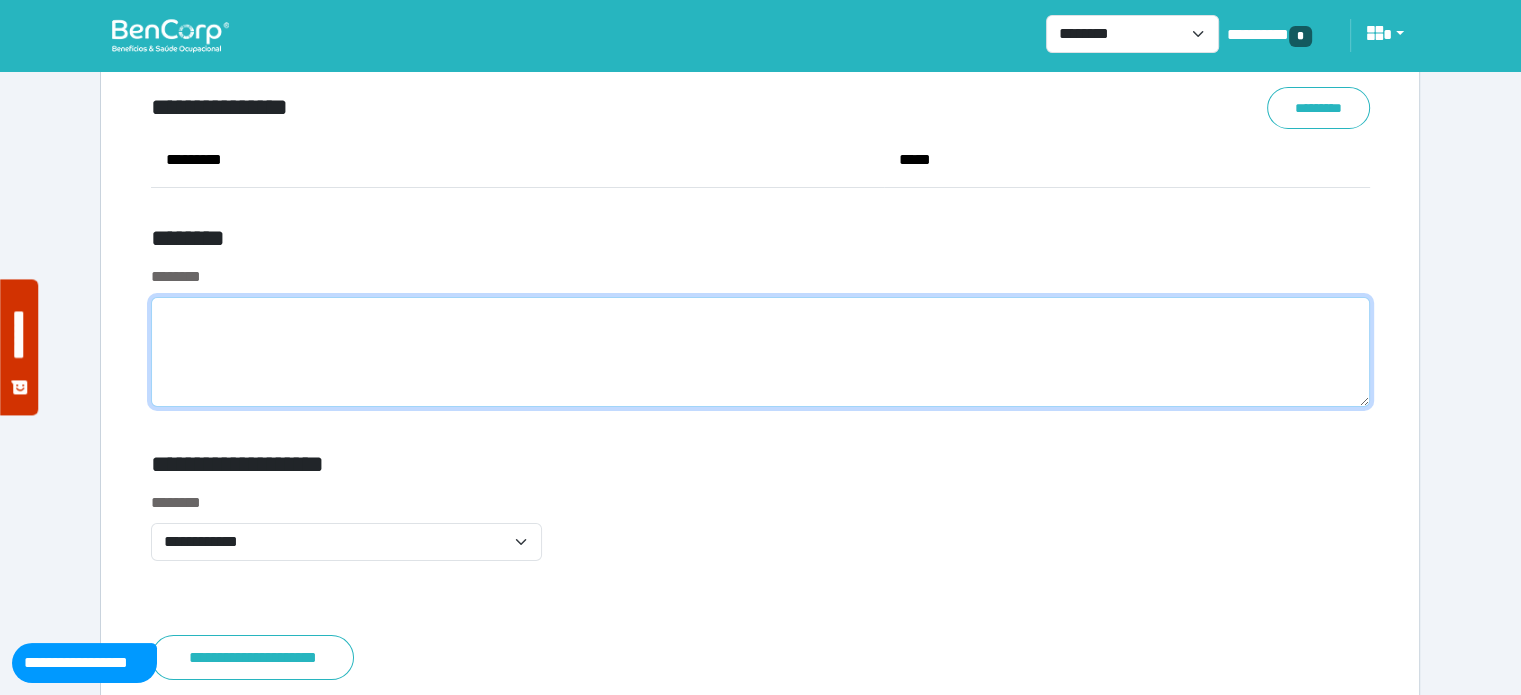 click at bounding box center (760, 352) 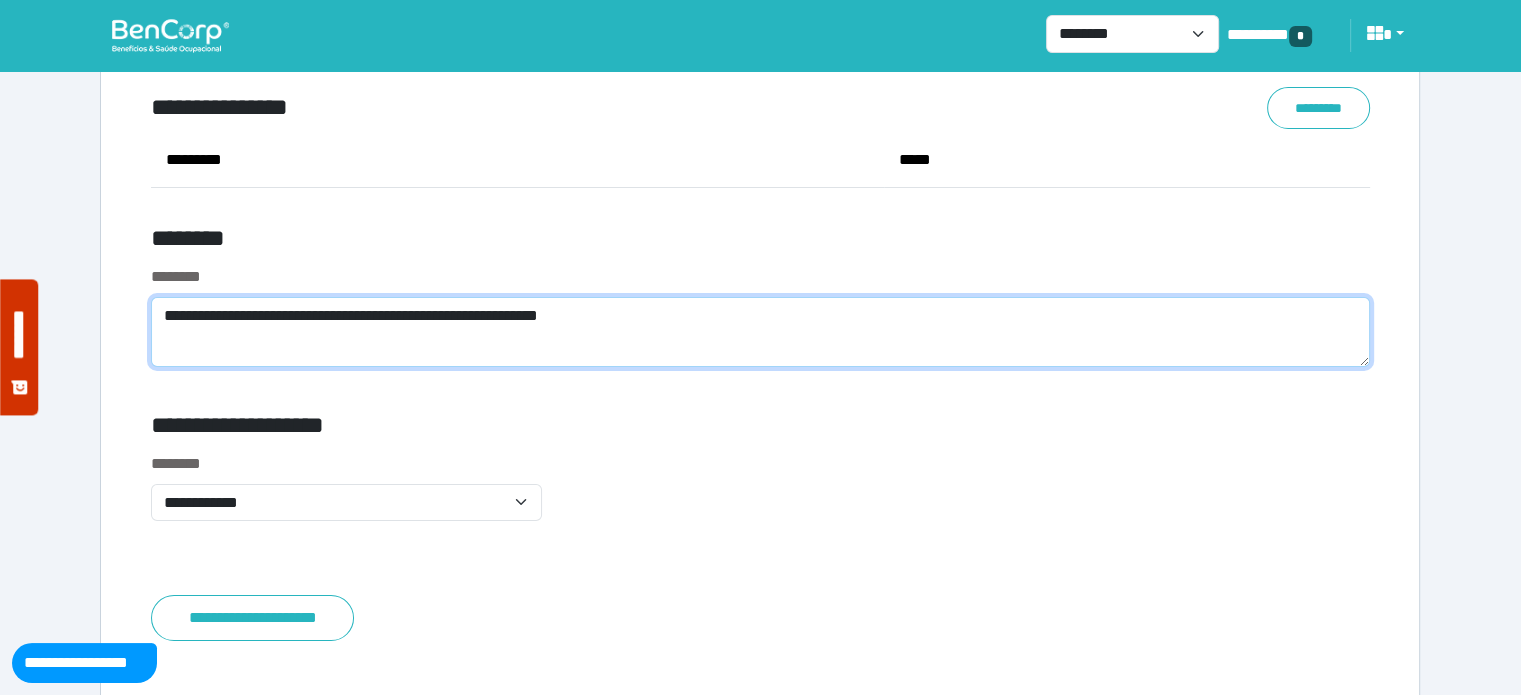 click on "**********" at bounding box center [760, 332] 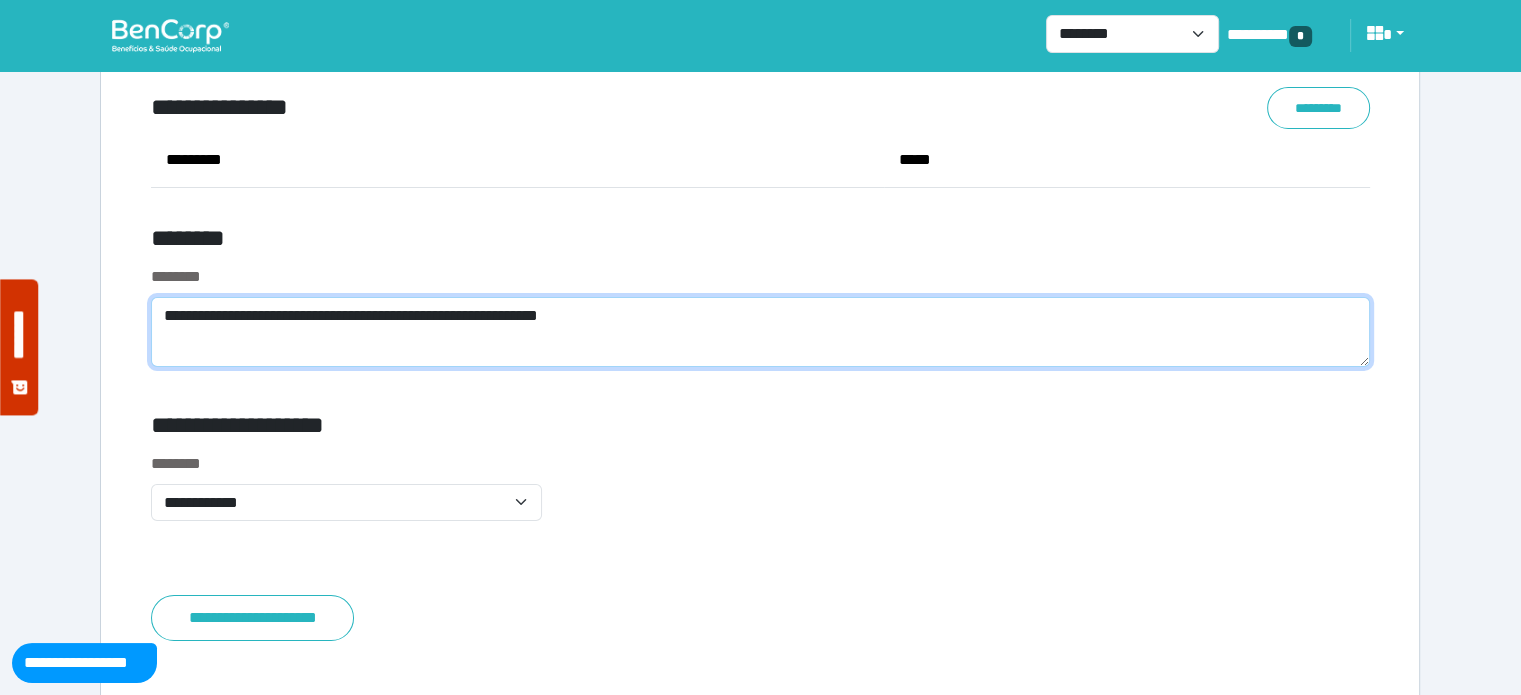drag, startPoint x: 198, startPoint y: 318, endPoint x: 0, endPoint y: 318, distance: 198 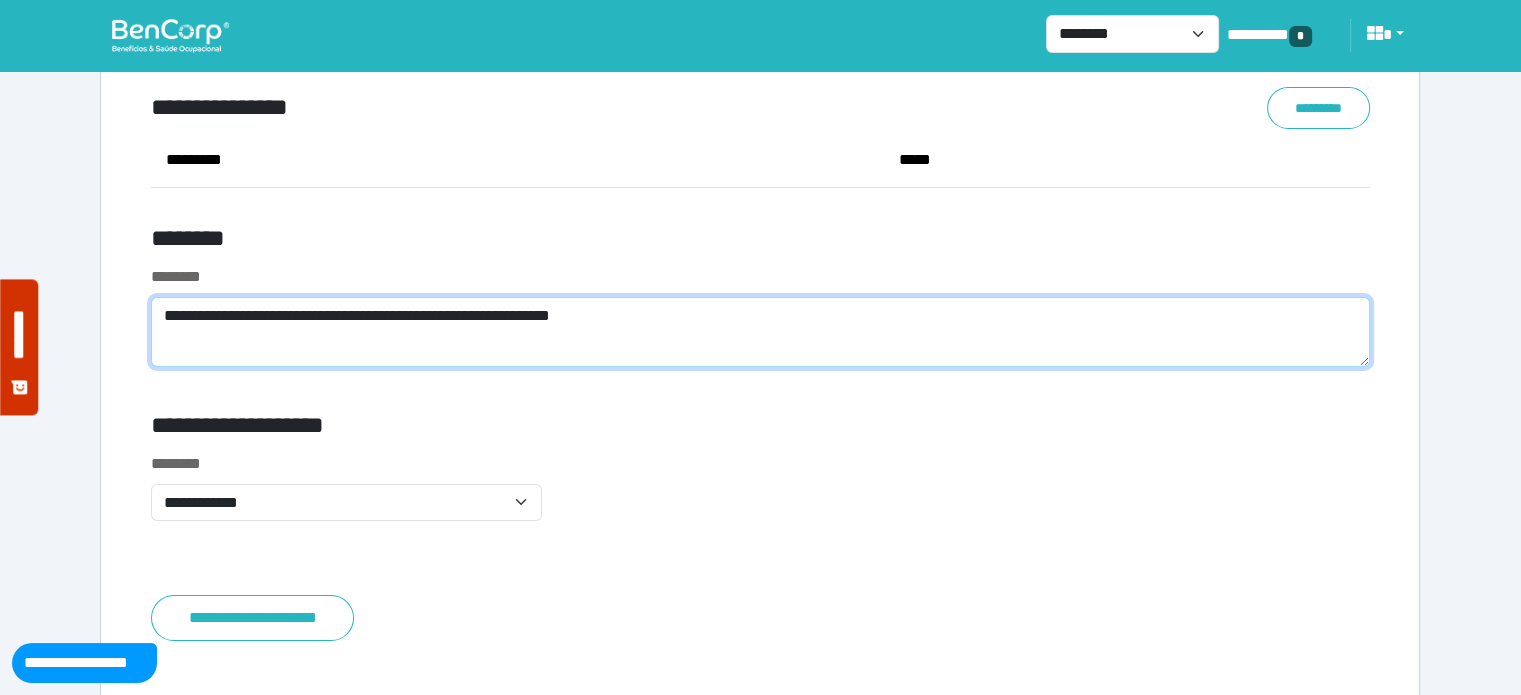 click on "**********" at bounding box center (760, 332) 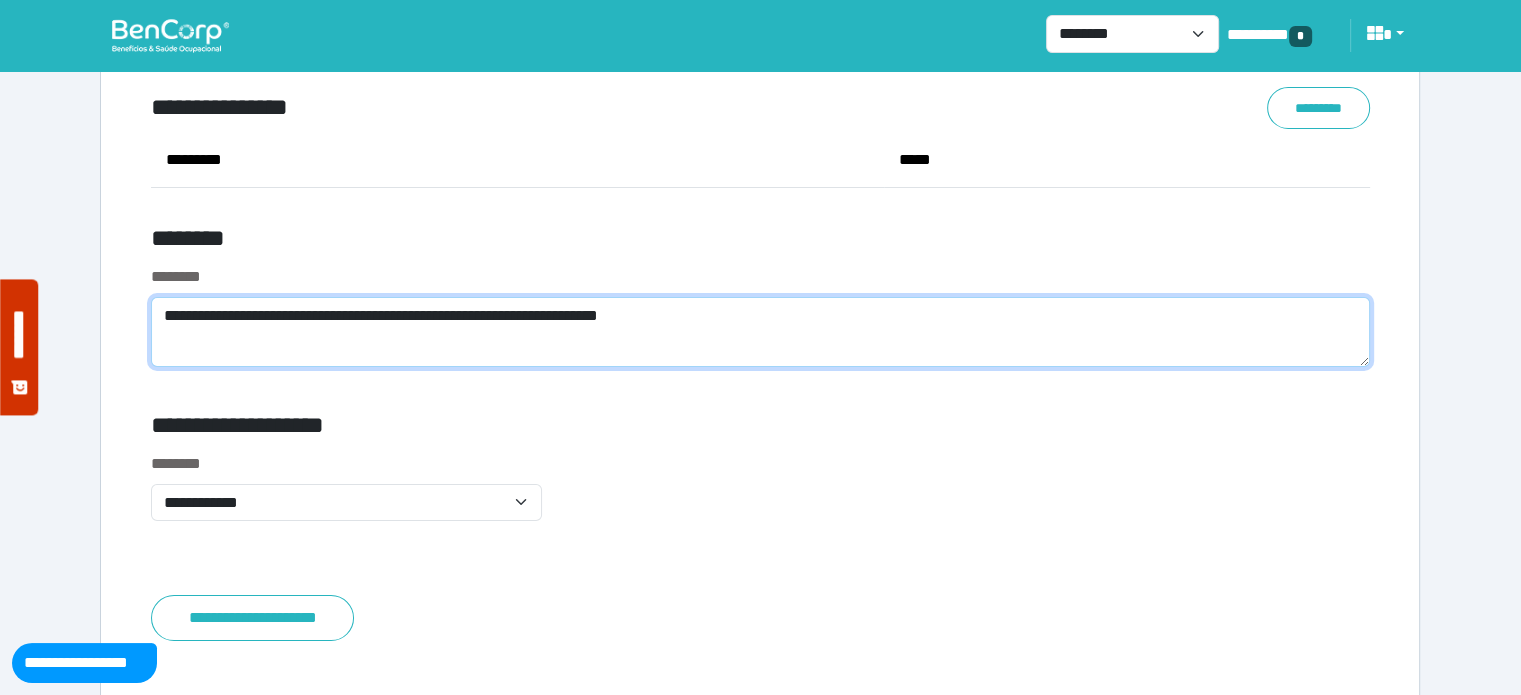 click on "**********" at bounding box center (760, 332) 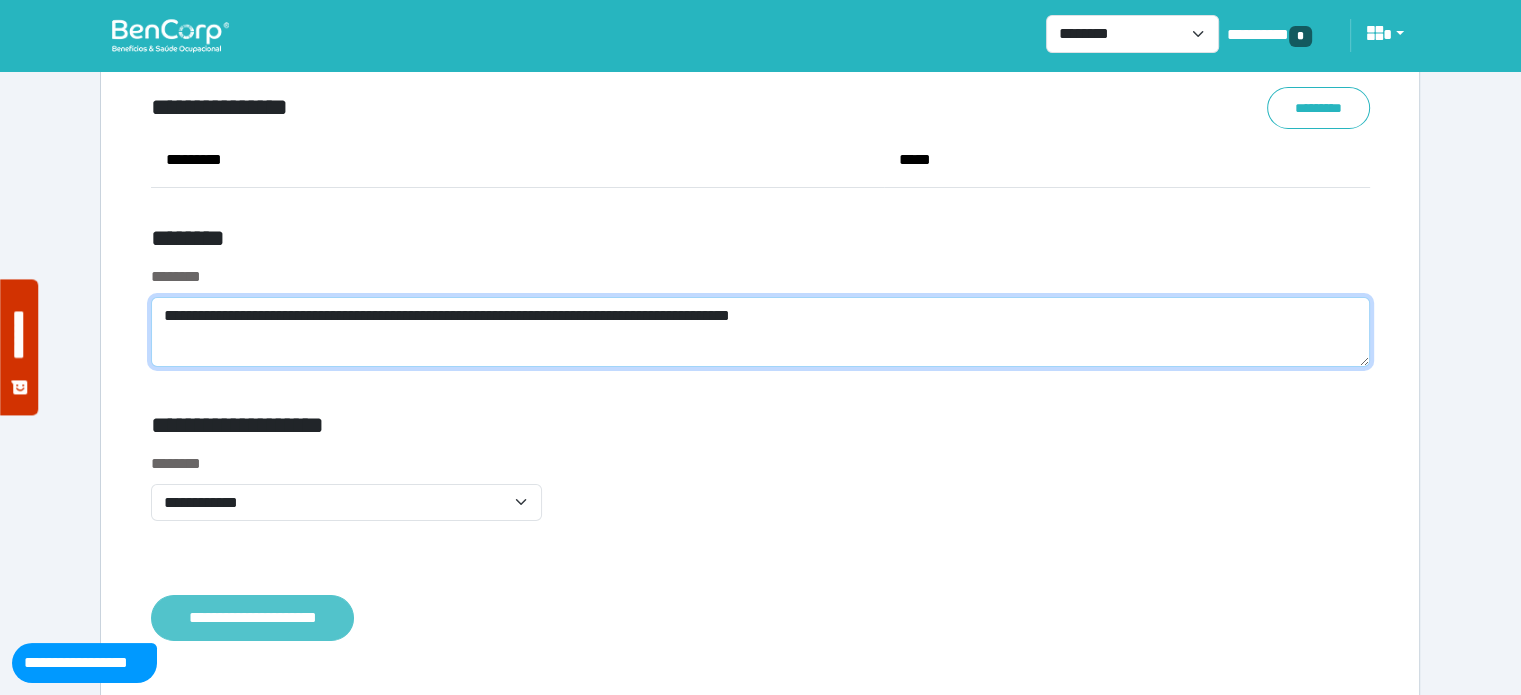 type on "**********" 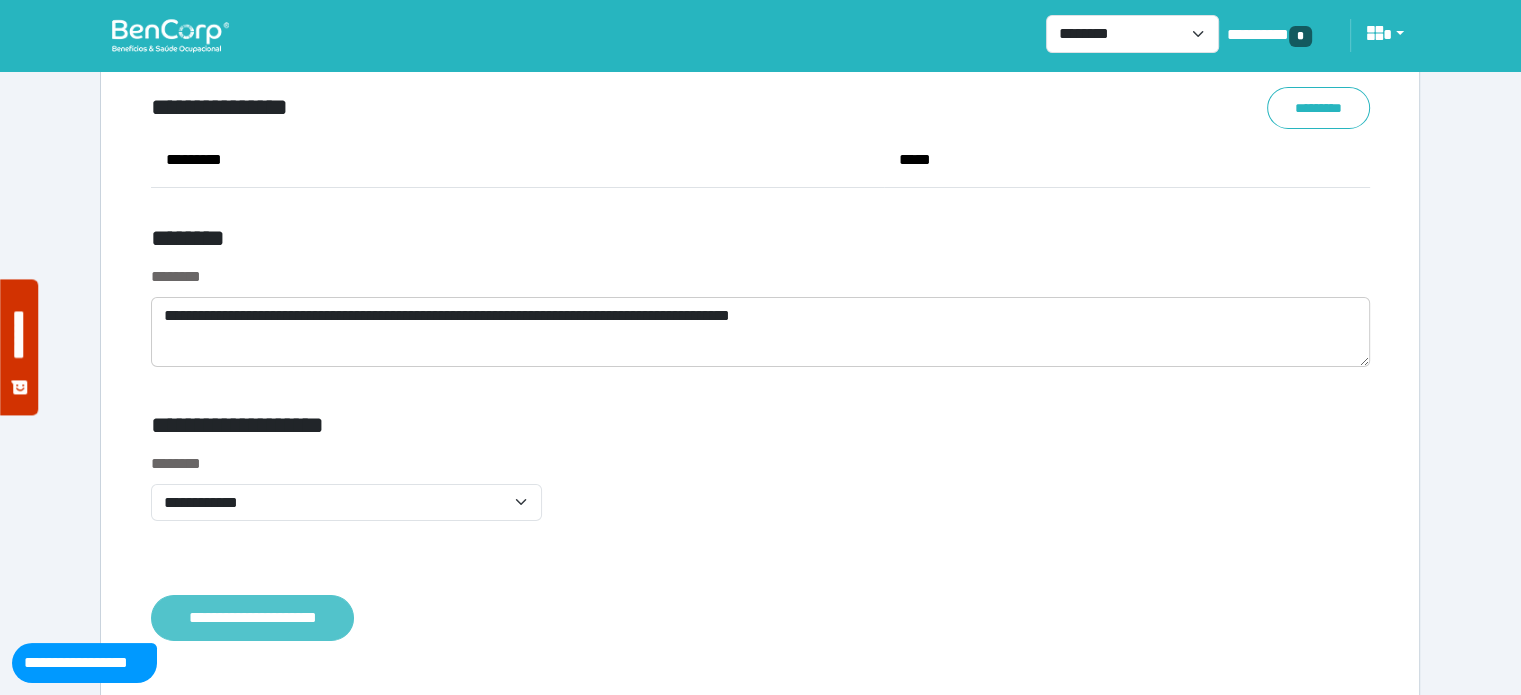 click on "**********" at bounding box center [252, 618] 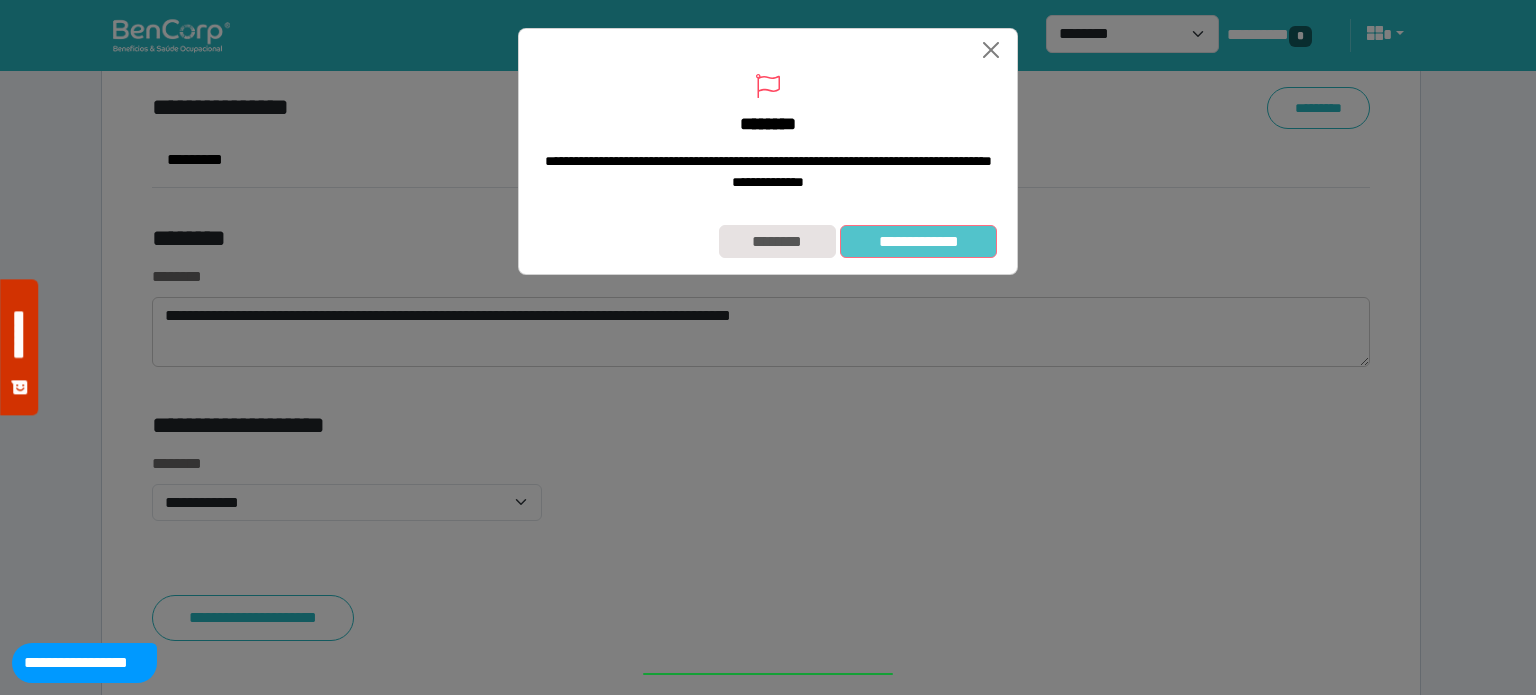 click on "**********" at bounding box center [918, 242] 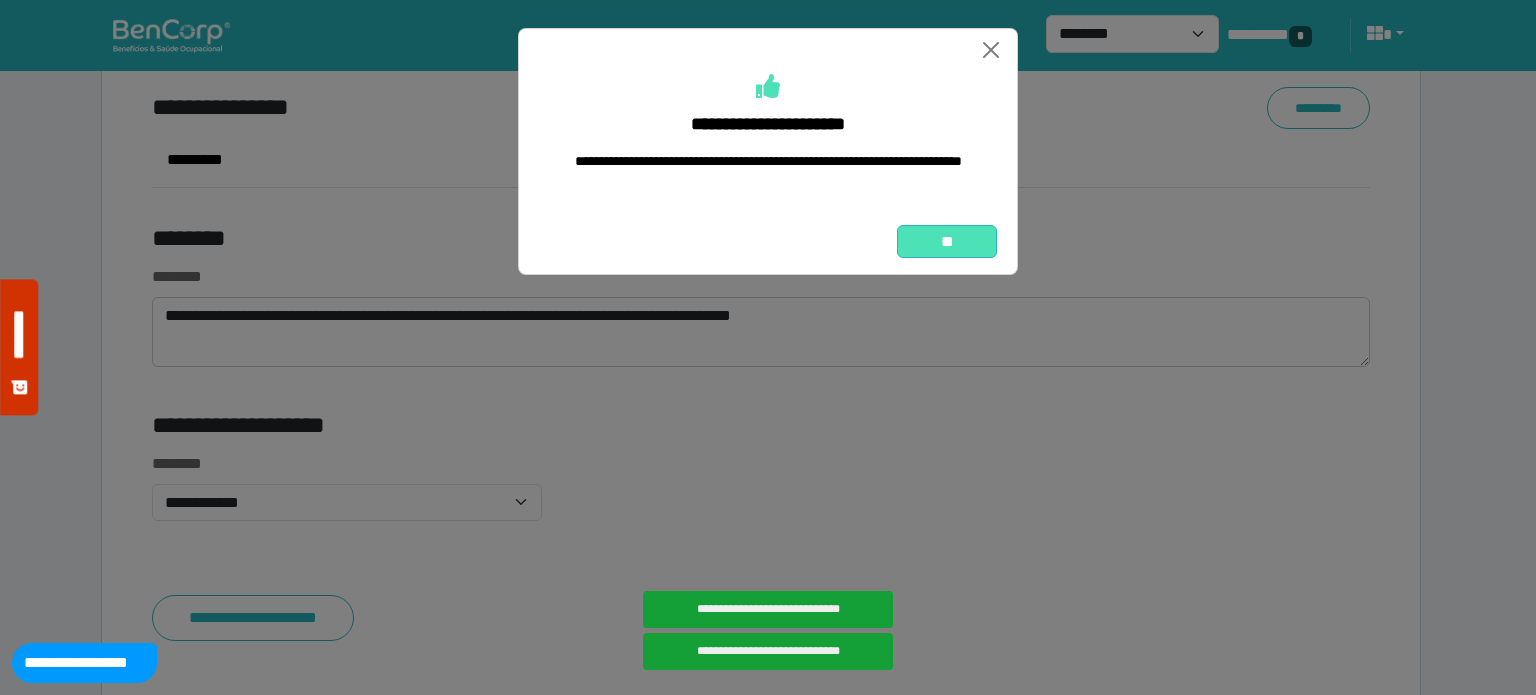 click on "**" at bounding box center [947, 242] 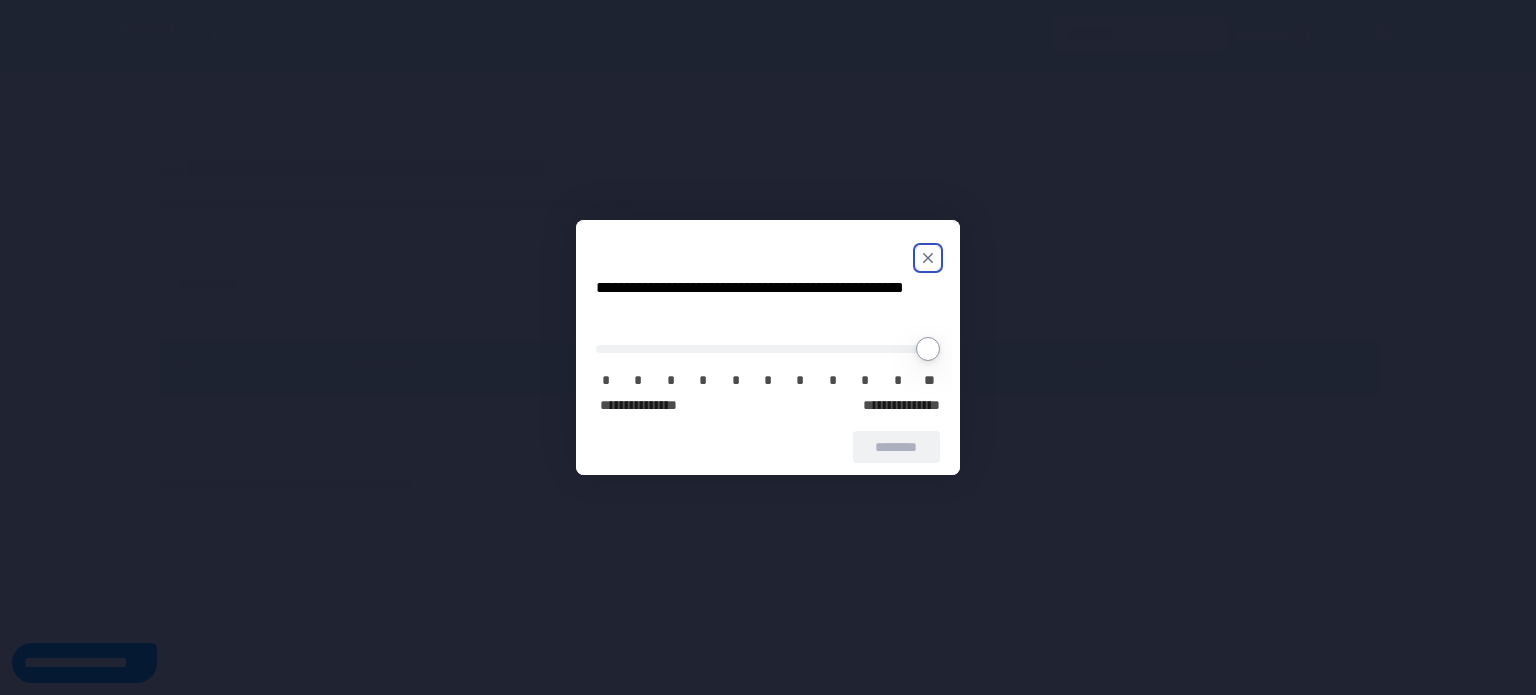 scroll, scrollTop: 0, scrollLeft: 0, axis: both 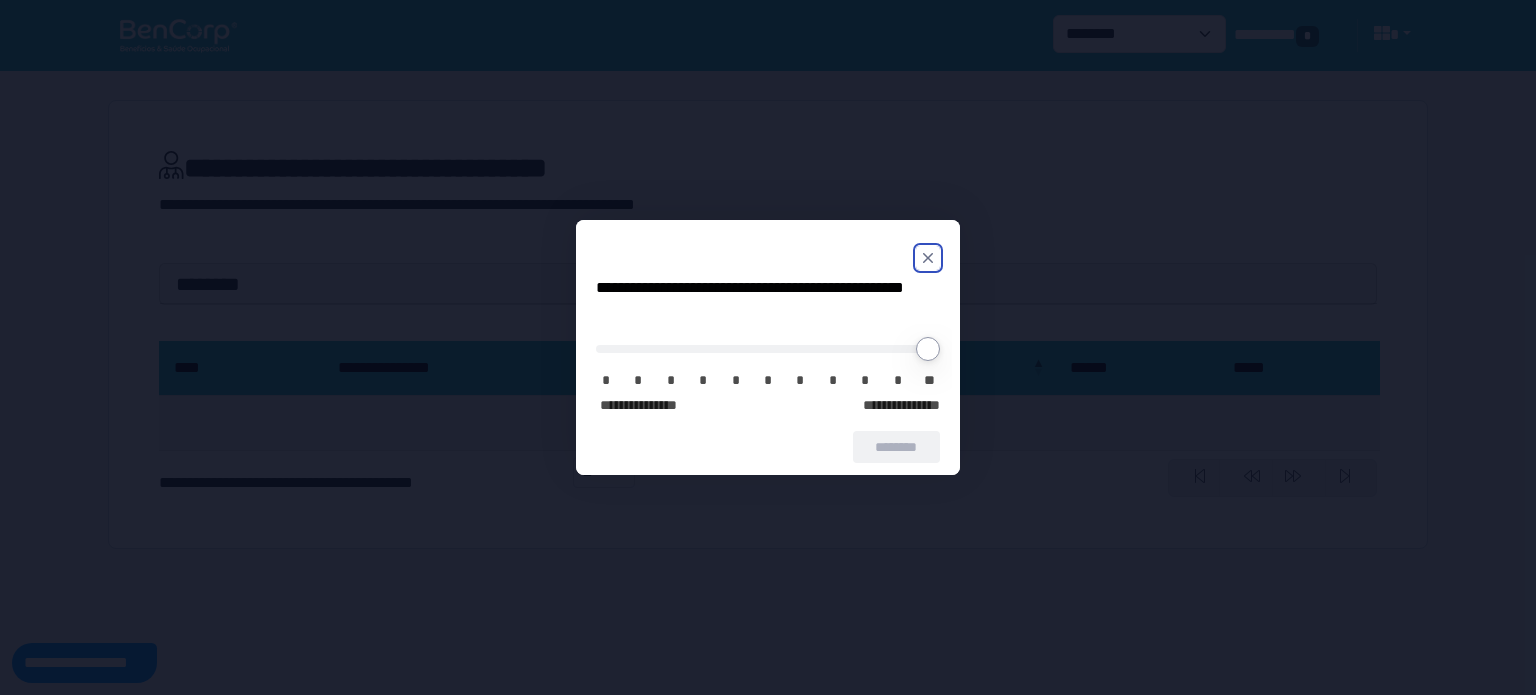 click 